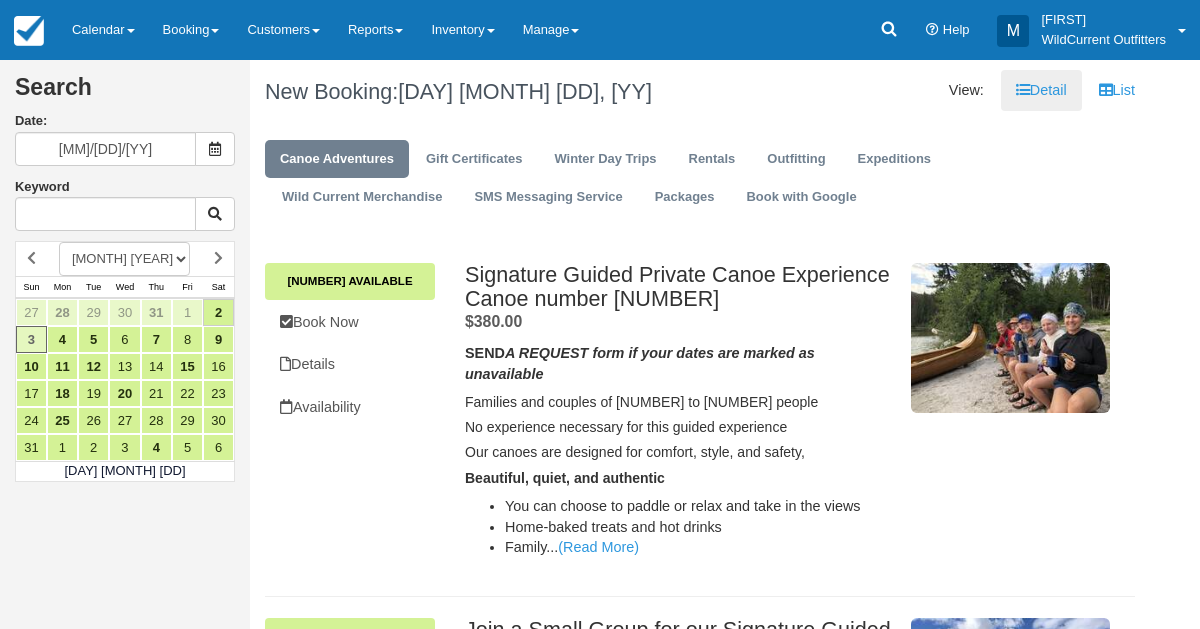 scroll, scrollTop: 0, scrollLeft: 0, axis: both 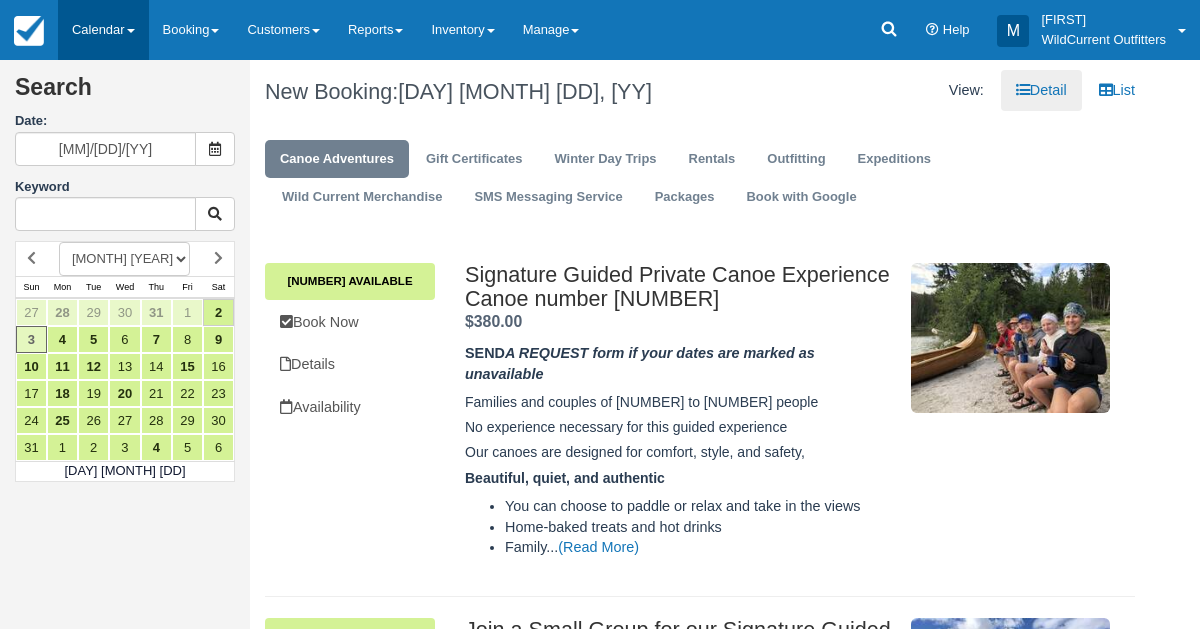 click on "Calendar" at bounding box center [103, 30] 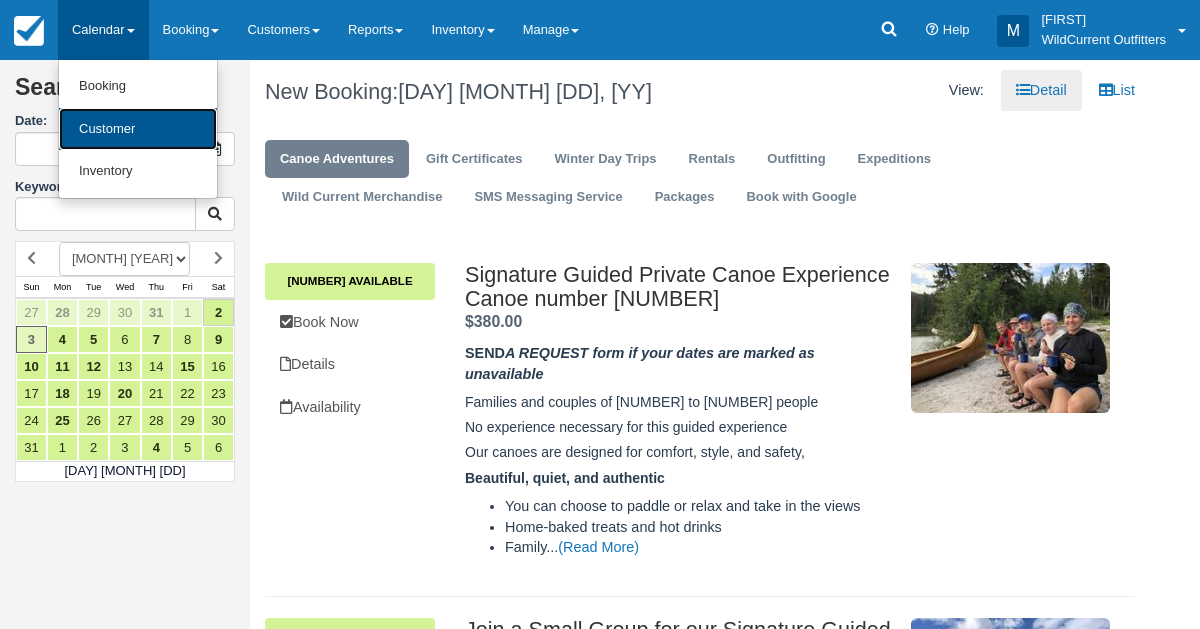 click on "Customer" at bounding box center [138, 129] 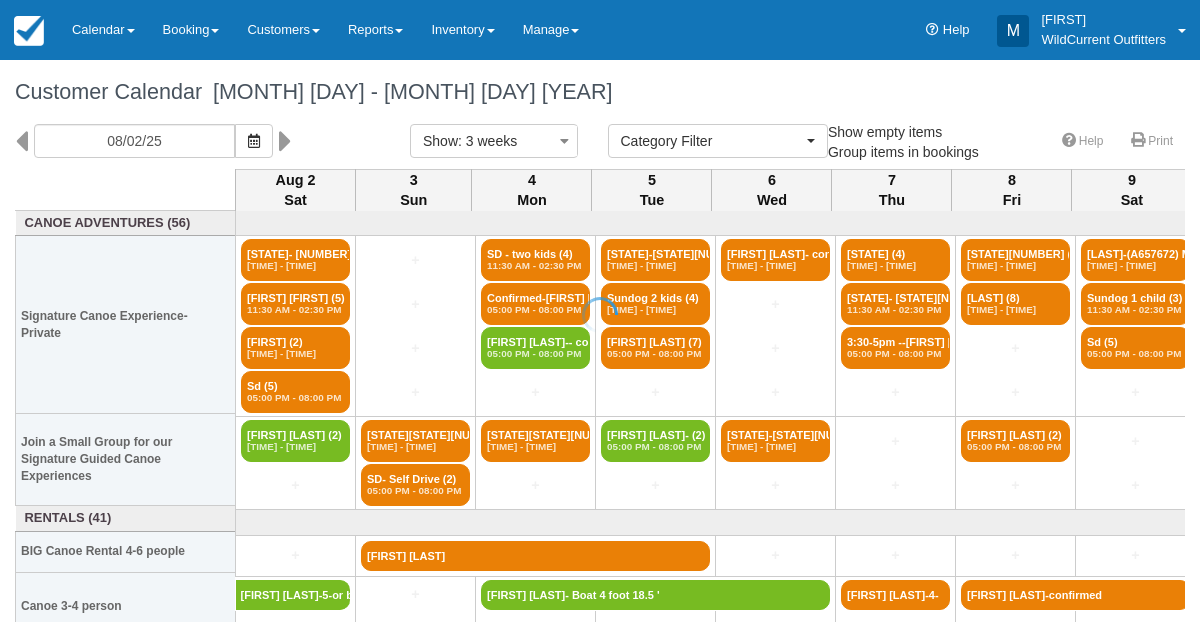 select 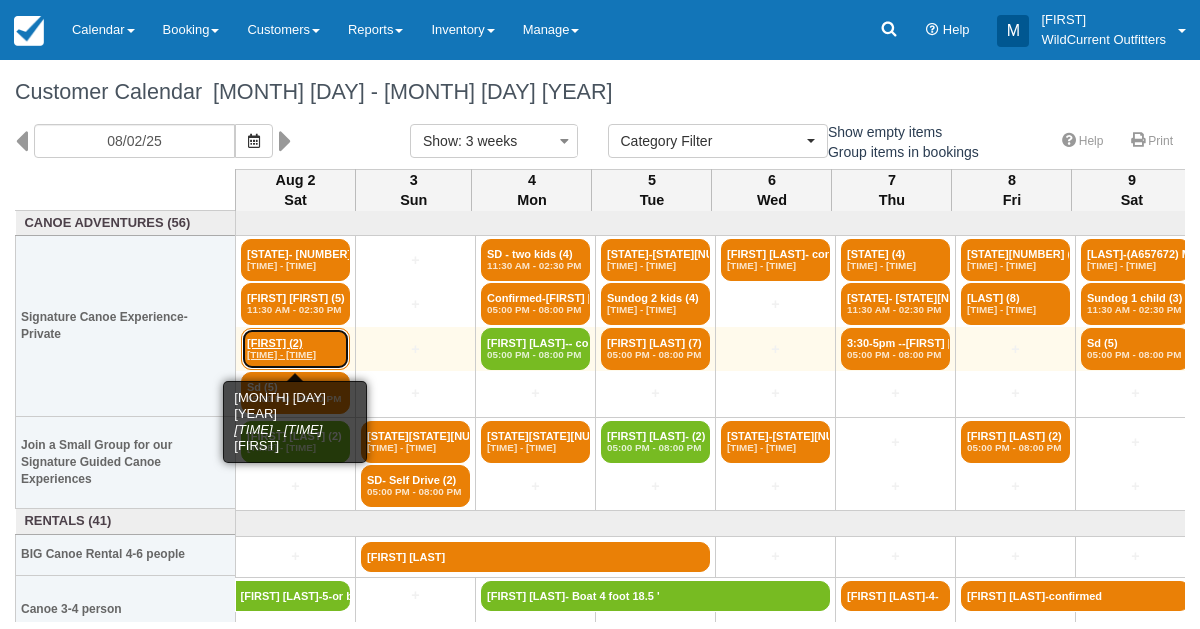 click on "[FIRST] (2) [TIME] - [TIME]" at bounding box center [295, 349] 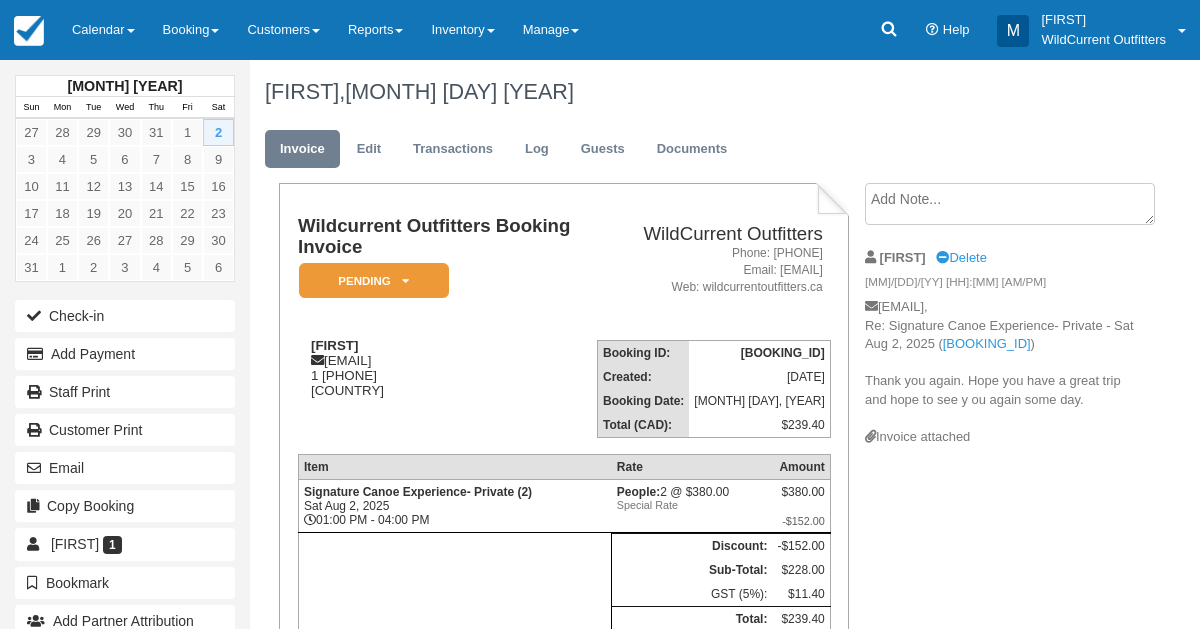 scroll, scrollTop: 0, scrollLeft: 0, axis: both 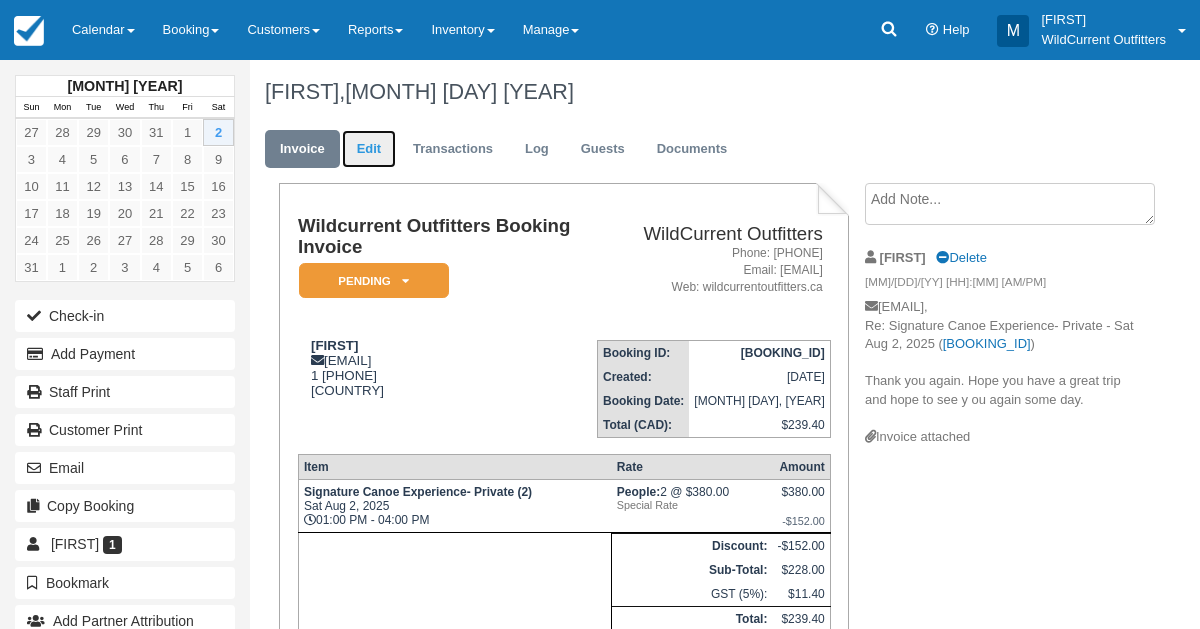 click on "Edit" at bounding box center [369, 149] 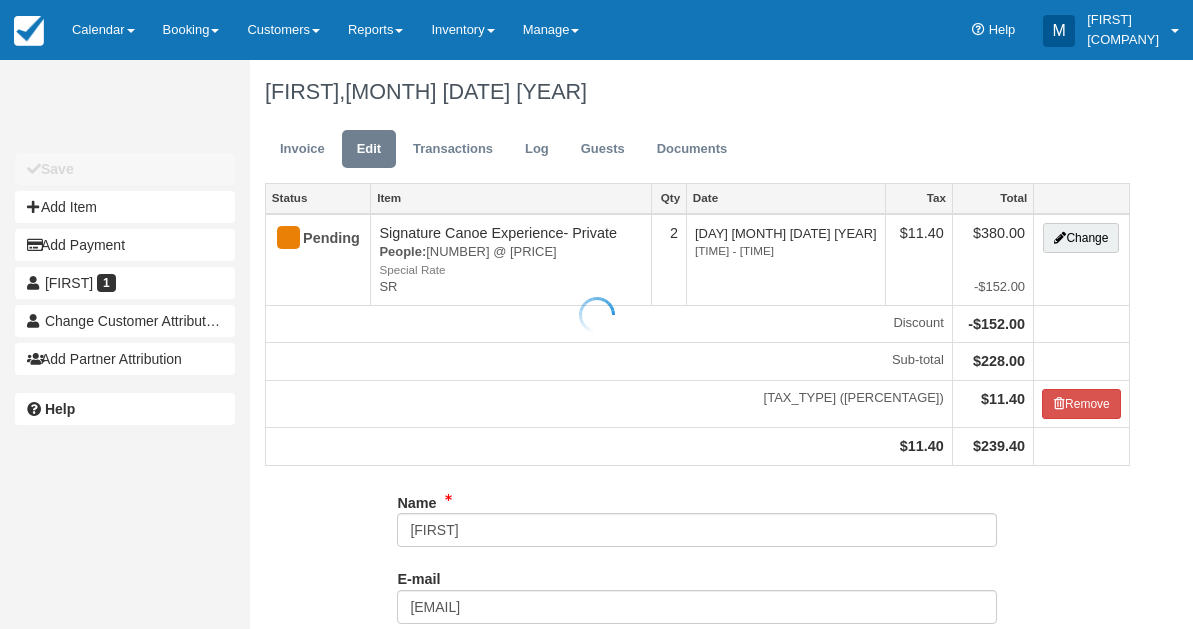 type on "(236) 513-7312" 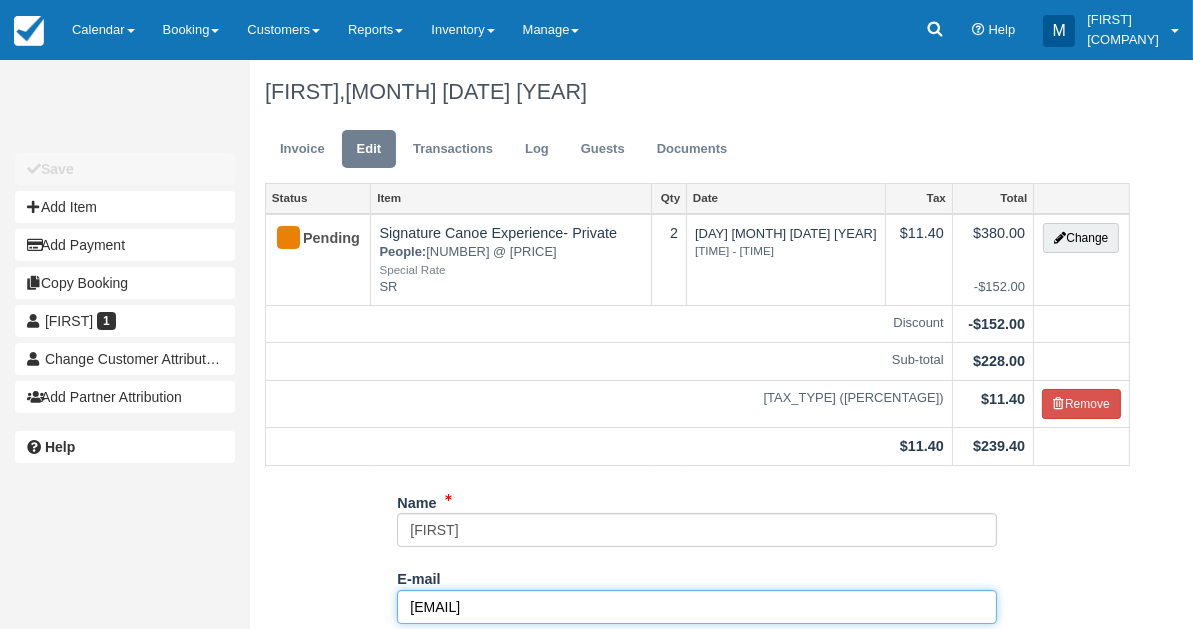 click on "adhereinhold@gmail.com" at bounding box center [697, 607] 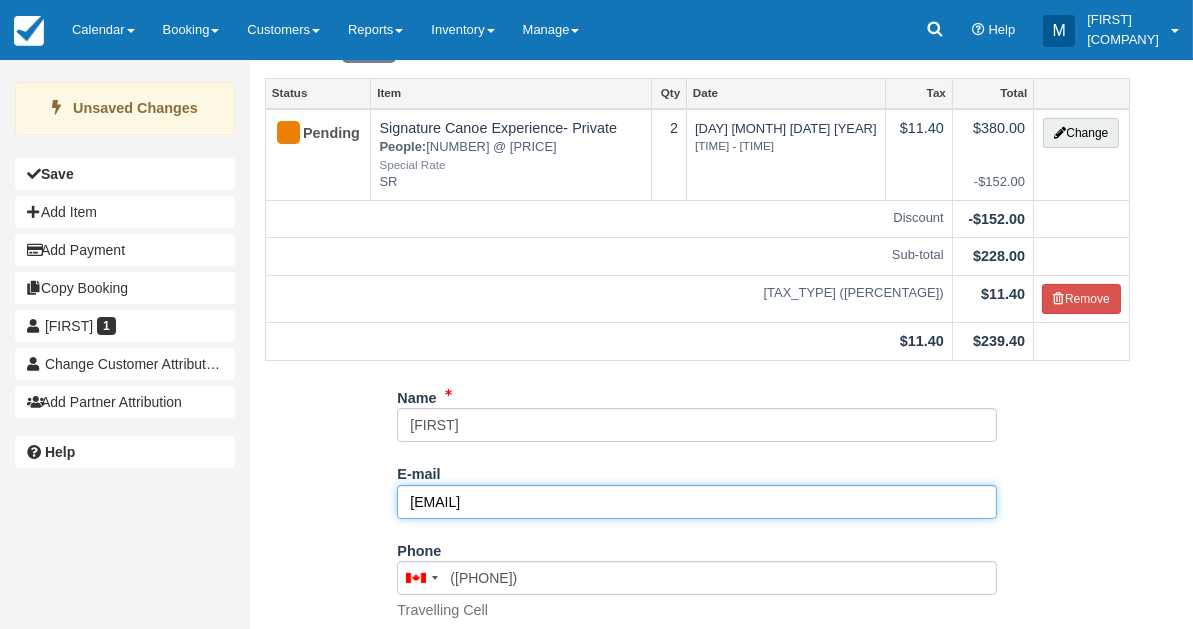 scroll, scrollTop: 383, scrollLeft: 0, axis: vertical 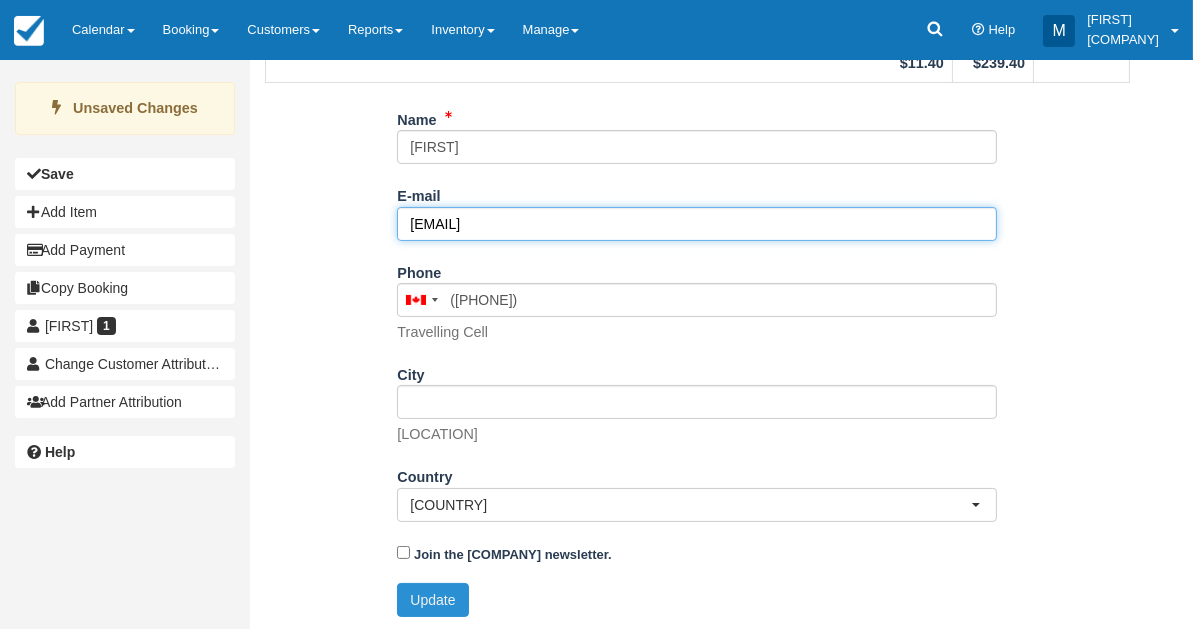 type on "ahereinhold@gmail.com" 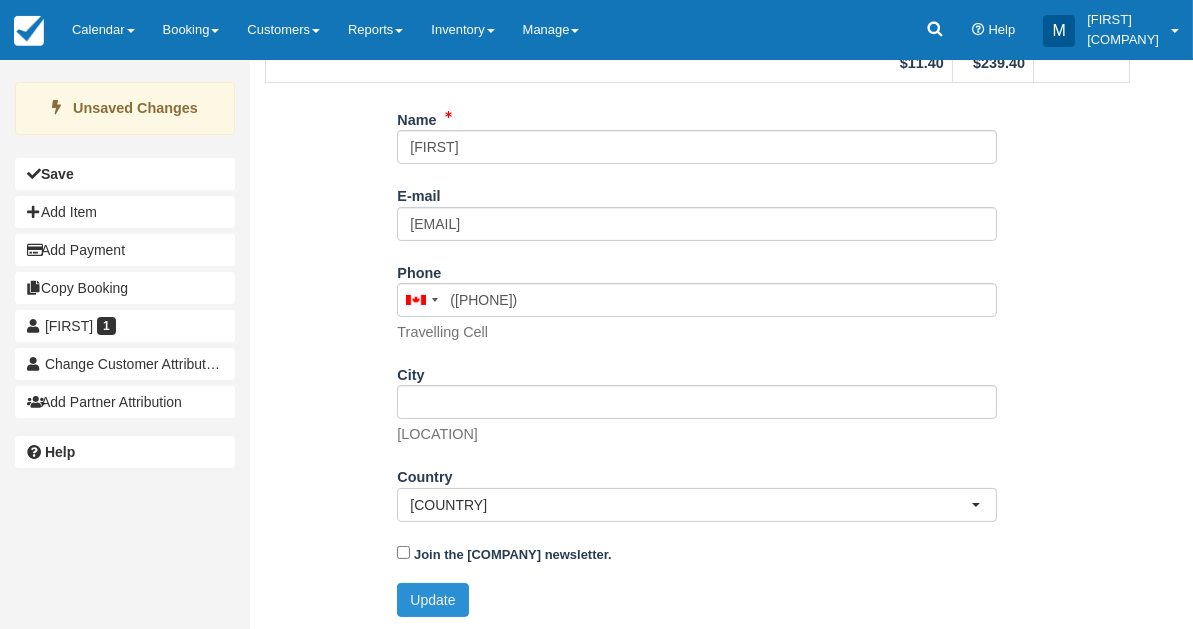 click on "Update" at bounding box center (432, 600) 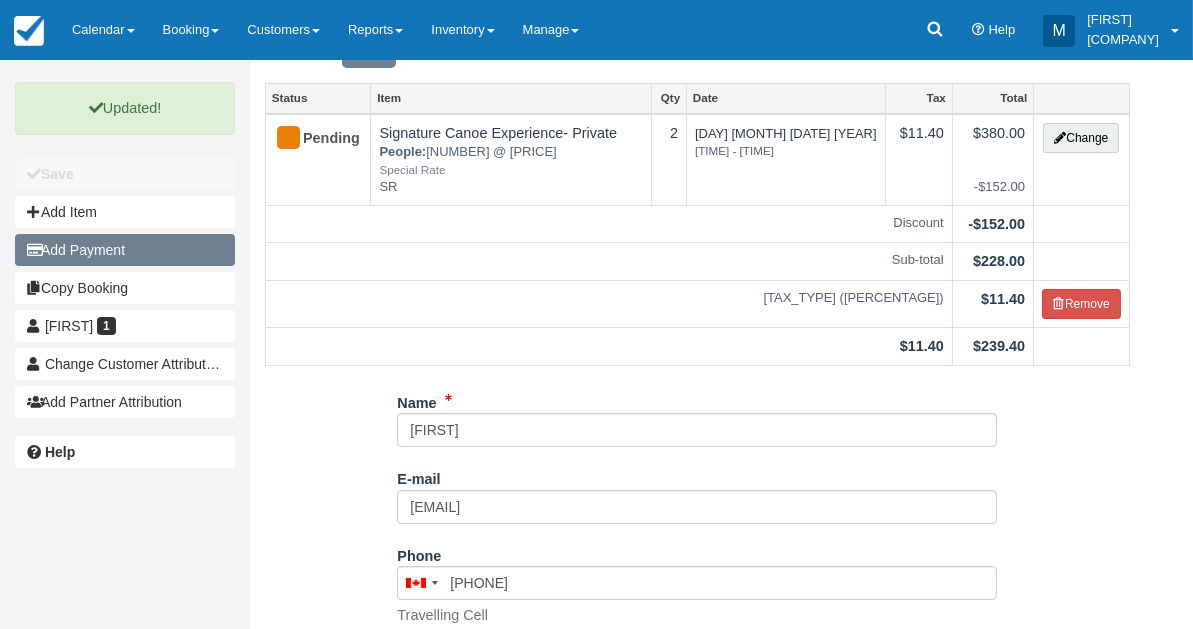 scroll, scrollTop: 0, scrollLeft: 0, axis: both 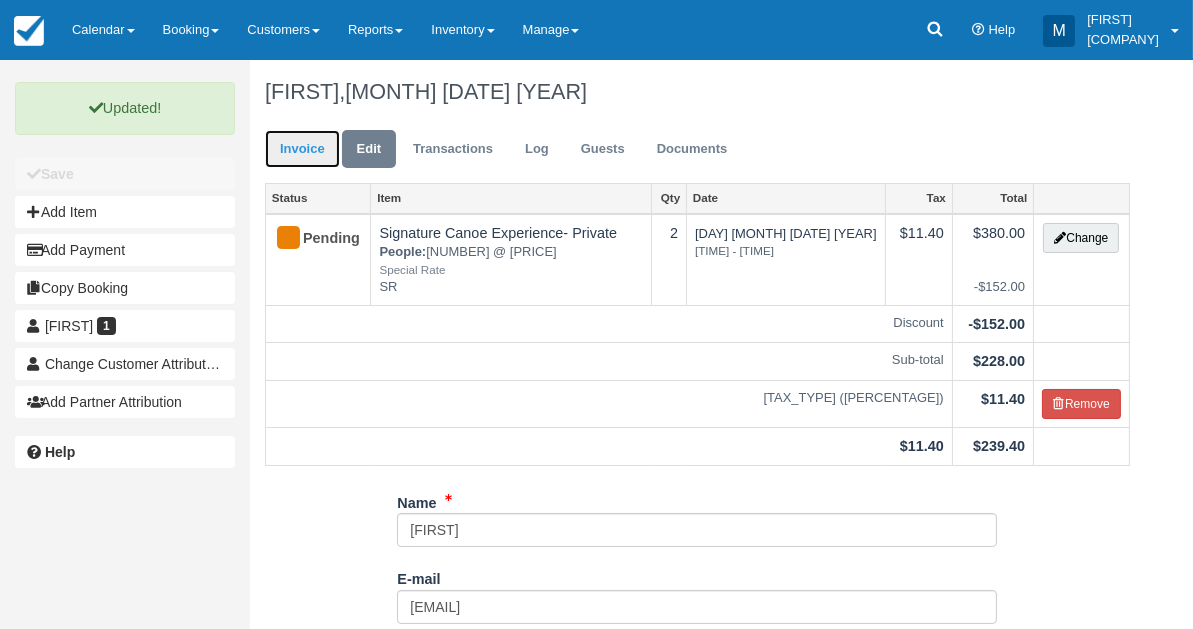 click on "Invoice" at bounding box center (302, 149) 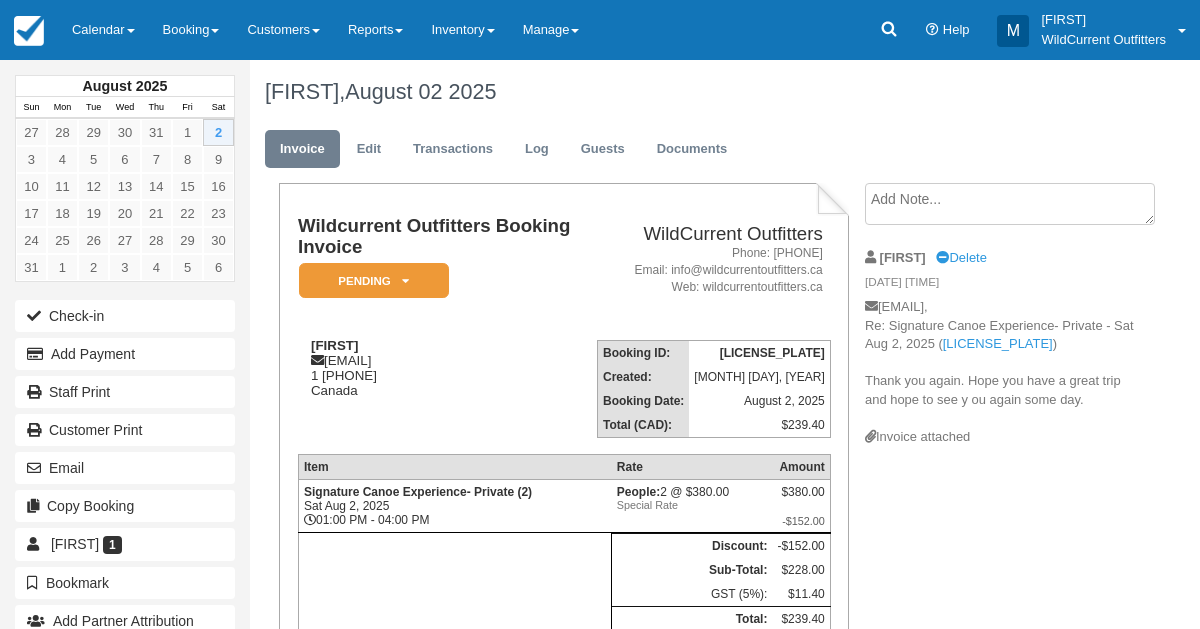 scroll, scrollTop: 0, scrollLeft: 0, axis: both 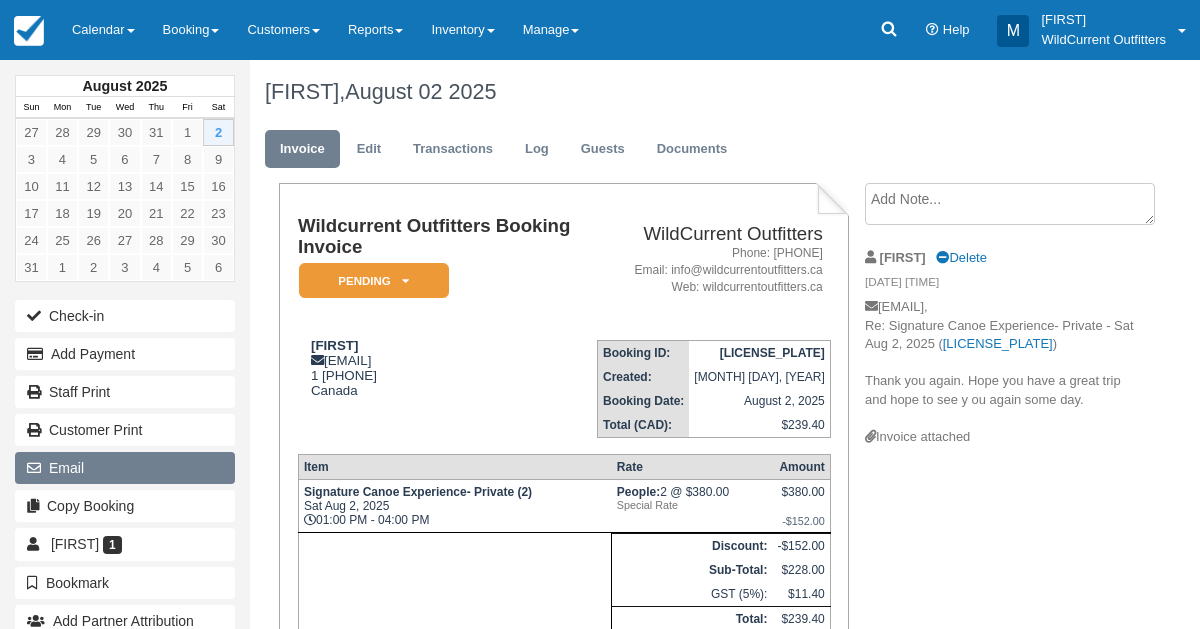 click on "Email" at bounding box center (125, 468) 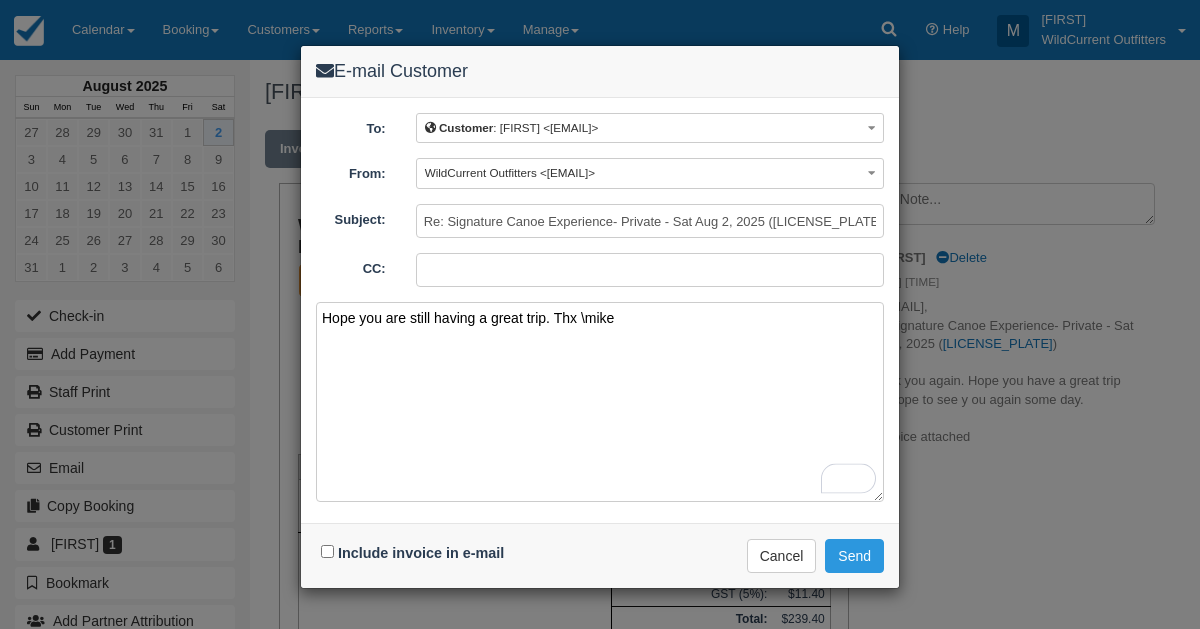 type on "Hope you are still having a great trip. Thx \mike" 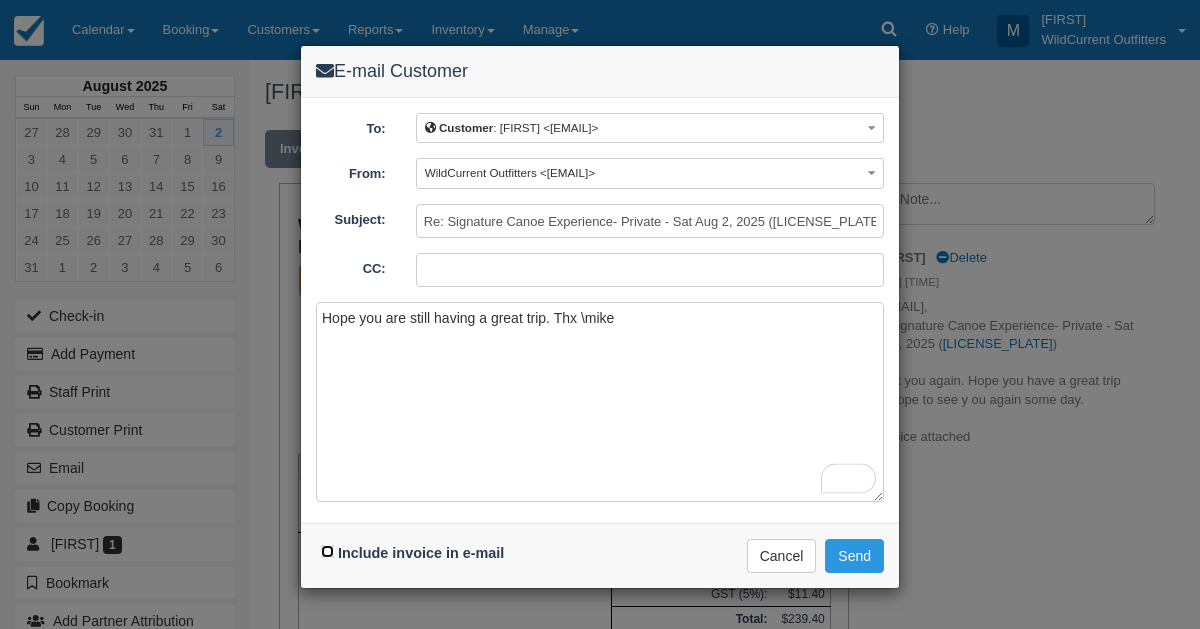 click on "Include invoice in e-mail" at bounding box center [327, 551] 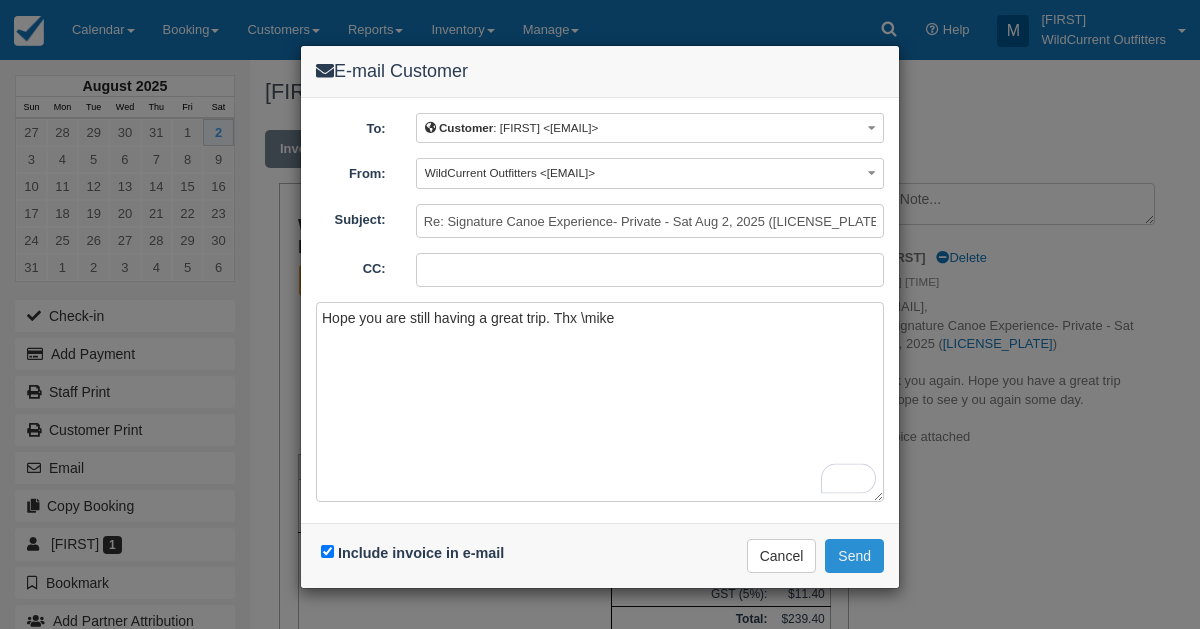 click on "Send" at bounding box center [854, 556] 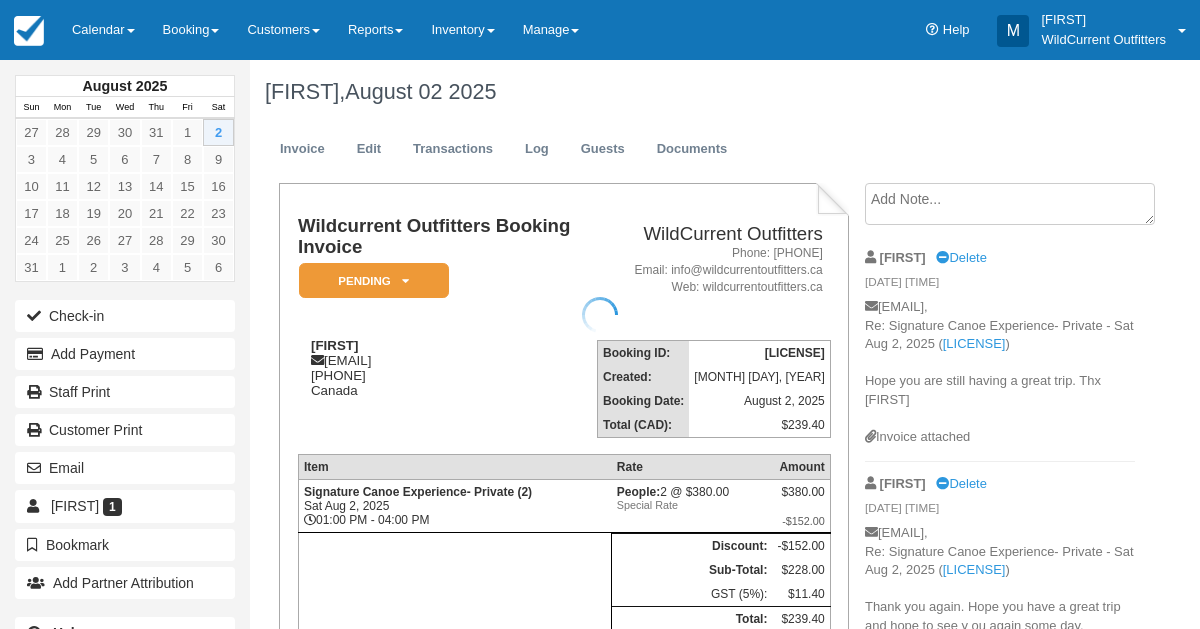 scroll, scrollTop: 0, scrollLeft: 0, axis: both 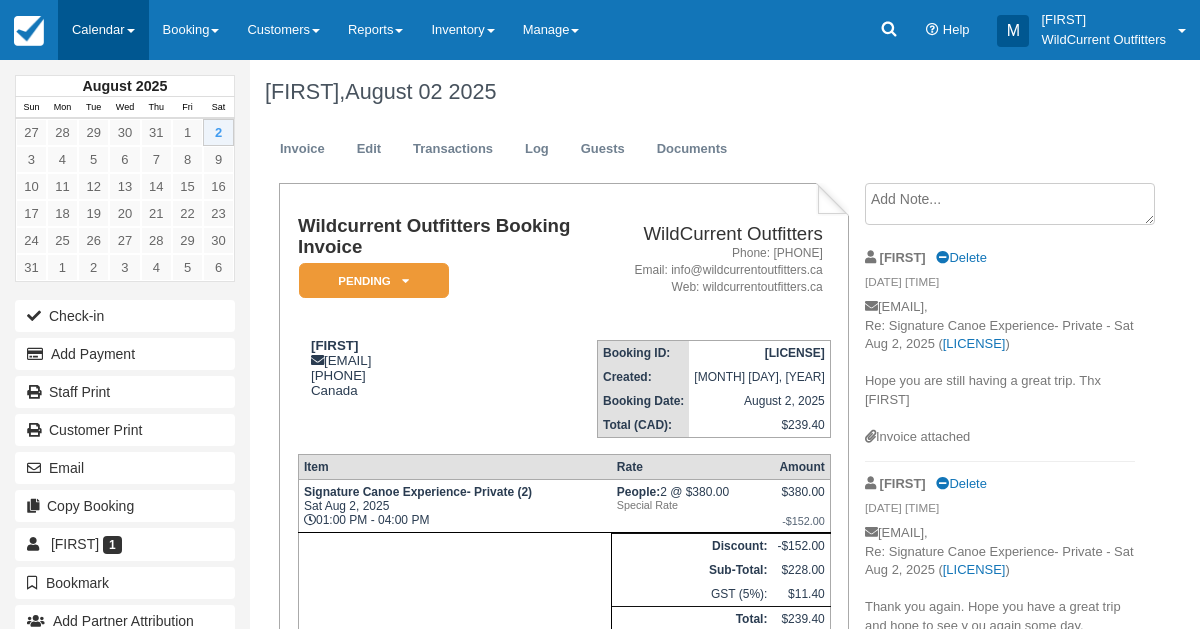 click on "Calendar" at bounding box center (103, 30) 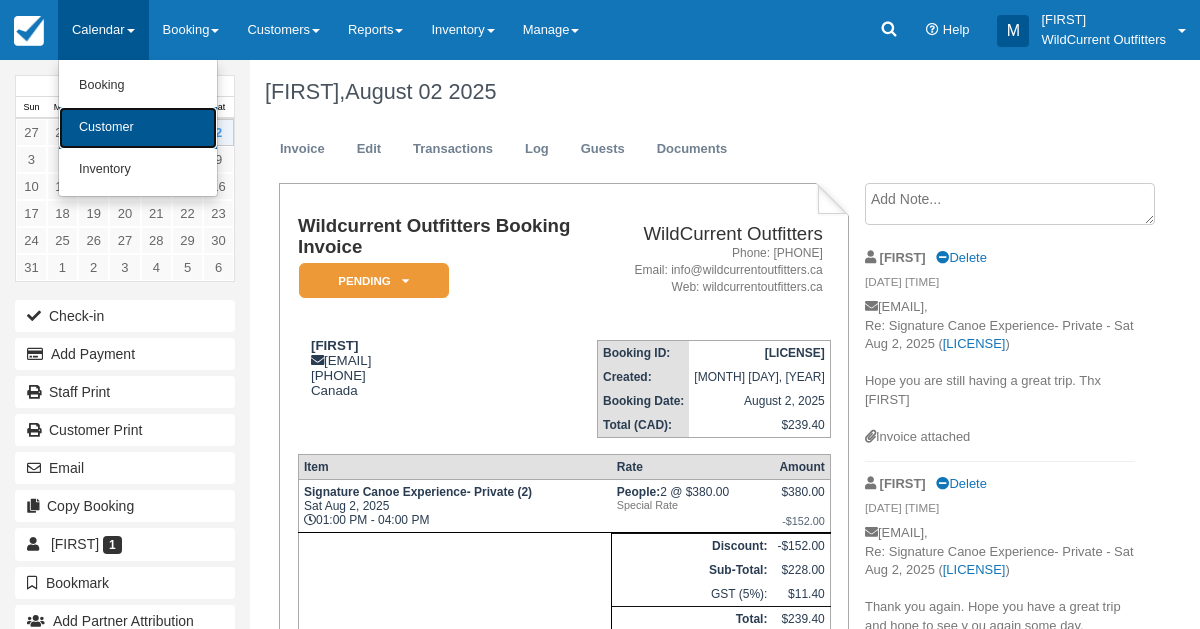 click on "Customer" at bounding box center (138, 128) 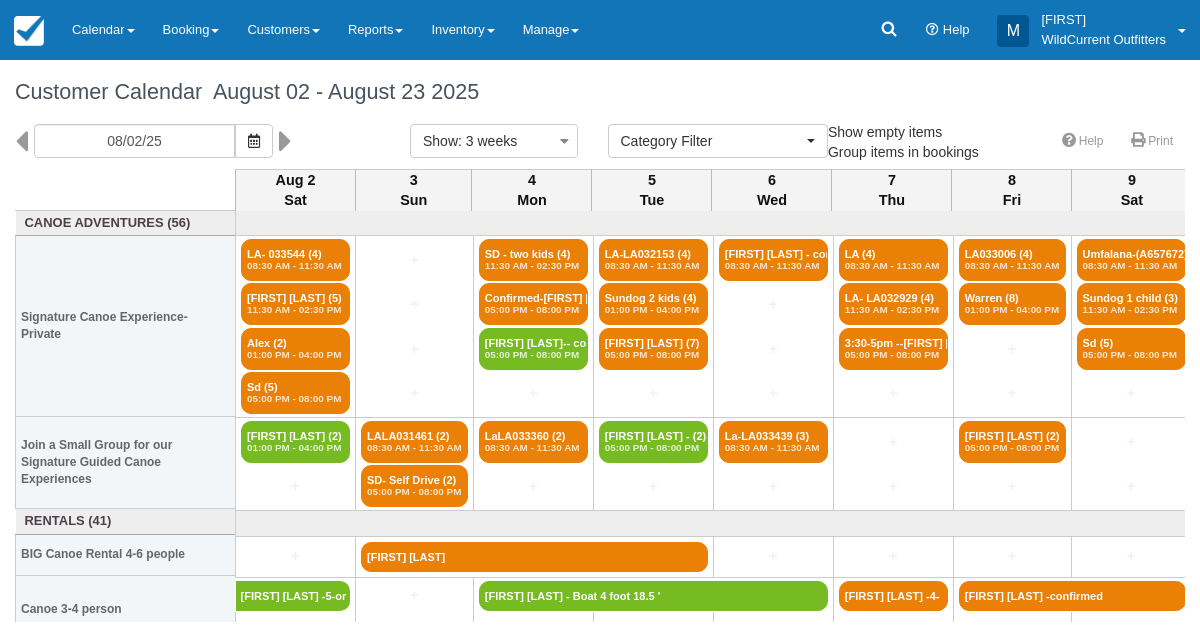 select 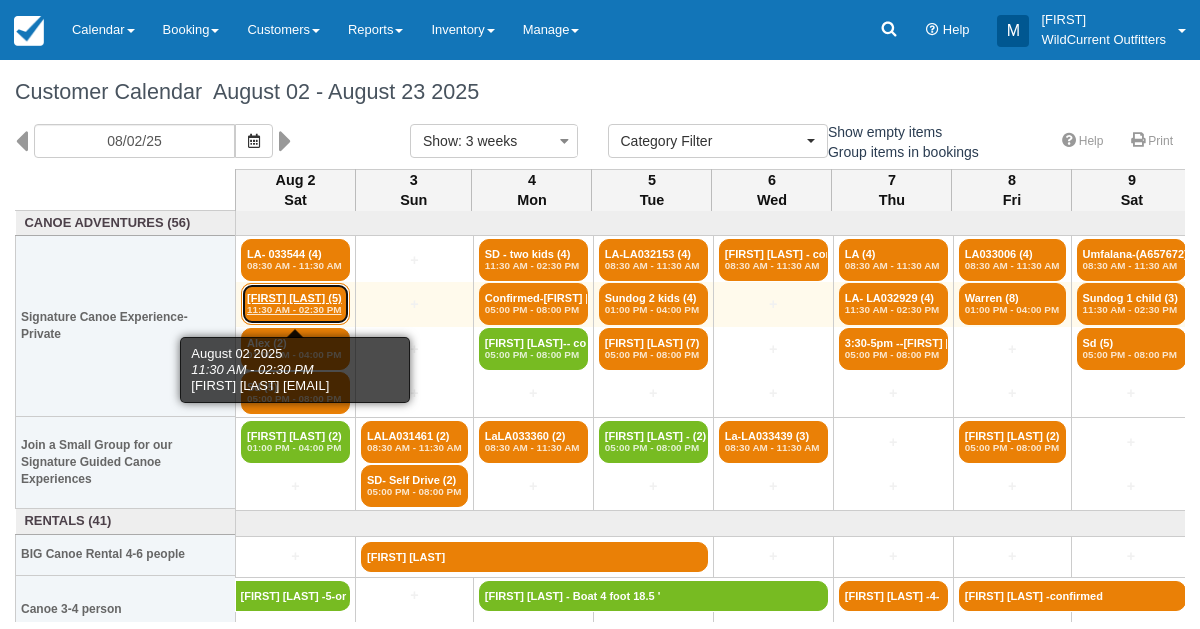 click on "11:30 AM - 02:30 PM" at bounding box center [295, 310] 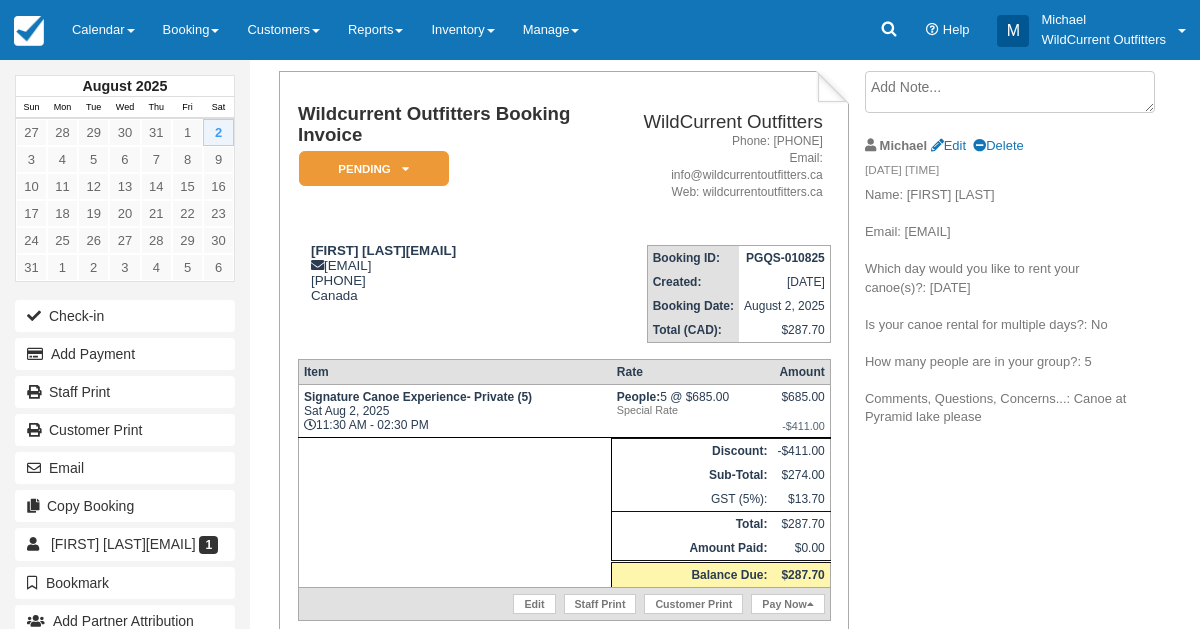 scroll, scrollTop: 113, scrollLeft: 0, axis: vertical 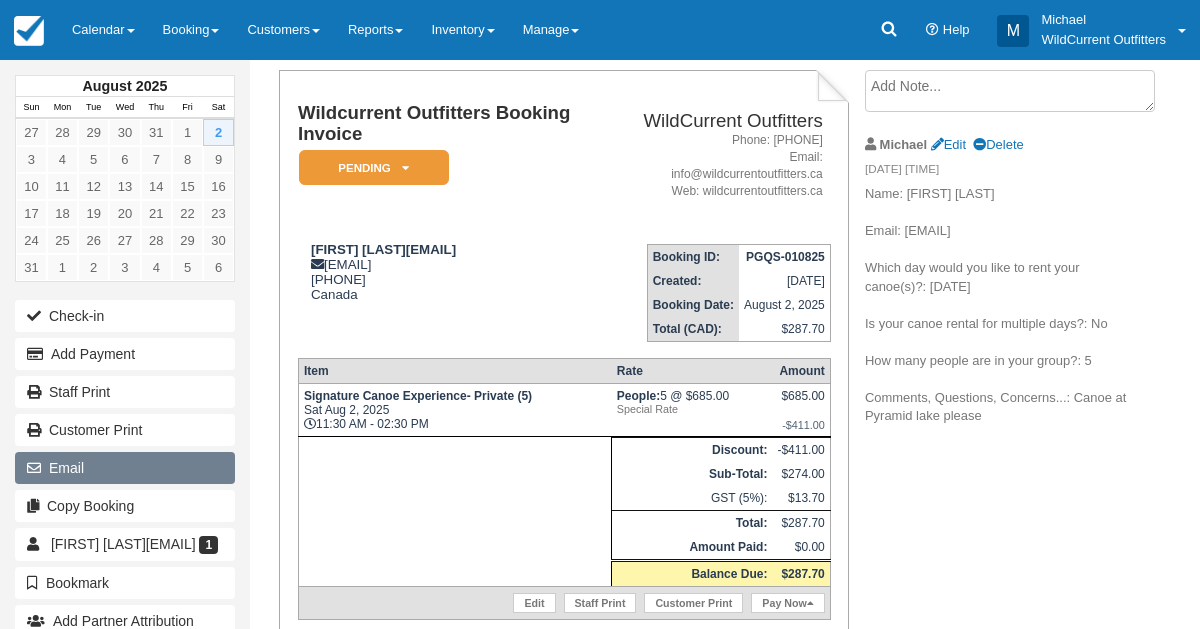 click on "Email" at bounding box center (125, 468) 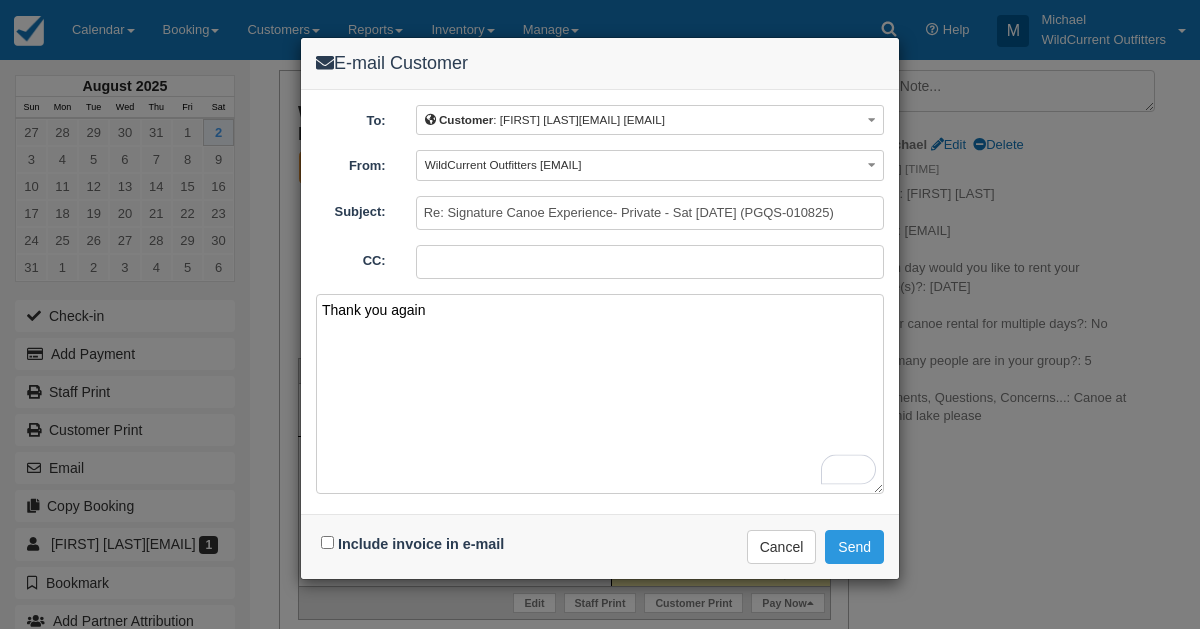 type on "Thank you again" 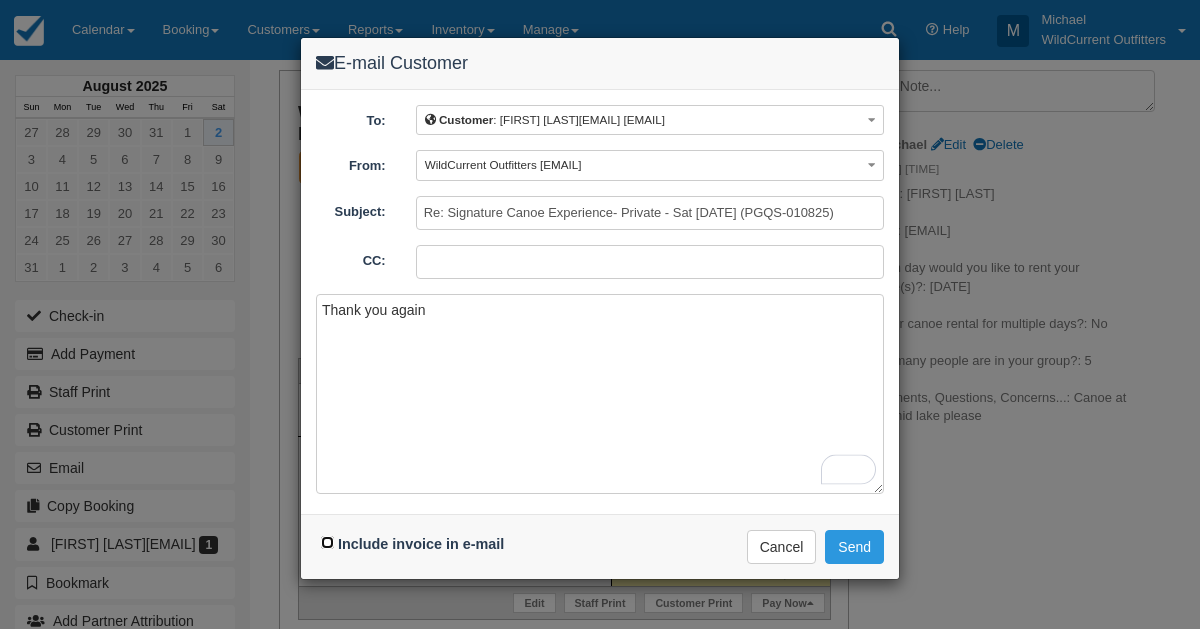 click on "Include invoice in e-mail" at bounding box center [327, 542] 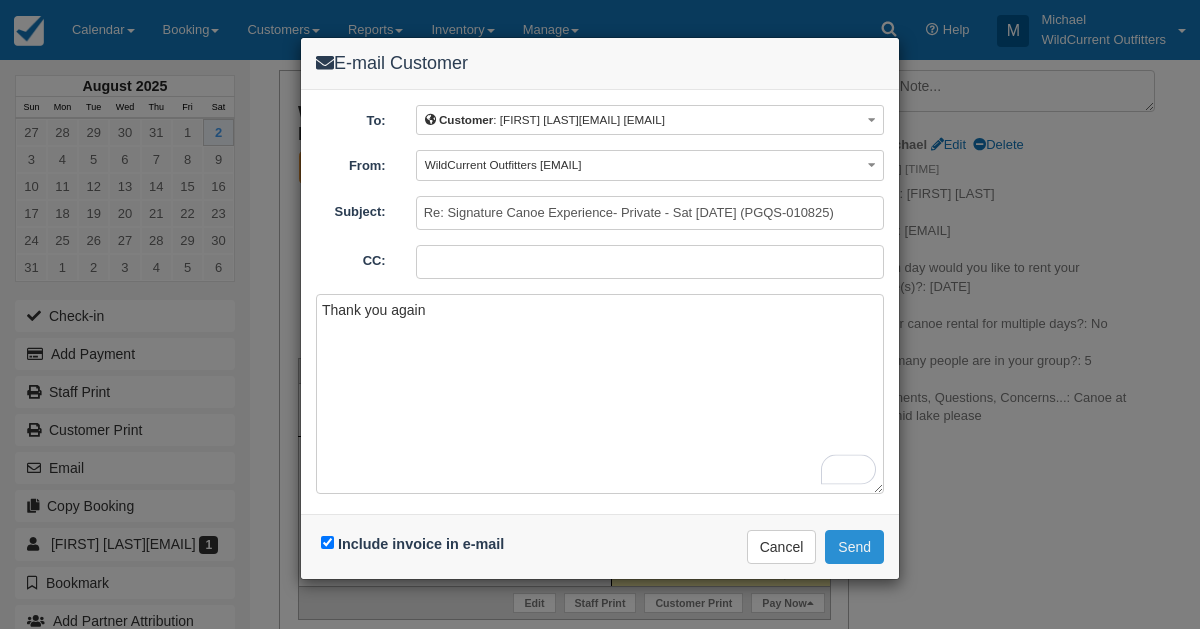 click on "Send" at bounding box center [854, 547] 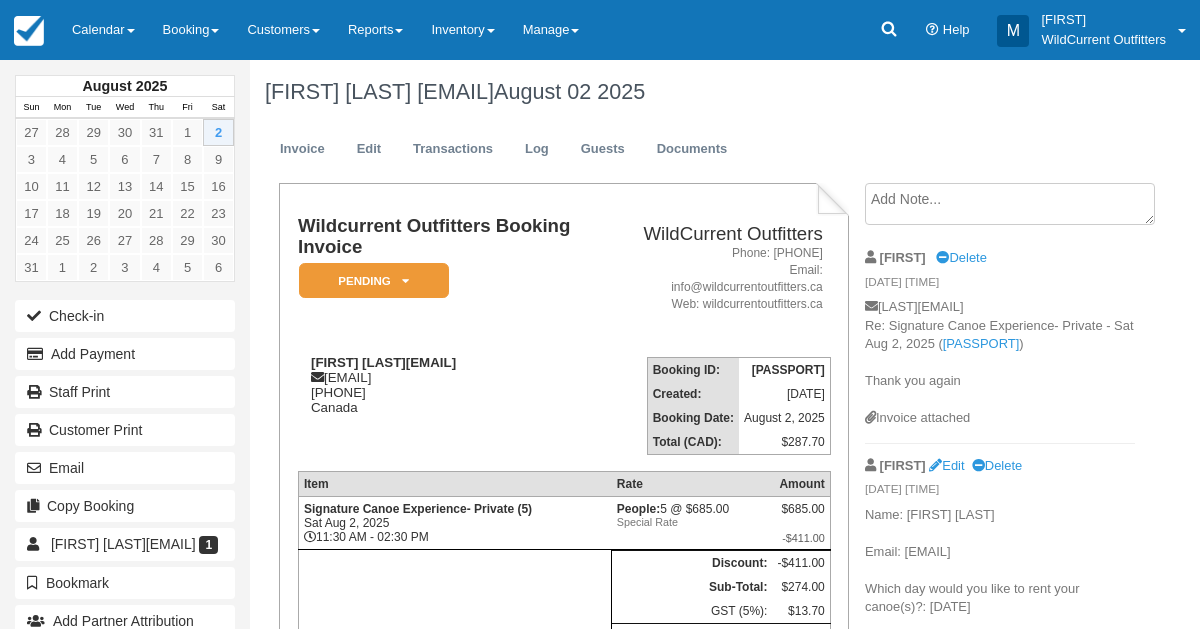 scroll, scrollTop: 0, scrollLeft: 0, axis: both 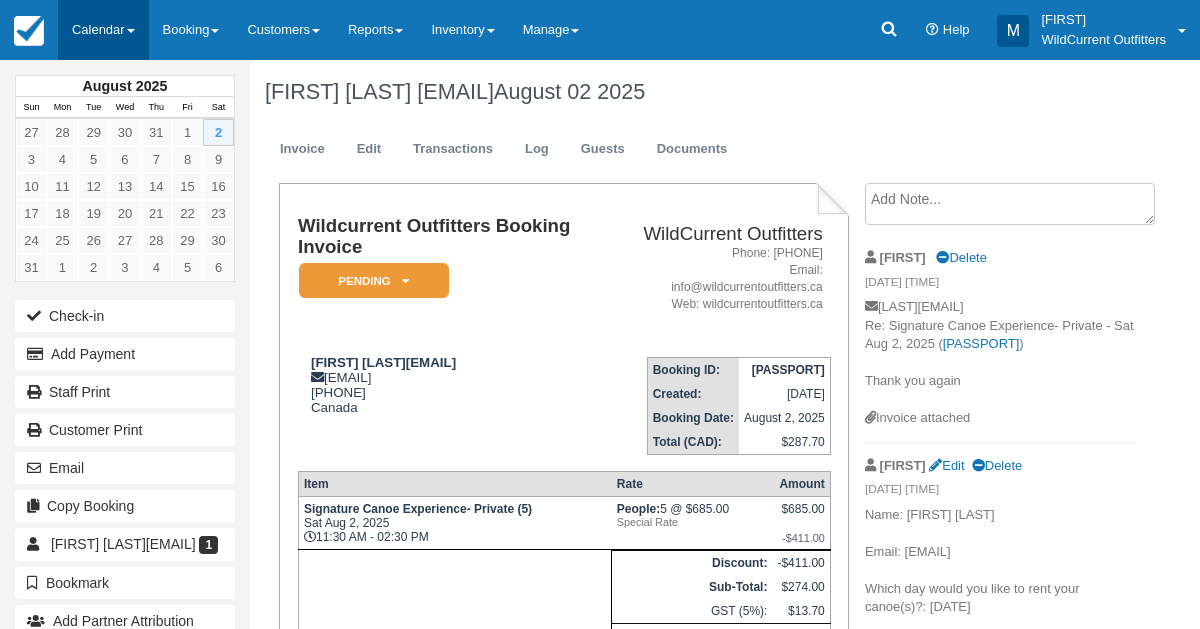 click on "Calendar" at bounding box center [103, 30] 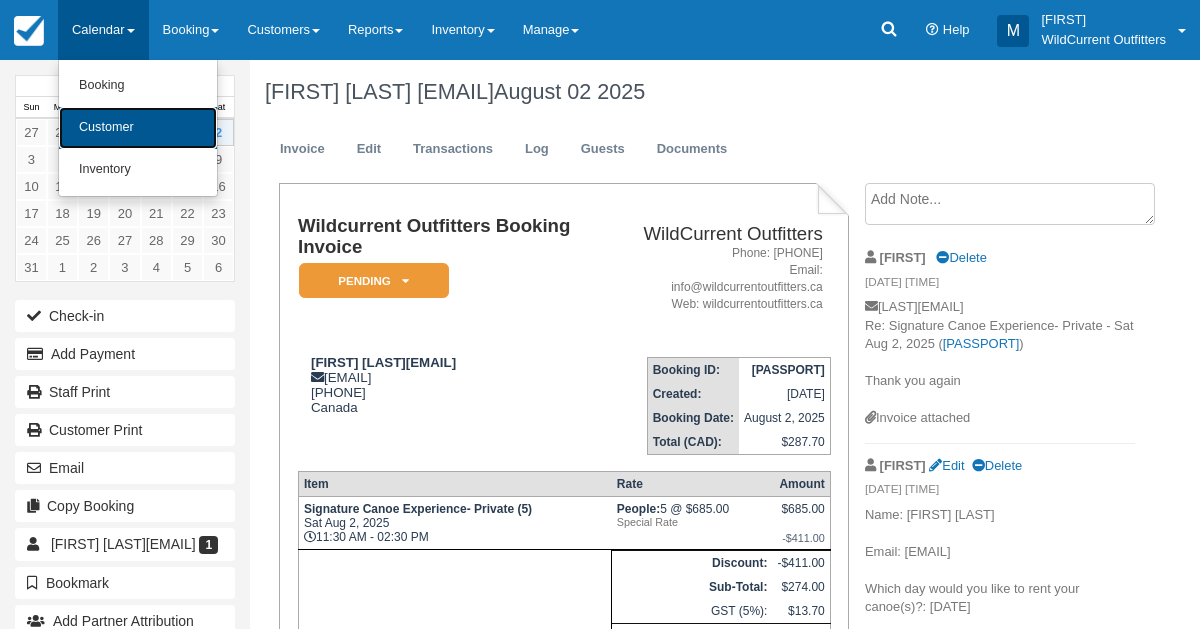 click on "Customer" at bounding box center [138, 128] 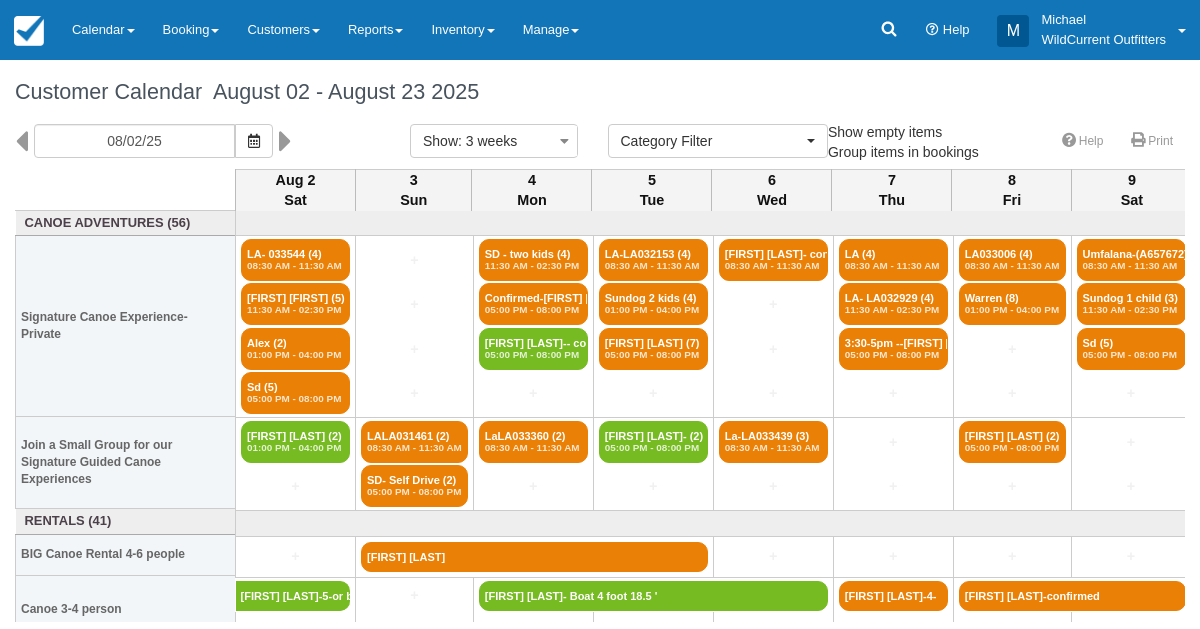 select 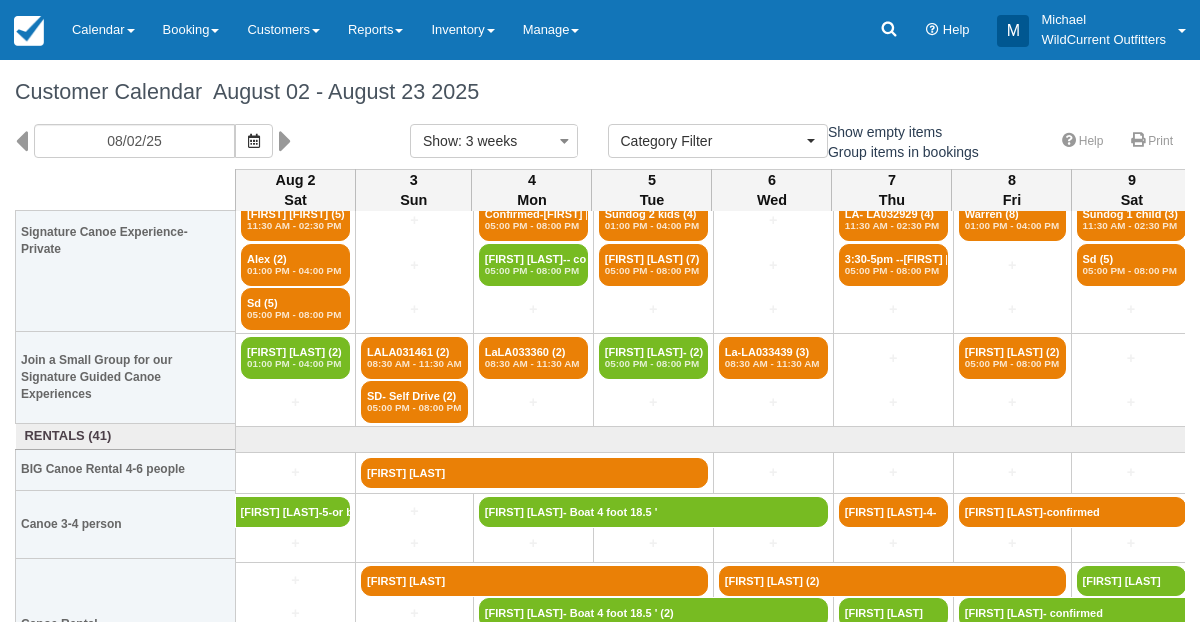 scroll, scrollTop: 85, scrollLeft: 0, axis: vertical 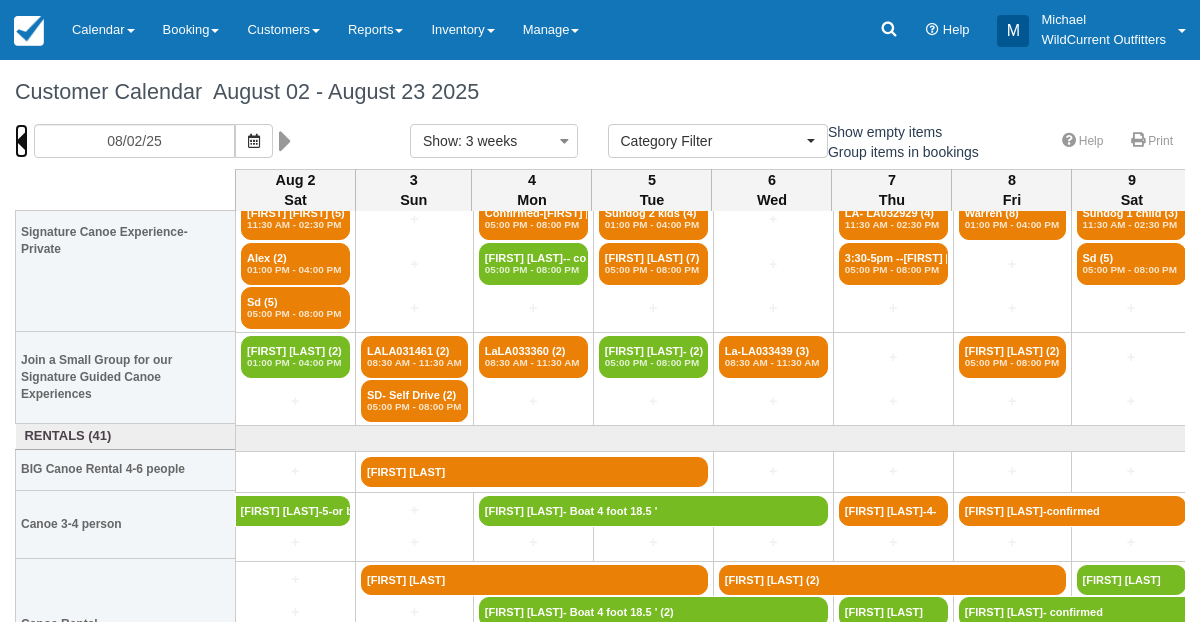 click at bounding box center [21, 141] 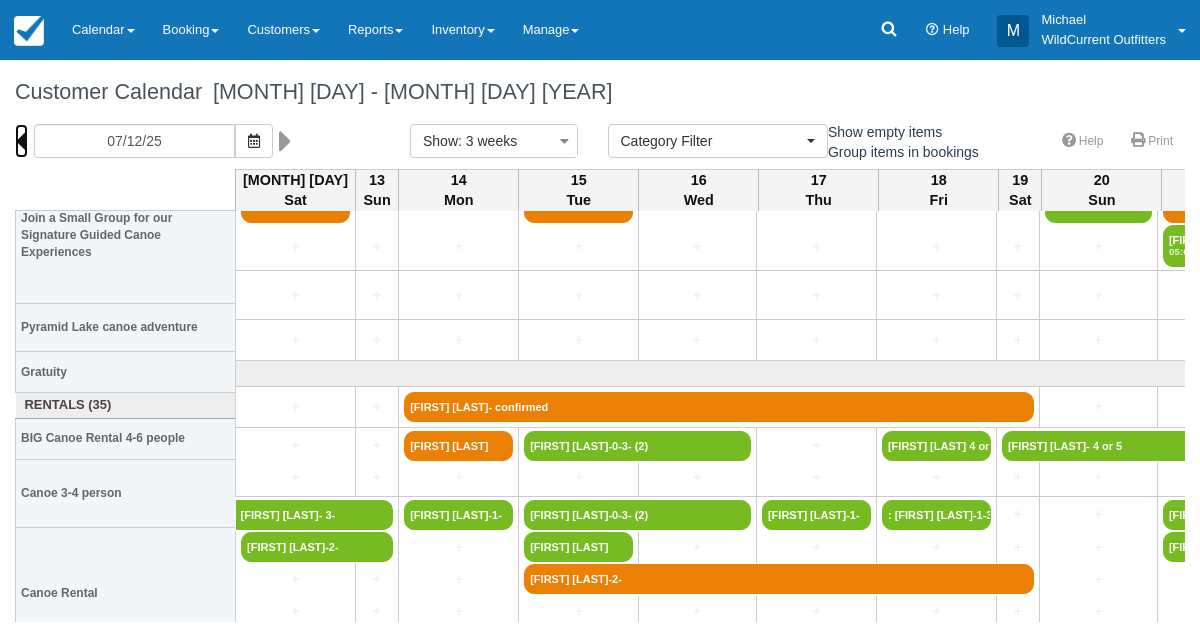 scroll, scrollTop: 288, scrollLeft: 0, axis: vertical 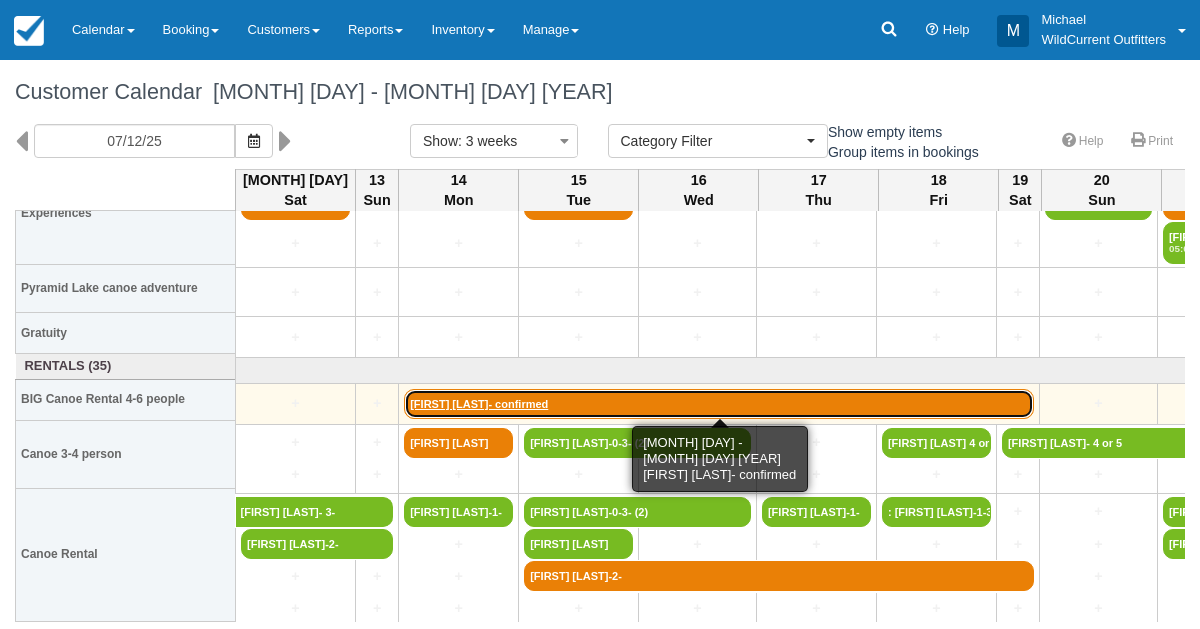click on "[FIRST] [LAST]- confirmed" at bounding box center [719, 404] 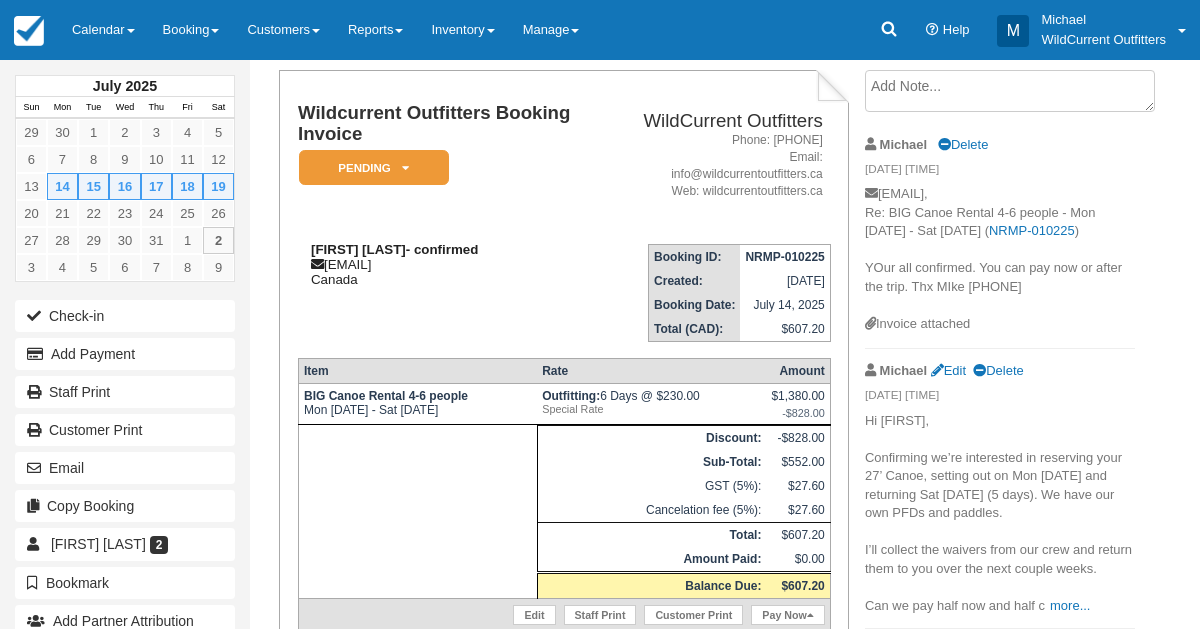 scroll, scrollTop: 118, scrollLeft: 0, axis: vertical 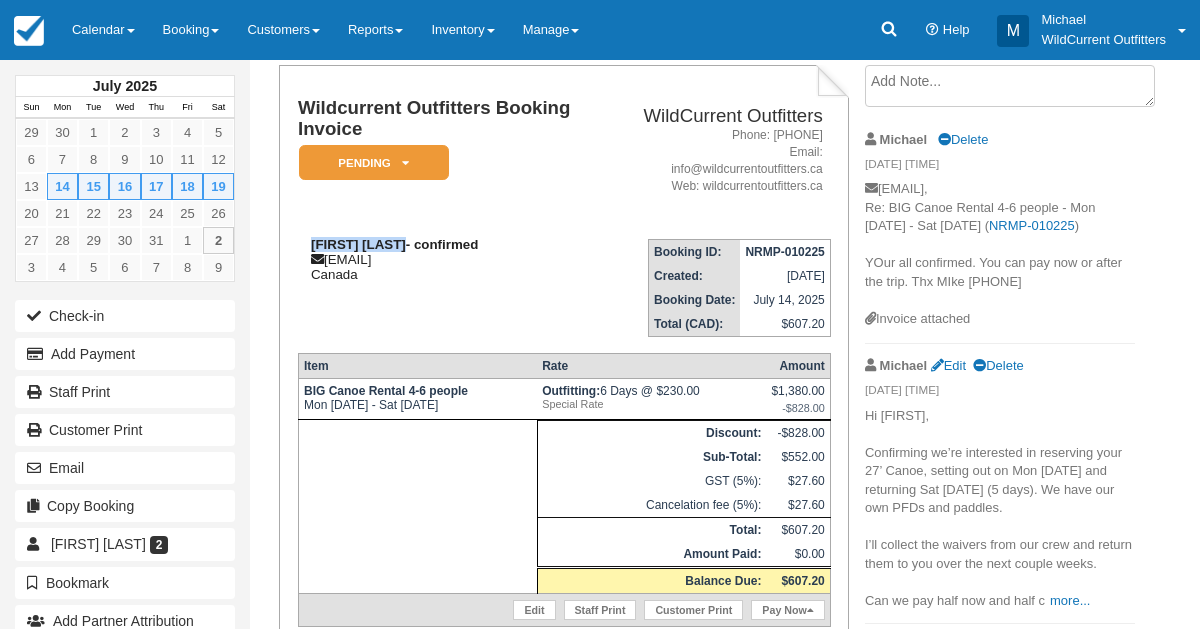 drag, startPoint x: 409, startPoint y: 244, endPoint x: 303, endPoint y: 240, distance: 106.07545 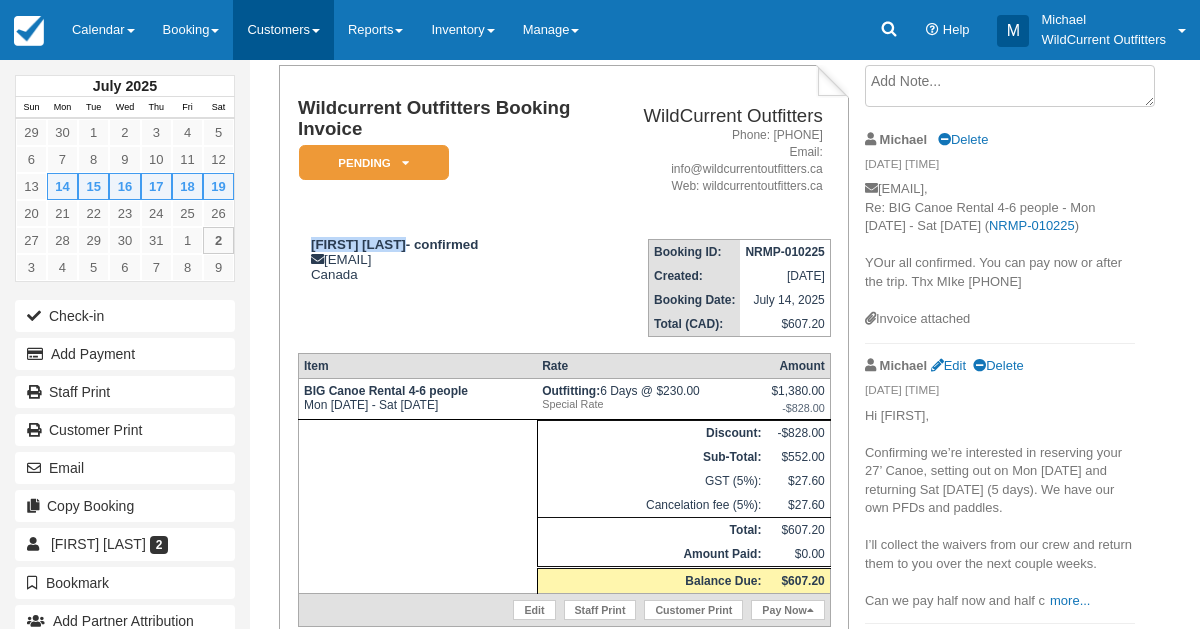copy on "Robert Labonte" 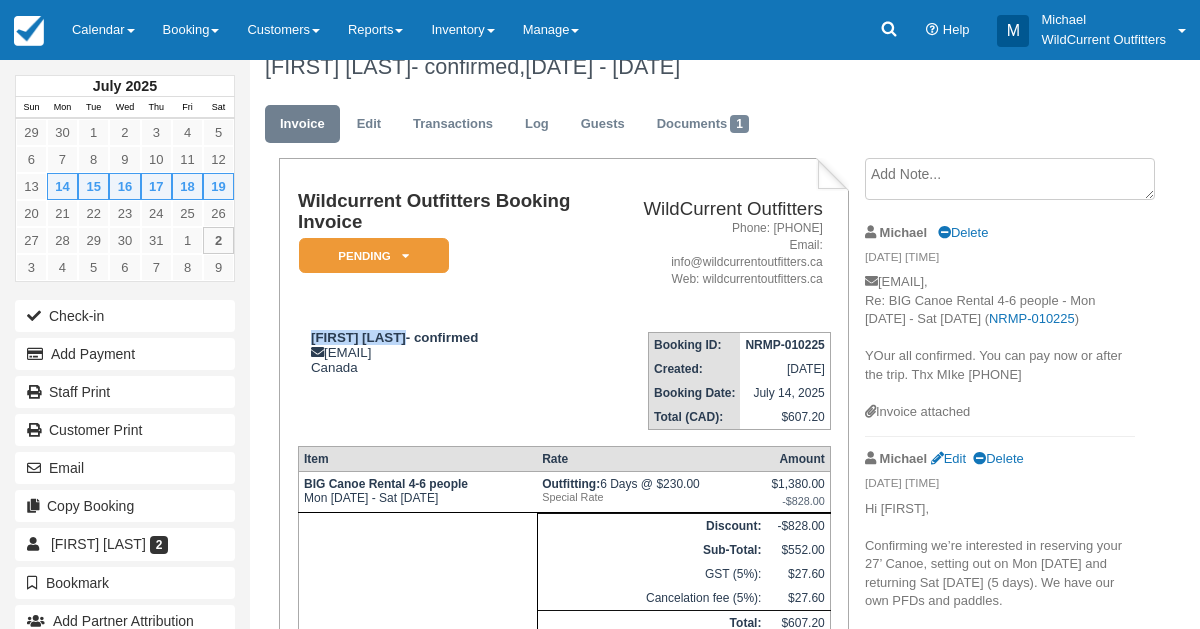 scroll, scrollTop: 23, scrollLeft: 0, axis: vertical 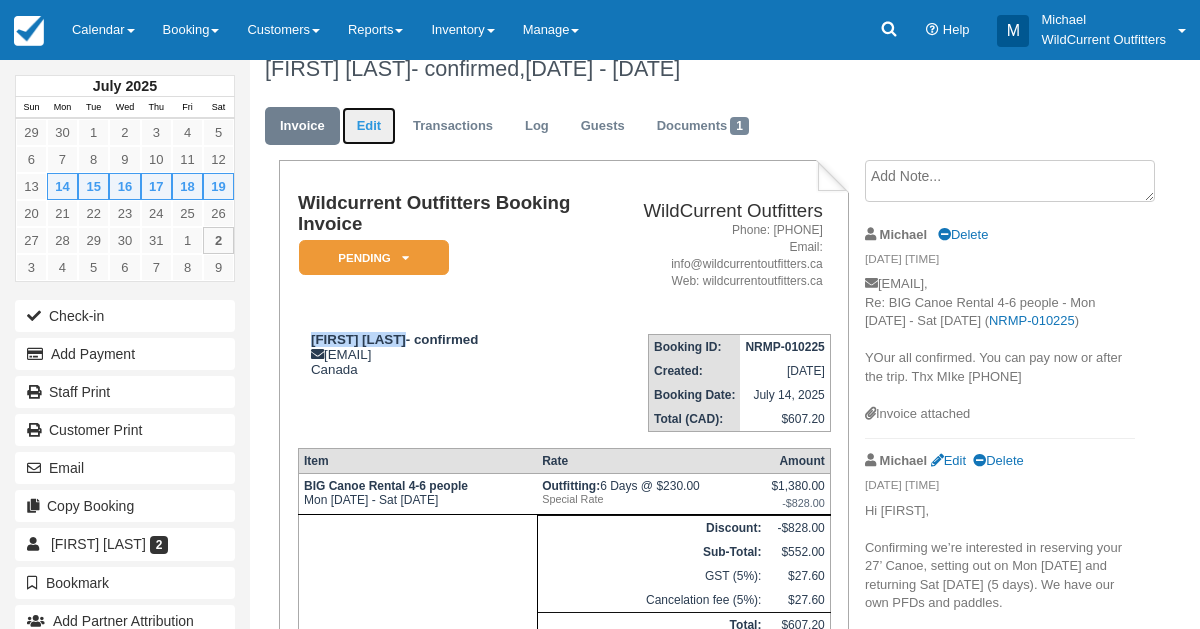 click on "Edit" at bounding box center (369, 126) 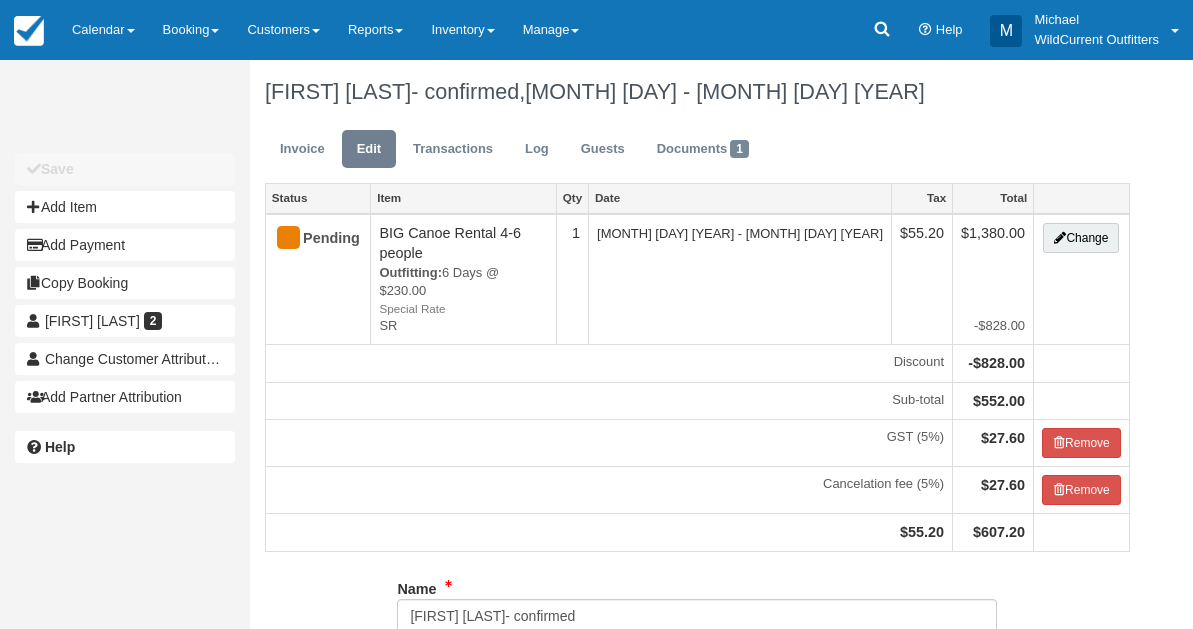 scroll, scrollTop: 0, scrollLeft: 0, axis: both 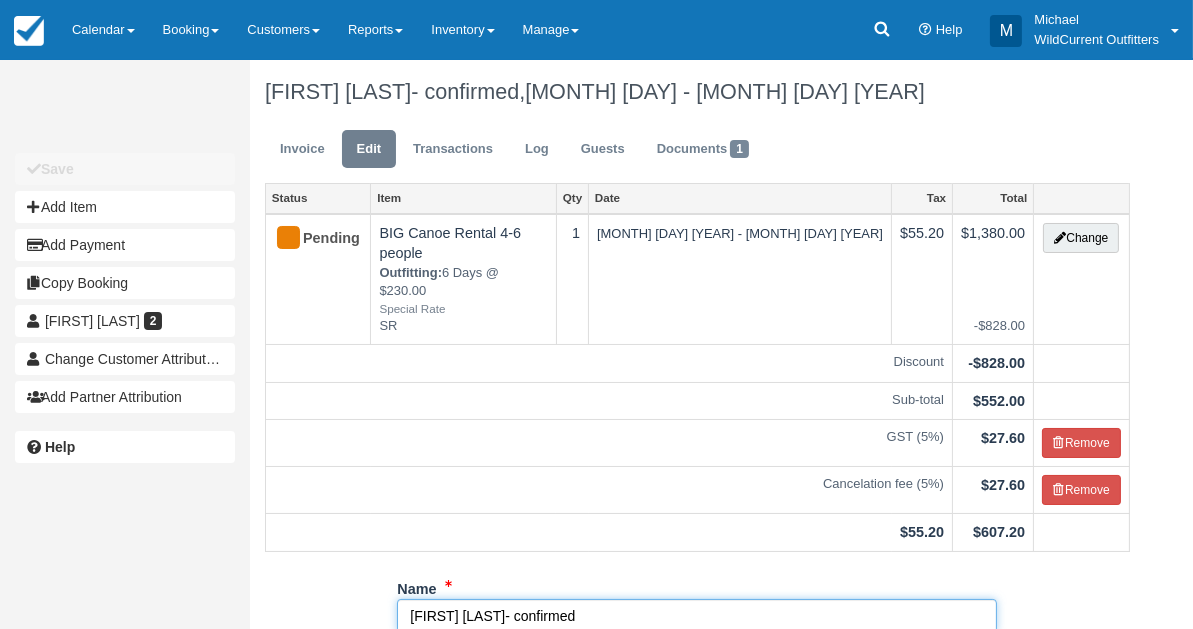 click on "[FIRST] [LAST]- confirmed" at bounding box center (697, 616) 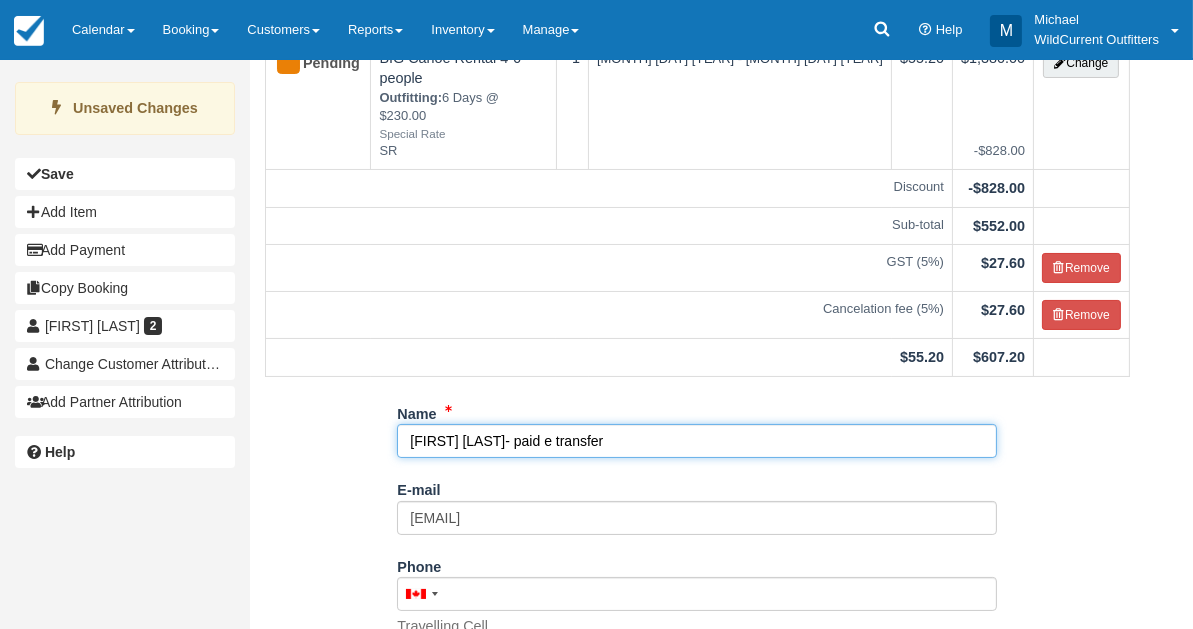 scroll, scrollTop: 429, scrollLeft: 0, axis: vertical 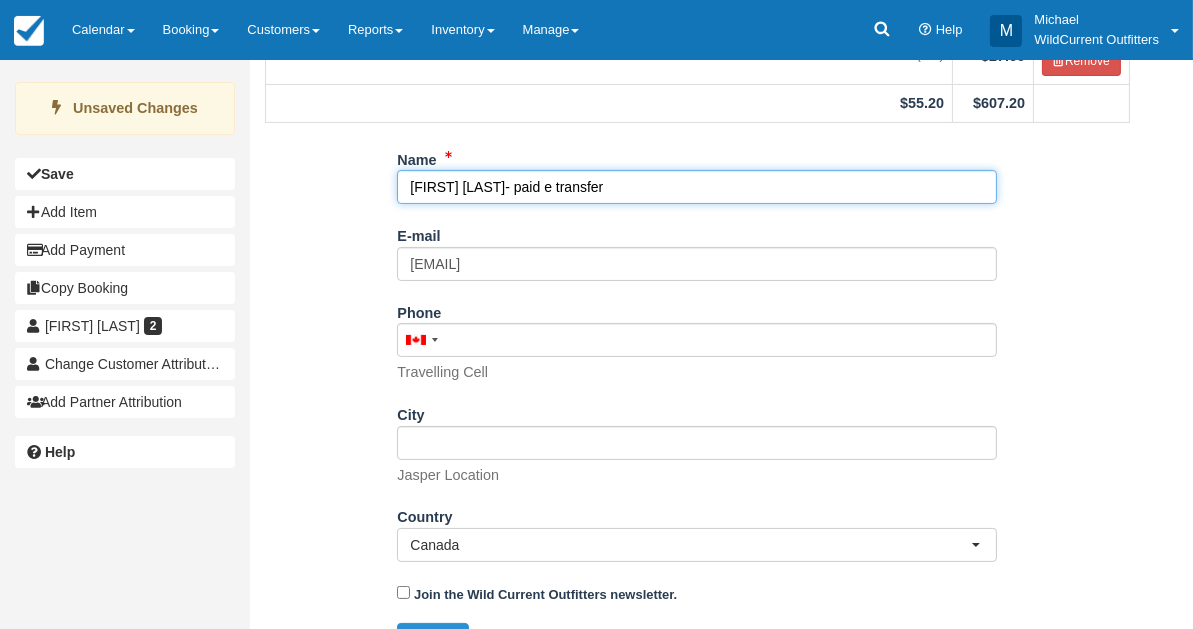 type on "Robert Labonte- paid e transfer" 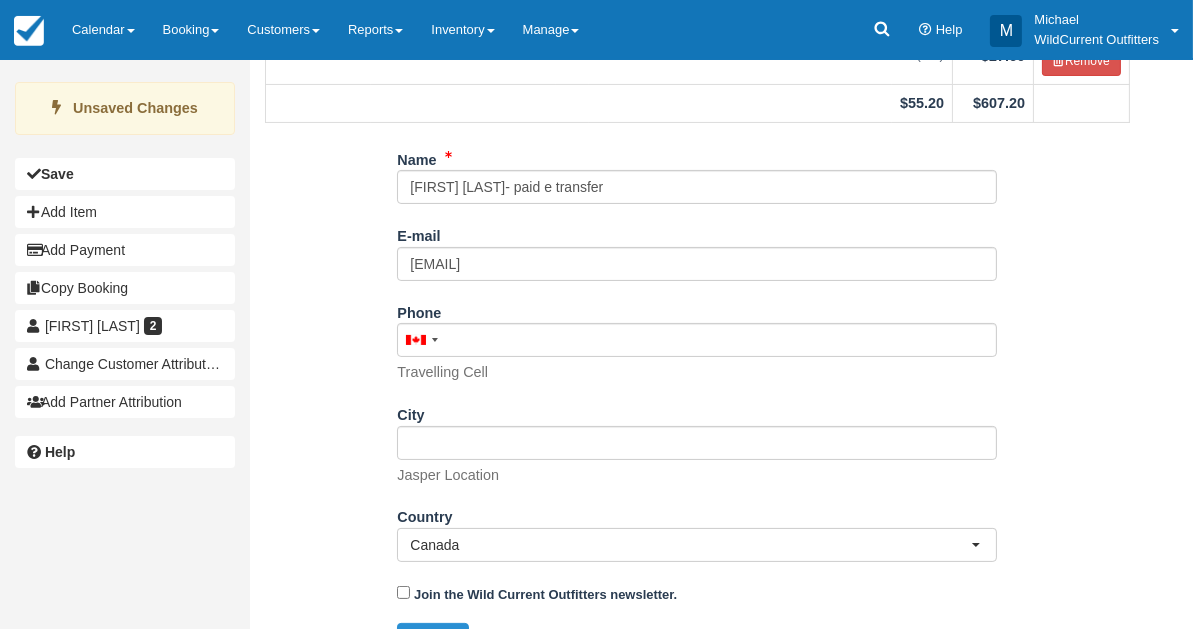 click on "Update" at bounding box center (432, 640) 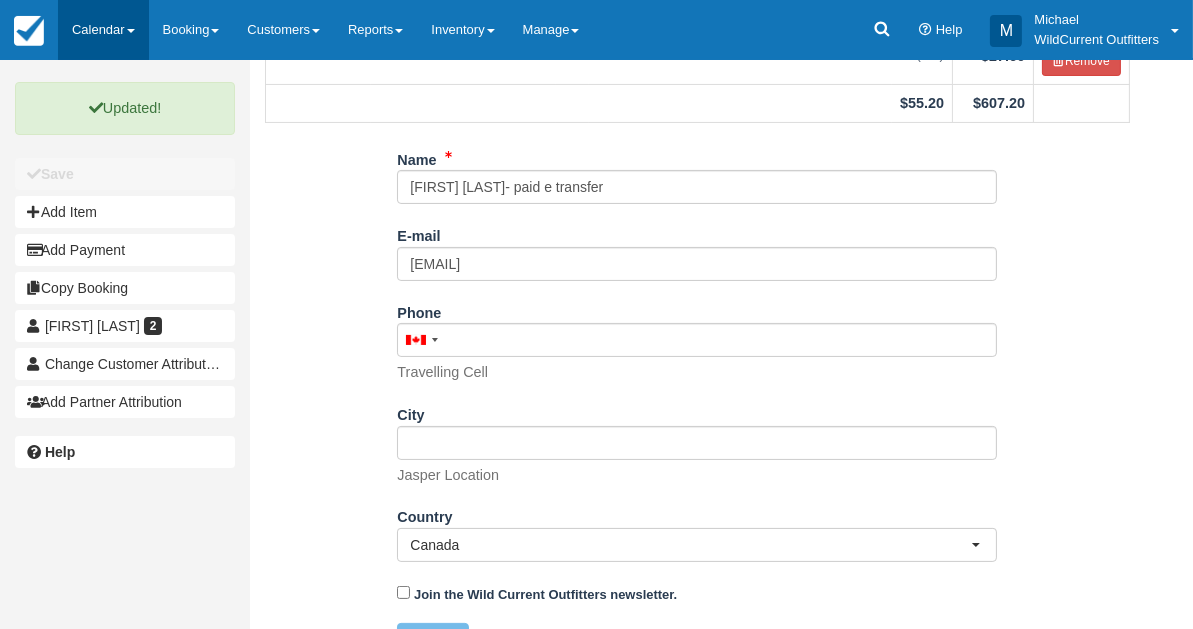 click on "Calendar" at bounding box center [103, 30] 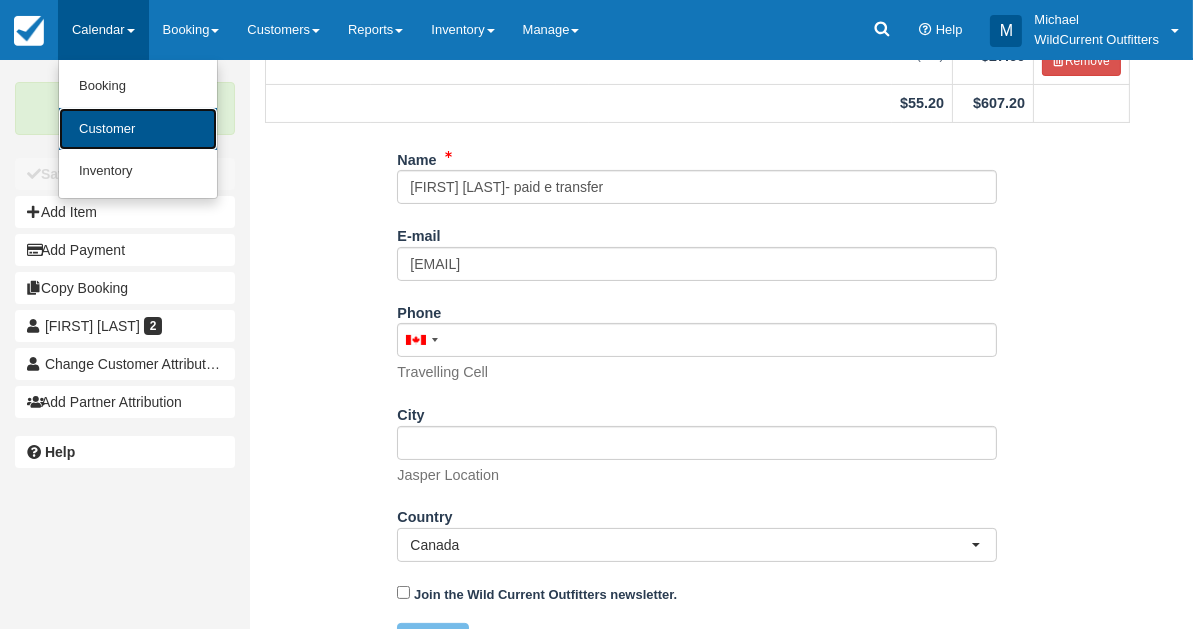 click on "Customer" at bounding box center (138, 129) 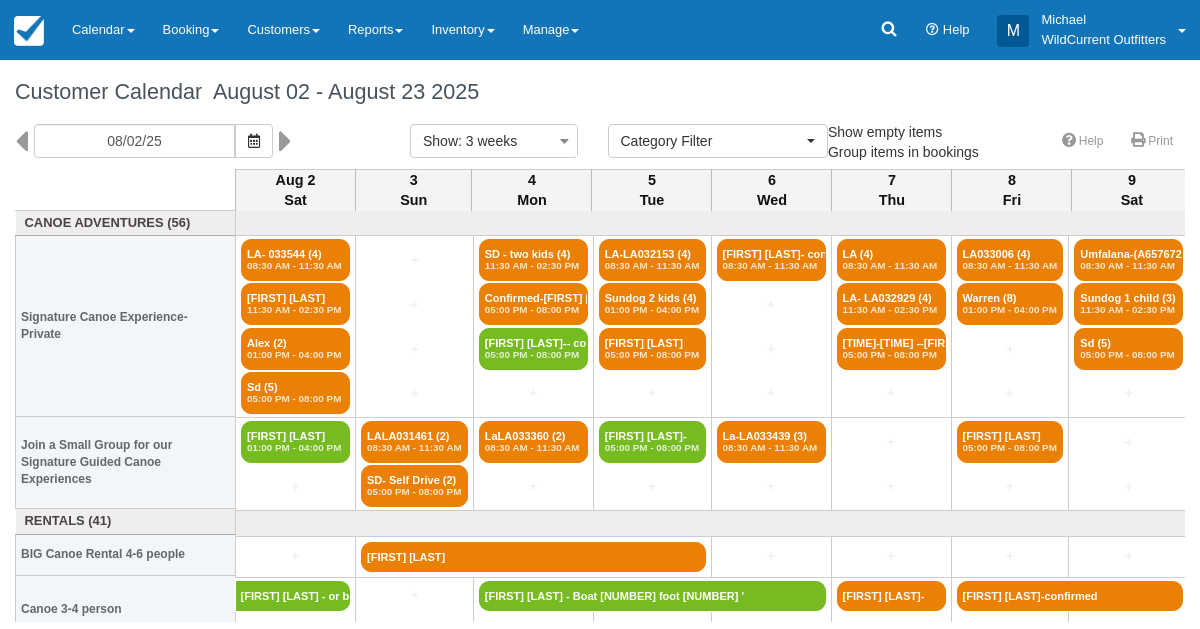 select 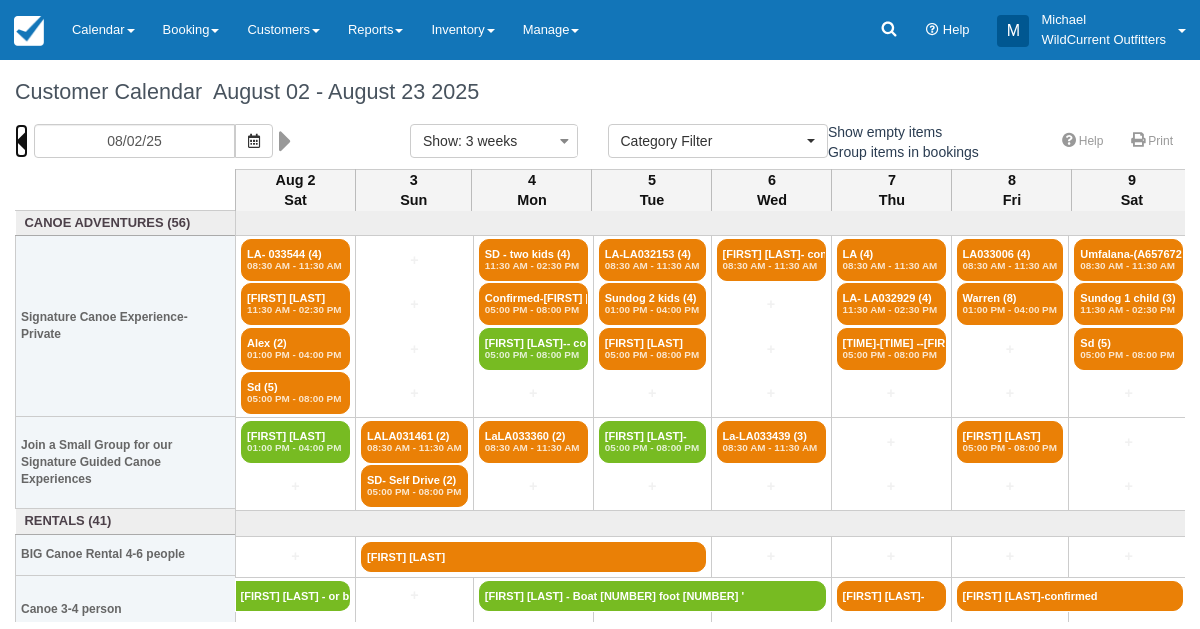 click at bounding box center (21, 141) 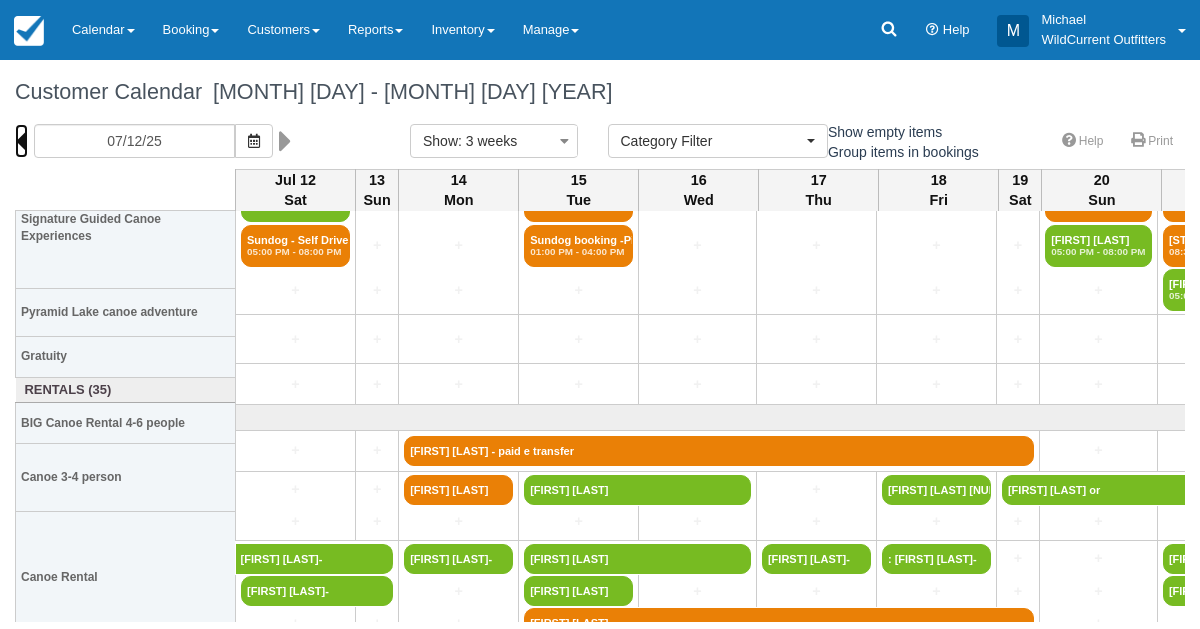scroll, scrollTop: 288, scrollLeft: 0, axis: vertical 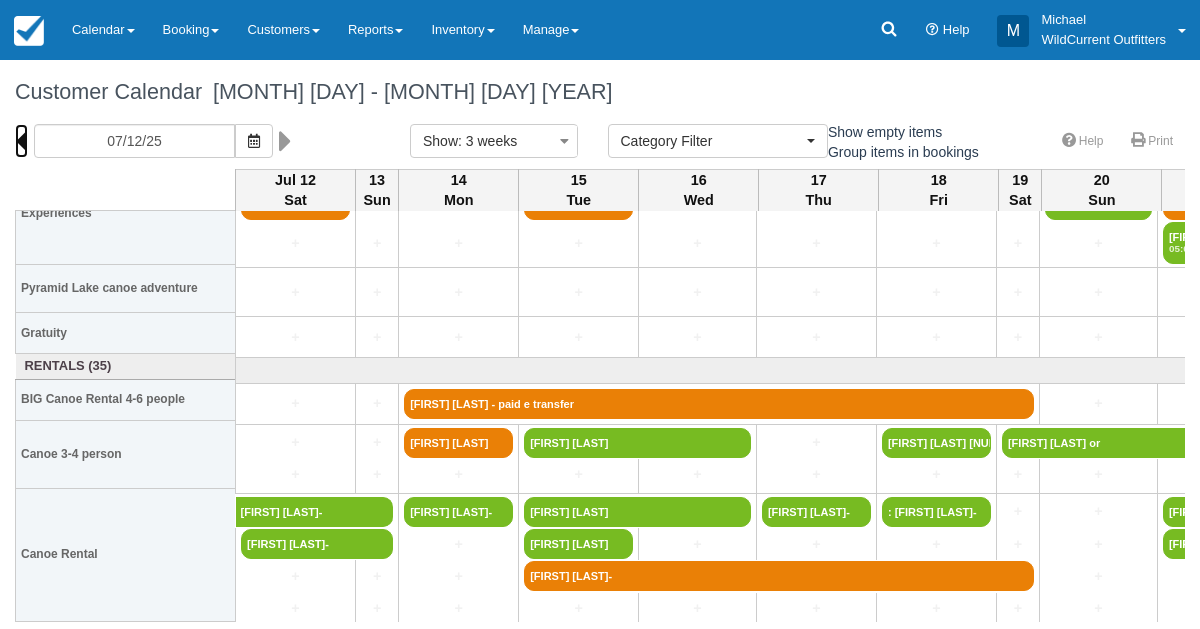 click at bounding box center [21, 141] 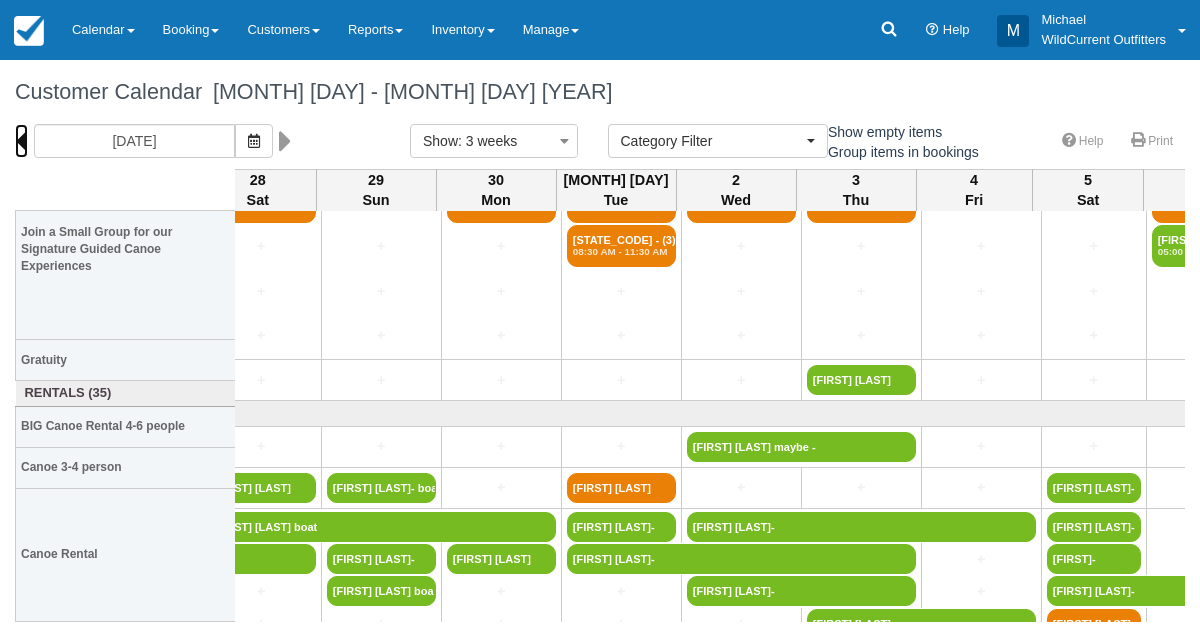 scroll, scrollTop: 213, scrollLeft: 718, axis: both 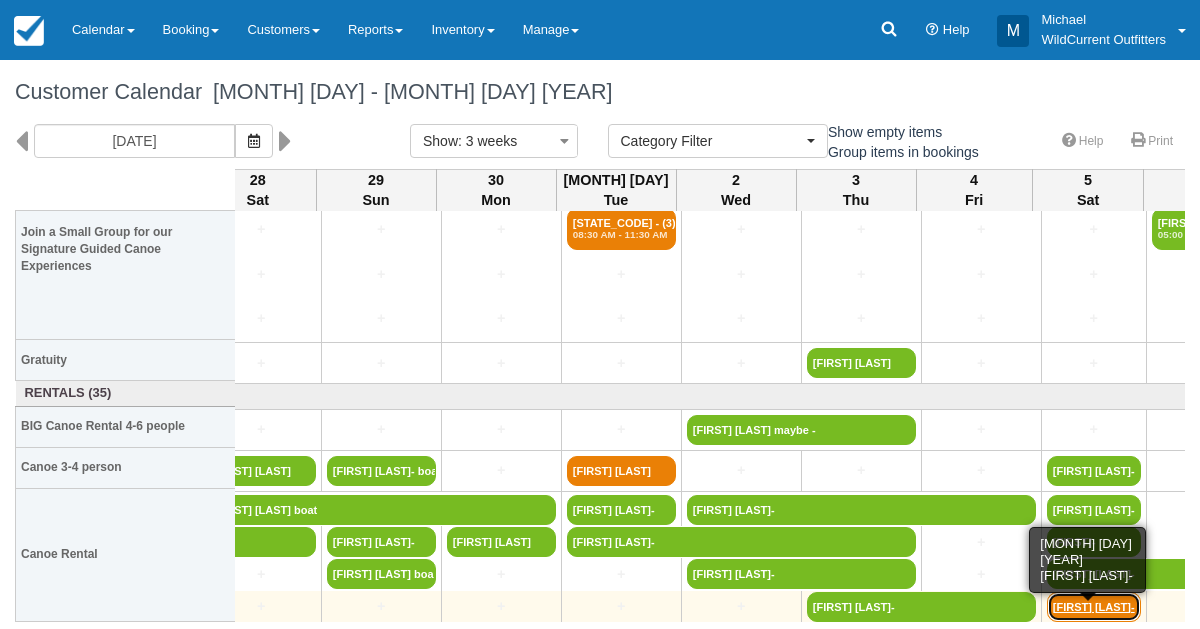 click on "[FIRST] [LAST]-2" at bounding box center (1094, 607) 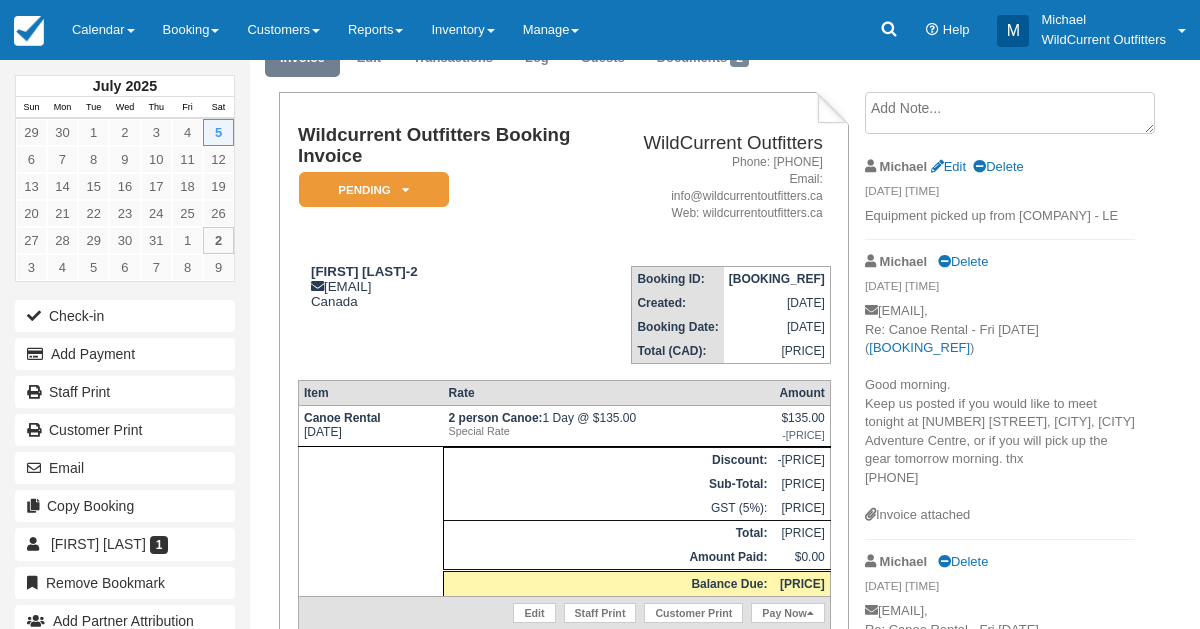 scroll, scrollTop: 86, scrollLeft: 0, axis: vertical 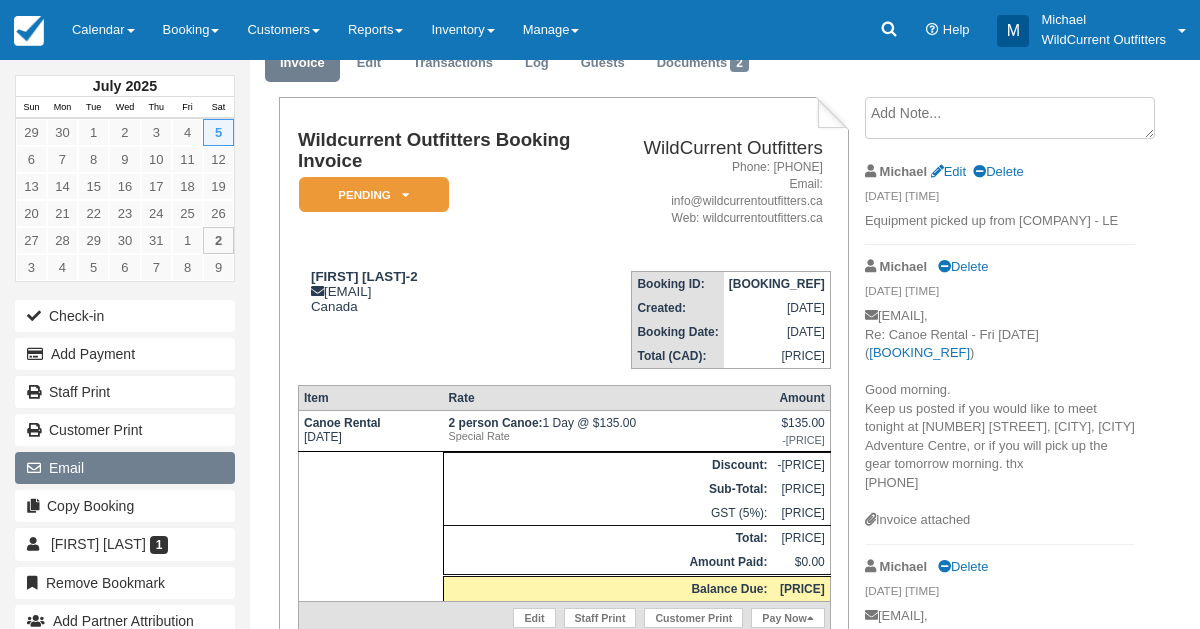 click on "Email" at bounding box center (125, 468) 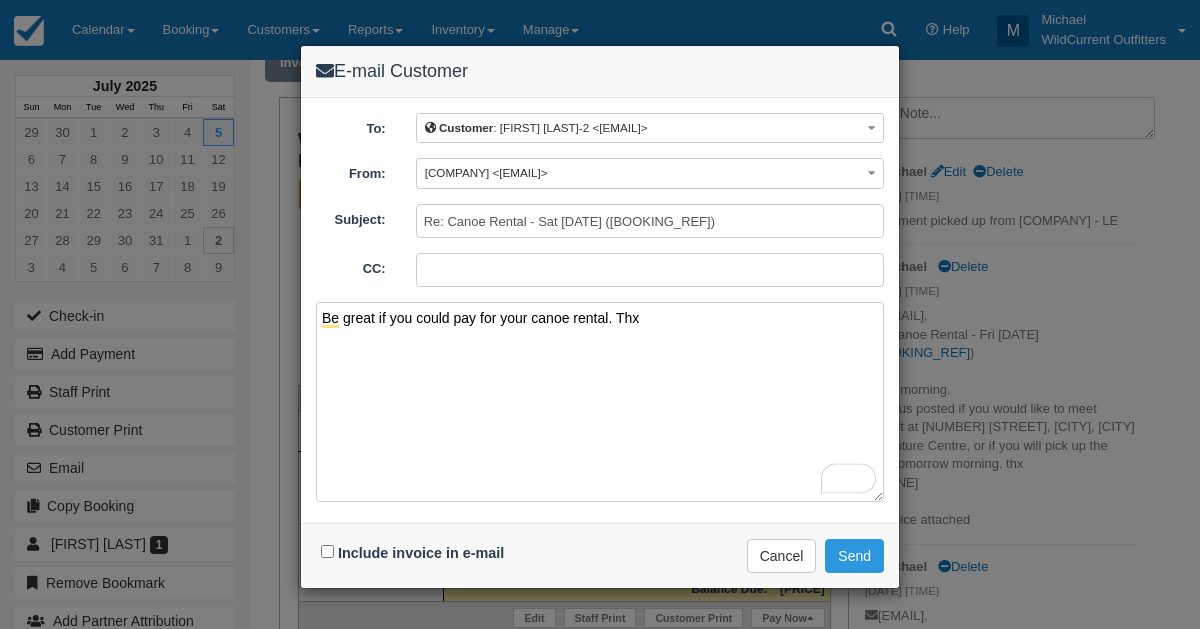type on "Be great if you could pay for your canoe rental. Thx" 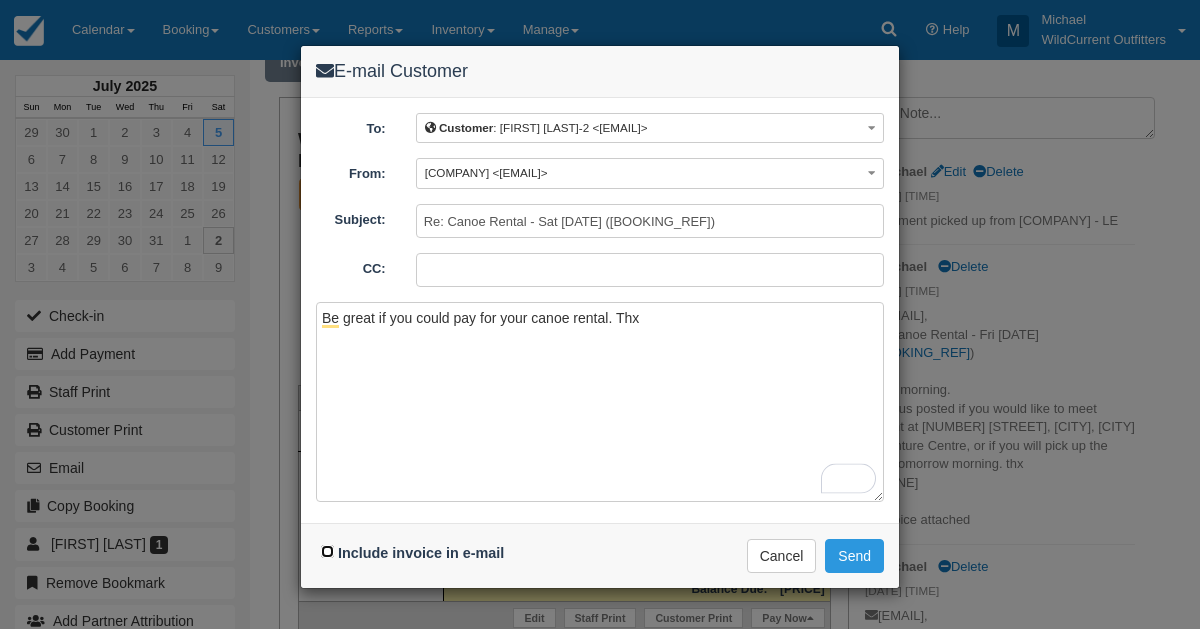 click on "Include invoice in e-mail" at bounding box center [327, 551] 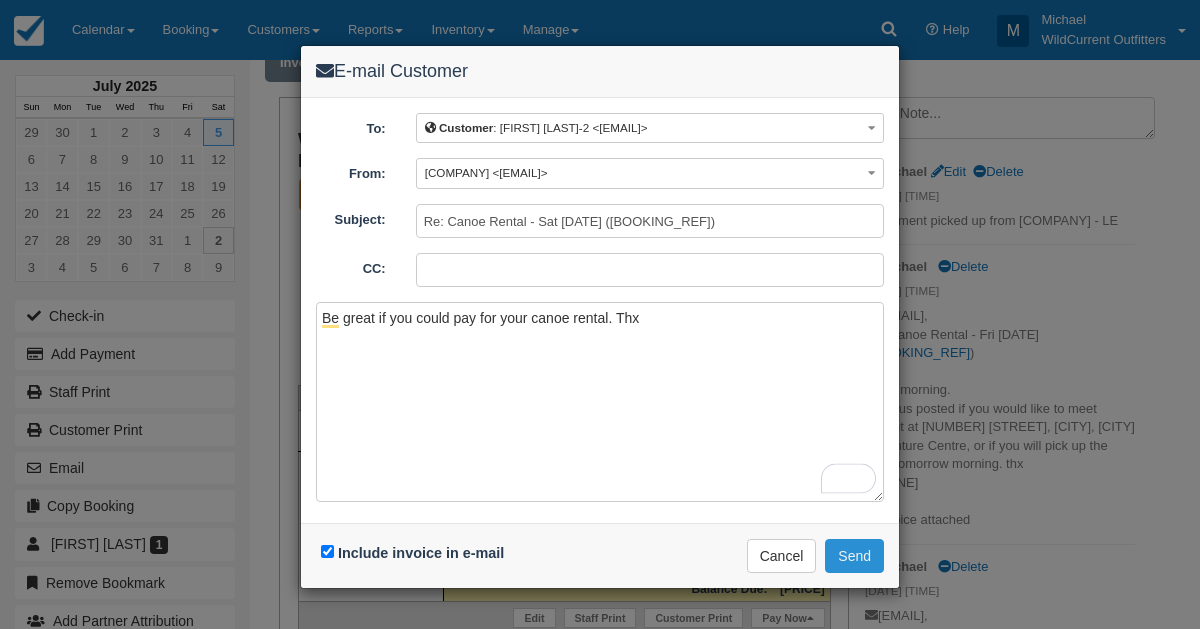 click on "Send" at bounding box center [854, 556] 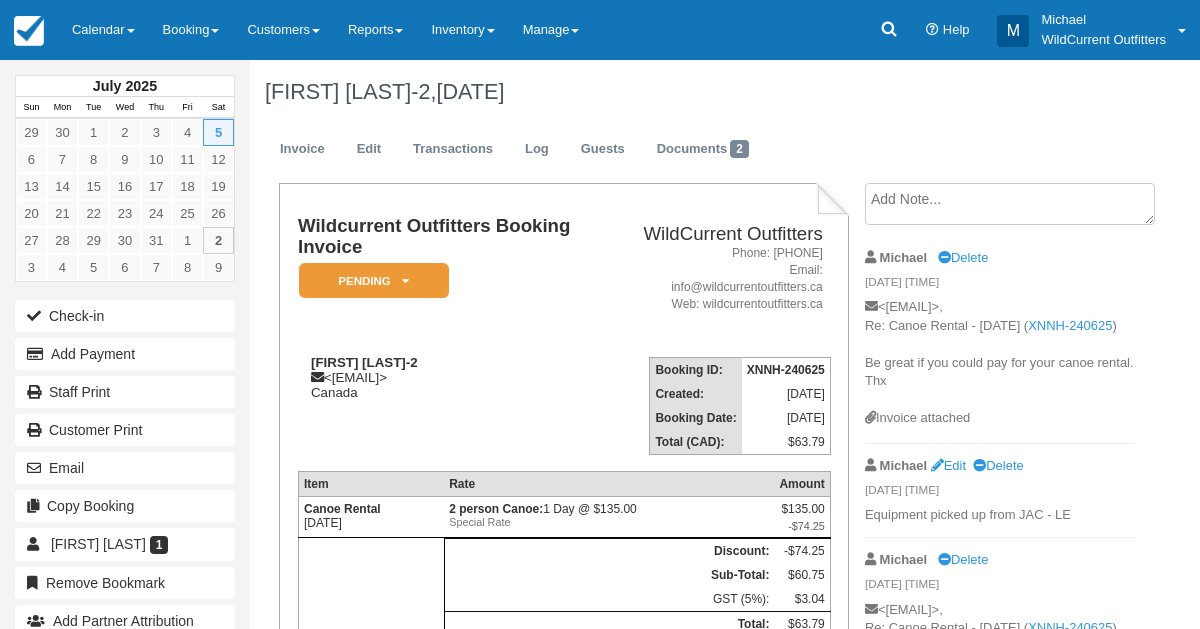 scroll, scrollTop: 0, scrollLeft: 0, axis: both 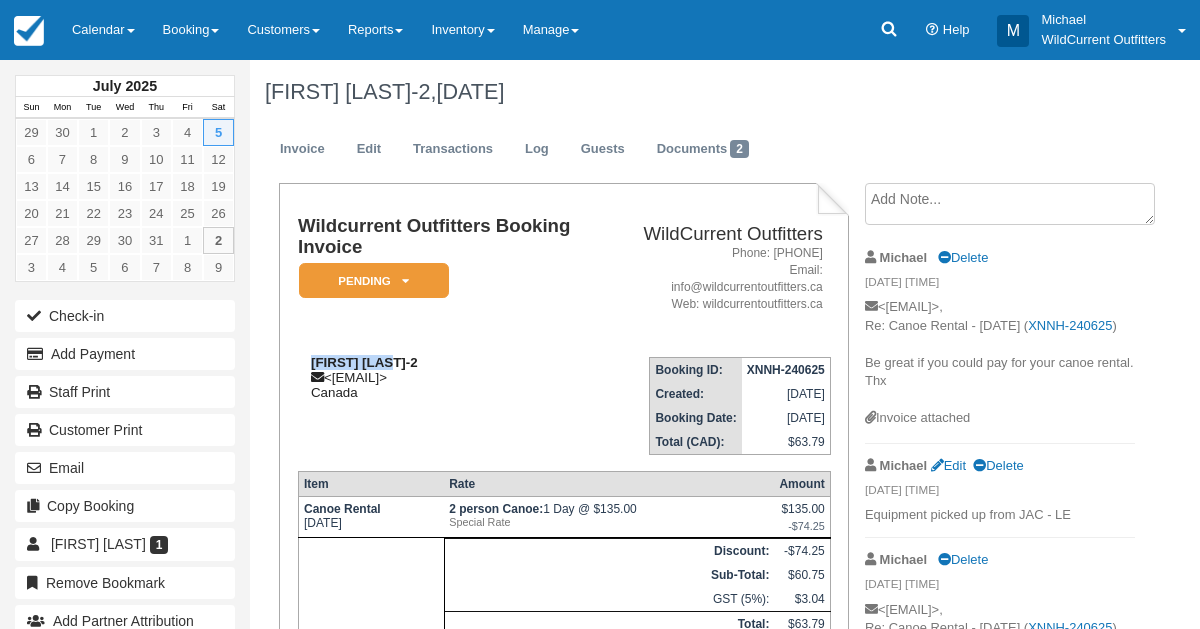 drag, startPoint x: 401, startPoint y: 360, endPoint x: 307, endPoint y: 365, distance: 94.13288 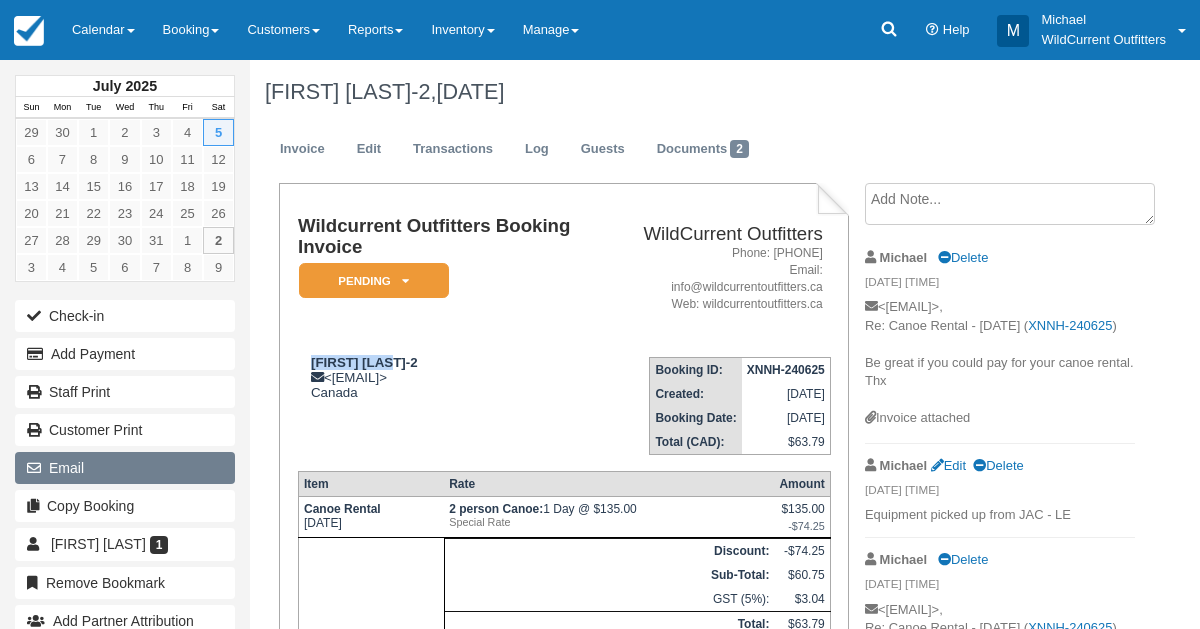 click on "Email" at bounding box center (125, 468) 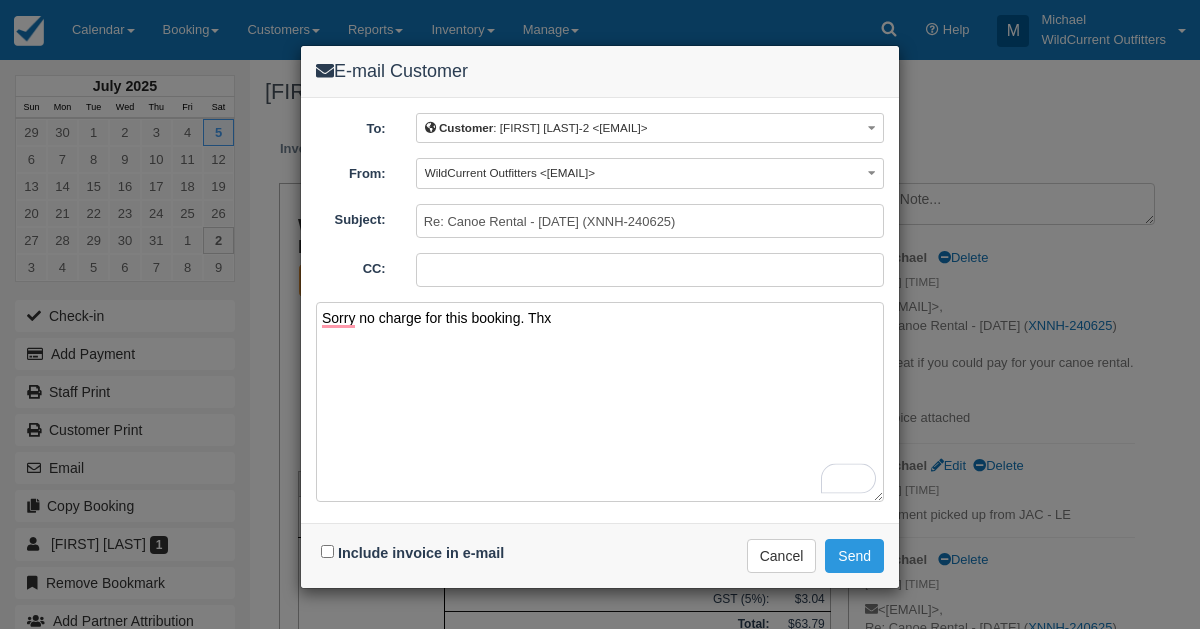 type on "Sorry no charge for this booking. Thx" 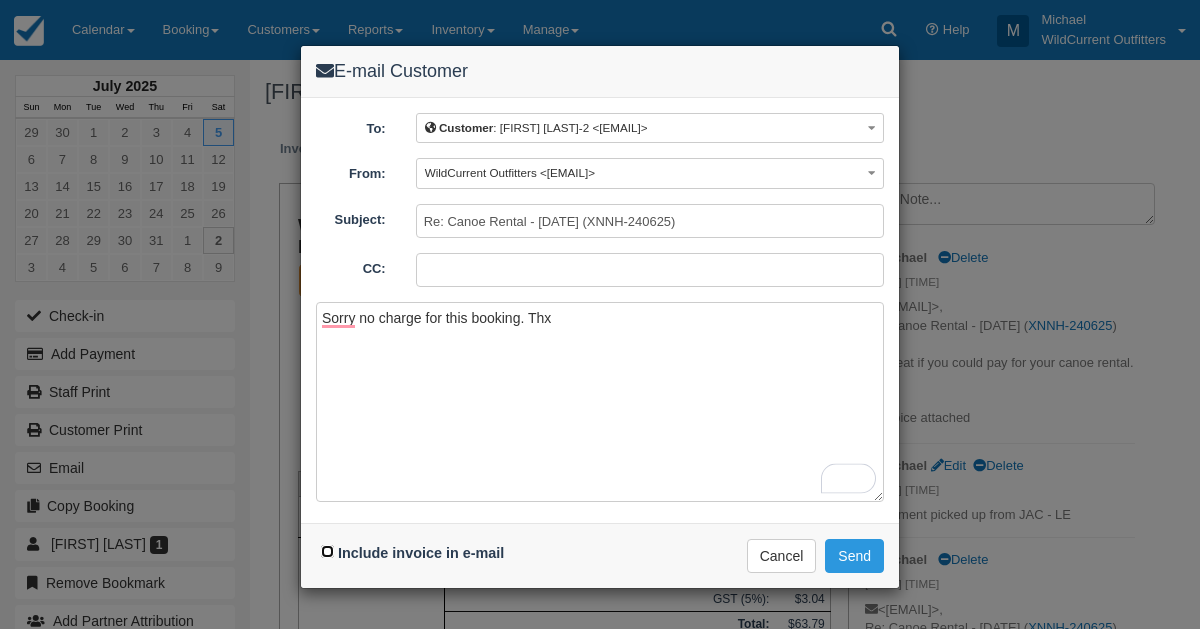 click on "Include invoice in e-mail" at bounding box center [327, 551] 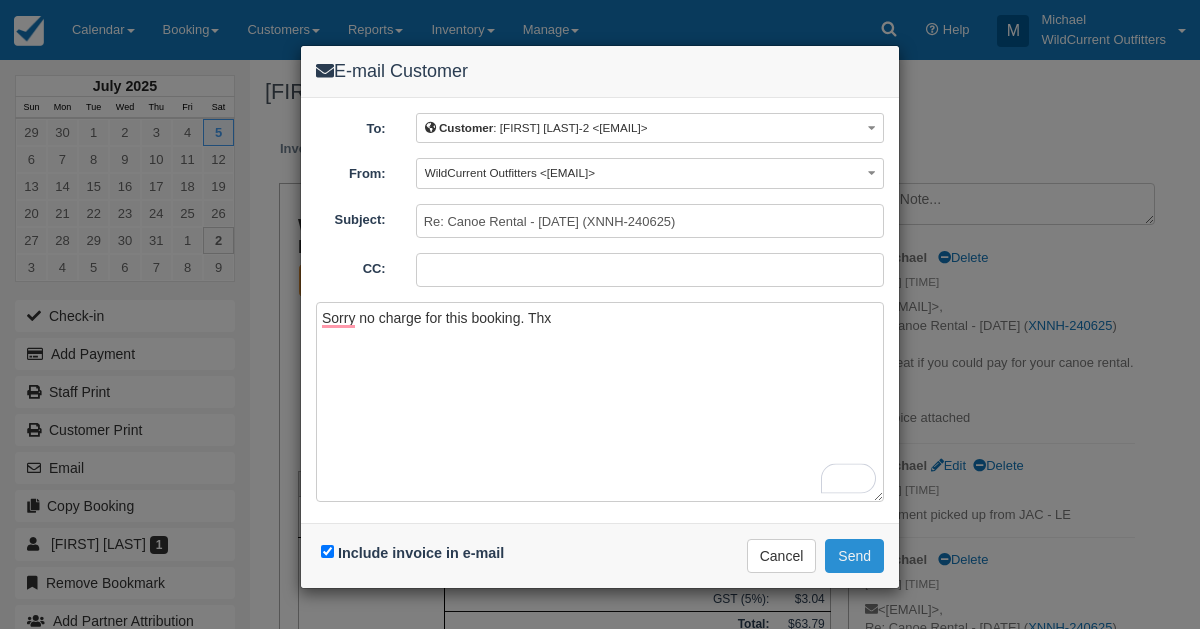 click on "Send" at bounding box center (854, 556) 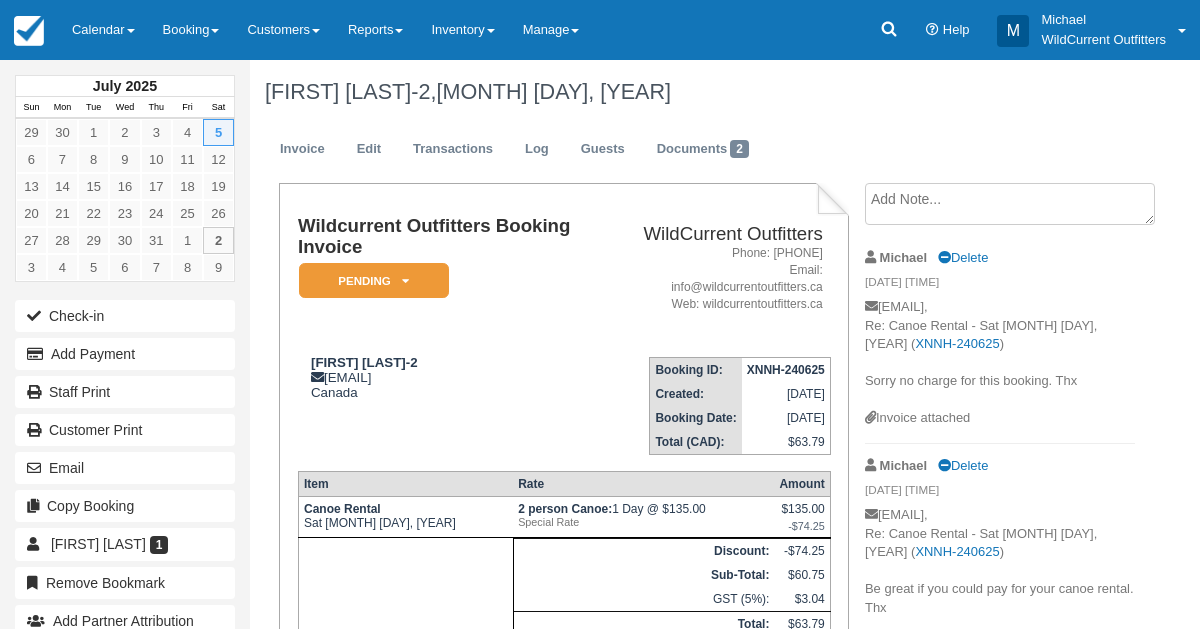 scroll, scrollTop: 0, scrollLeft: 0, axis: both 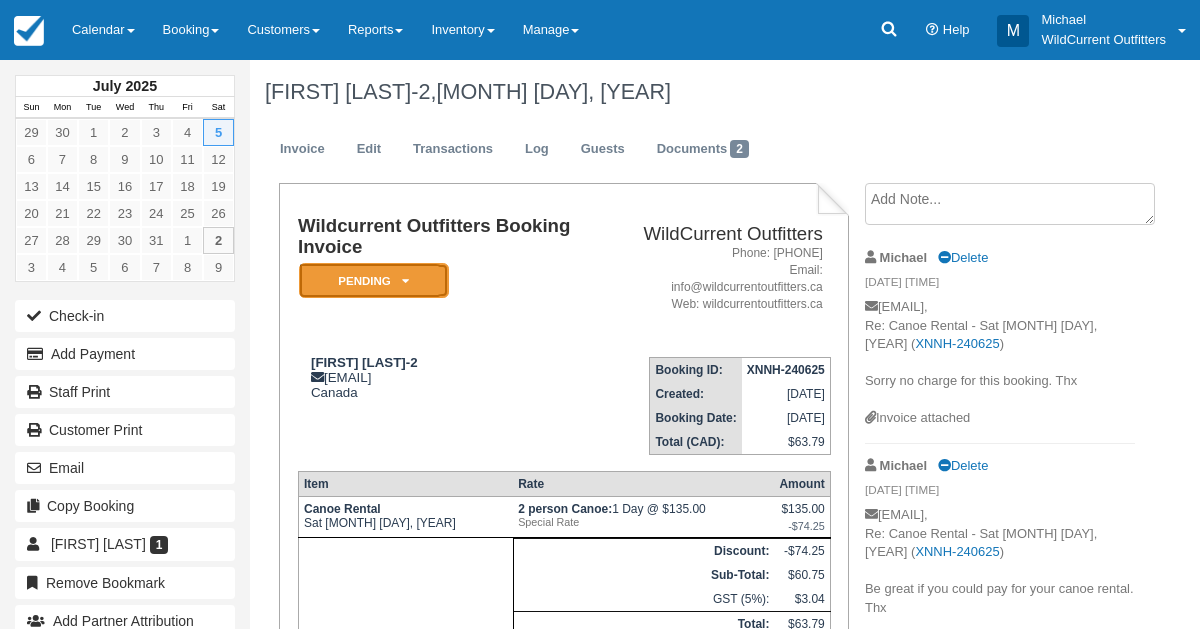 click at bounding box center (405, 281) 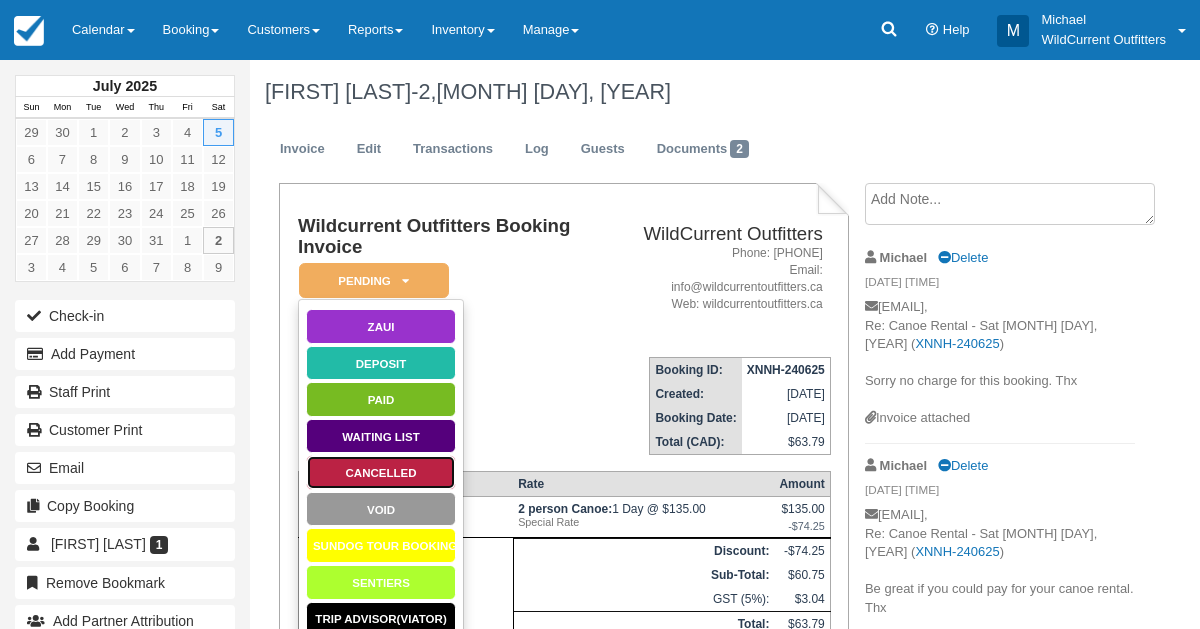 click on "Cancelled" at bounding box center [381, 472] 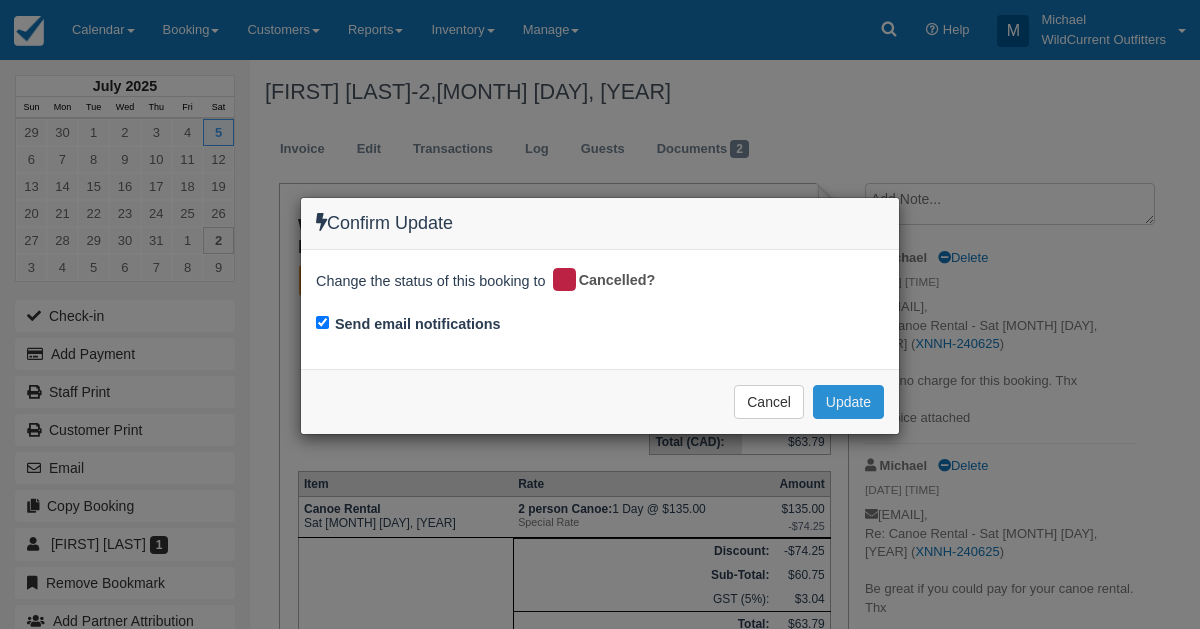 click on "Update" at bounding box center (848, 402) 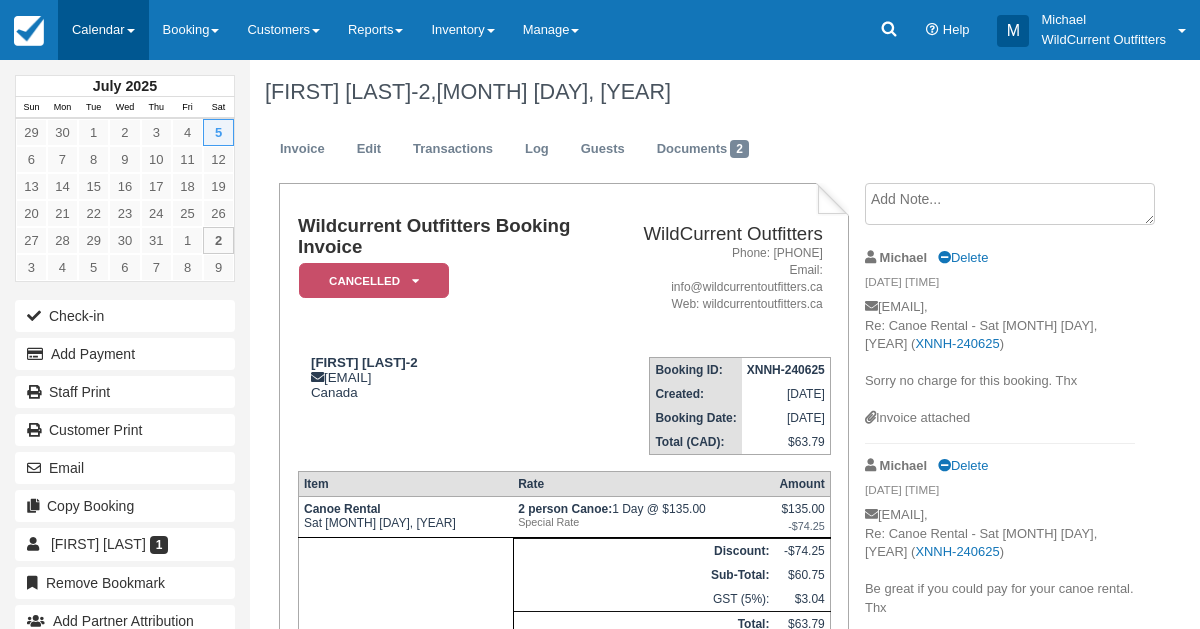 click on "Calendar" at bounding box center [103, 30] 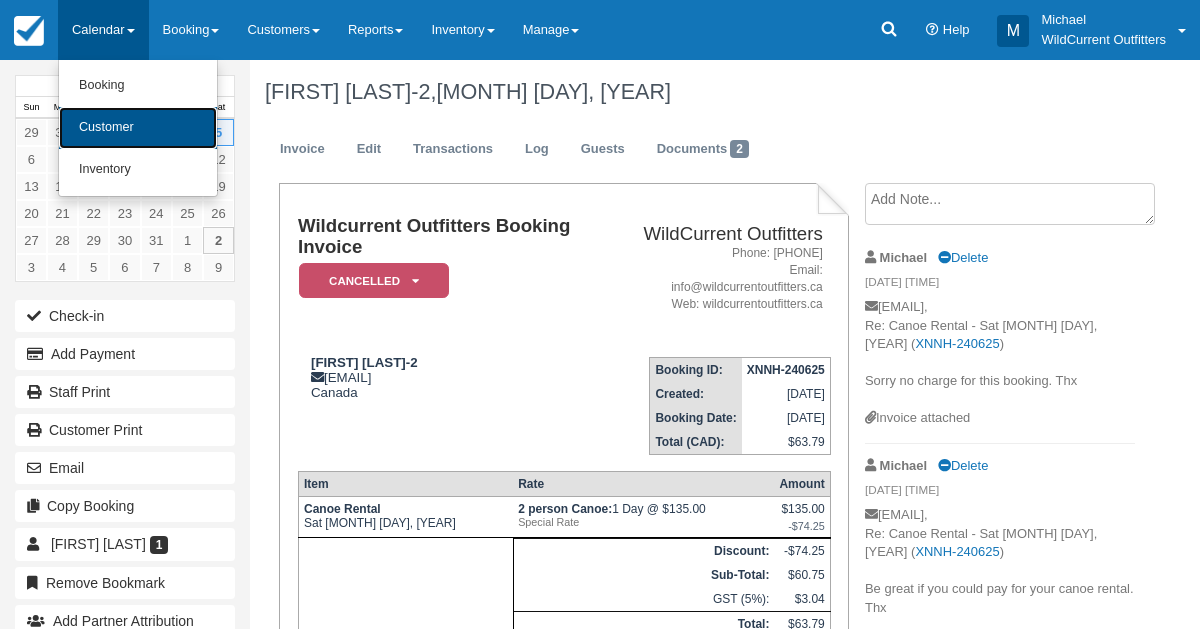 click on "Customer" at bounding box center [138, 128] 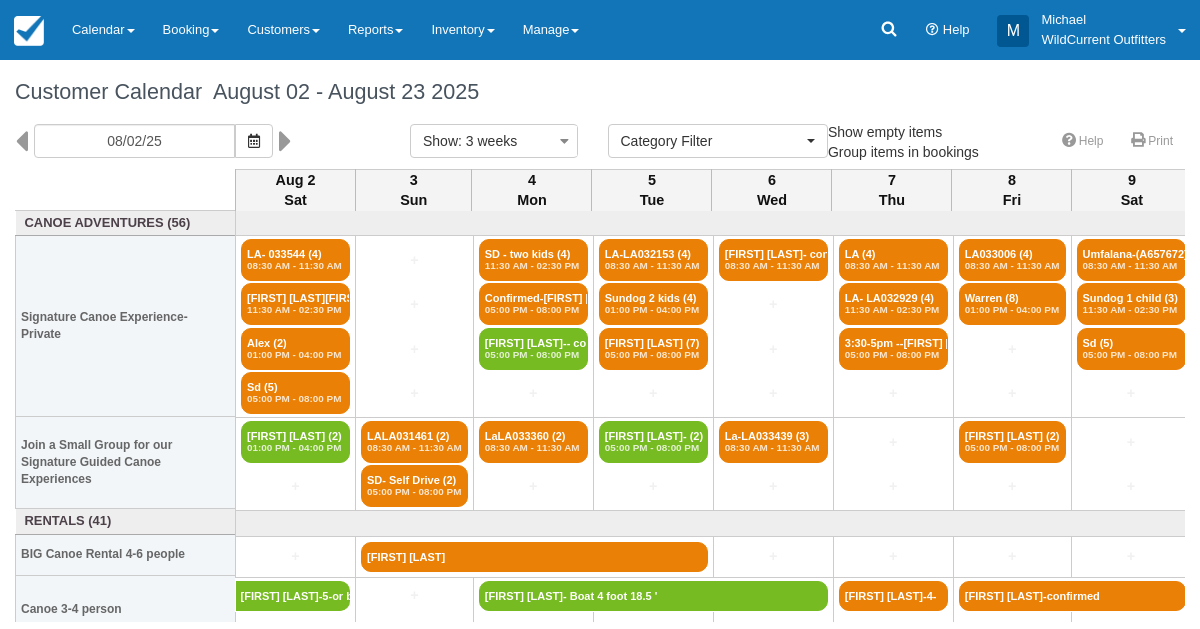 select 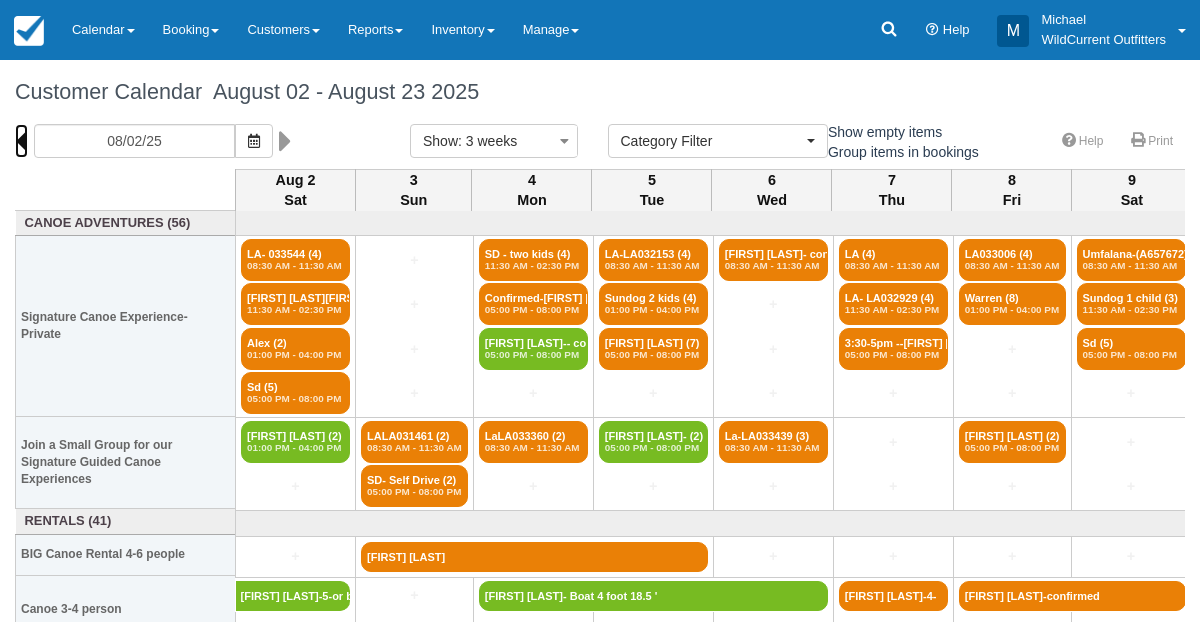 click at bounding box center (21, 141) 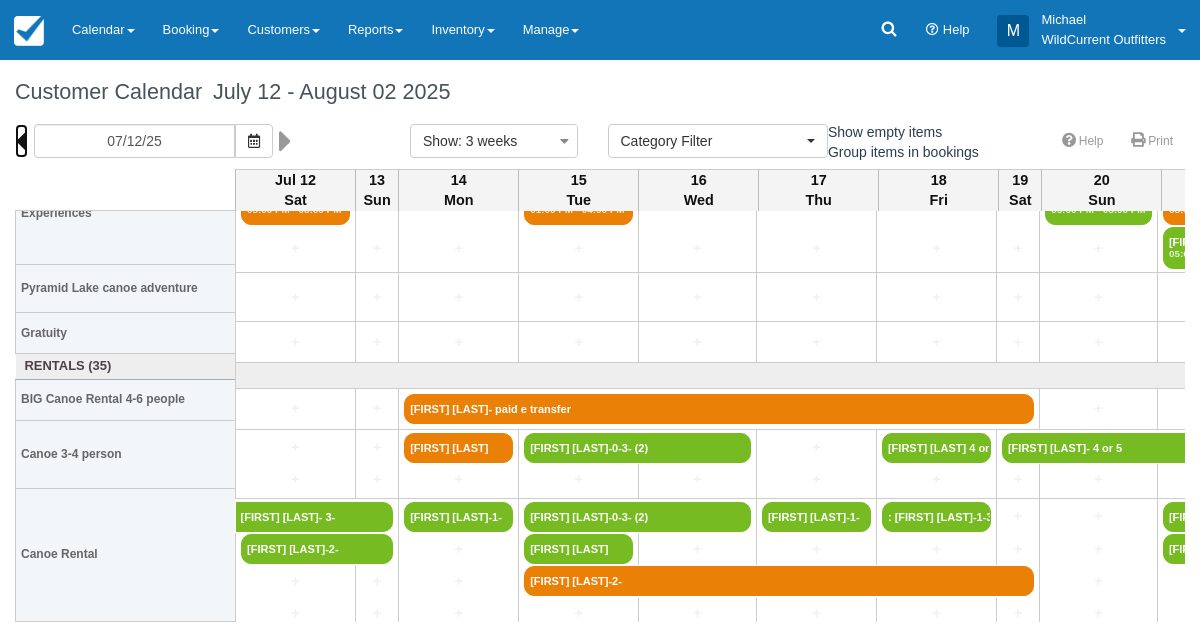 scroll, scrollTop: 288, scrollLeft: 0, axis: vertical 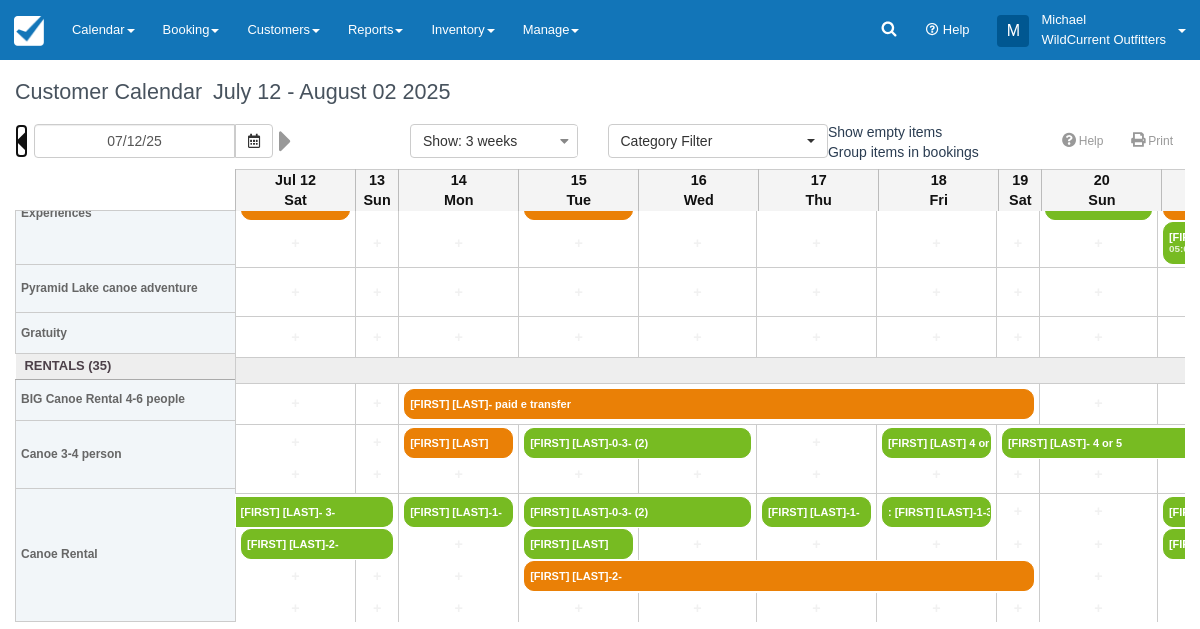 click at bounding box center [21, 141] 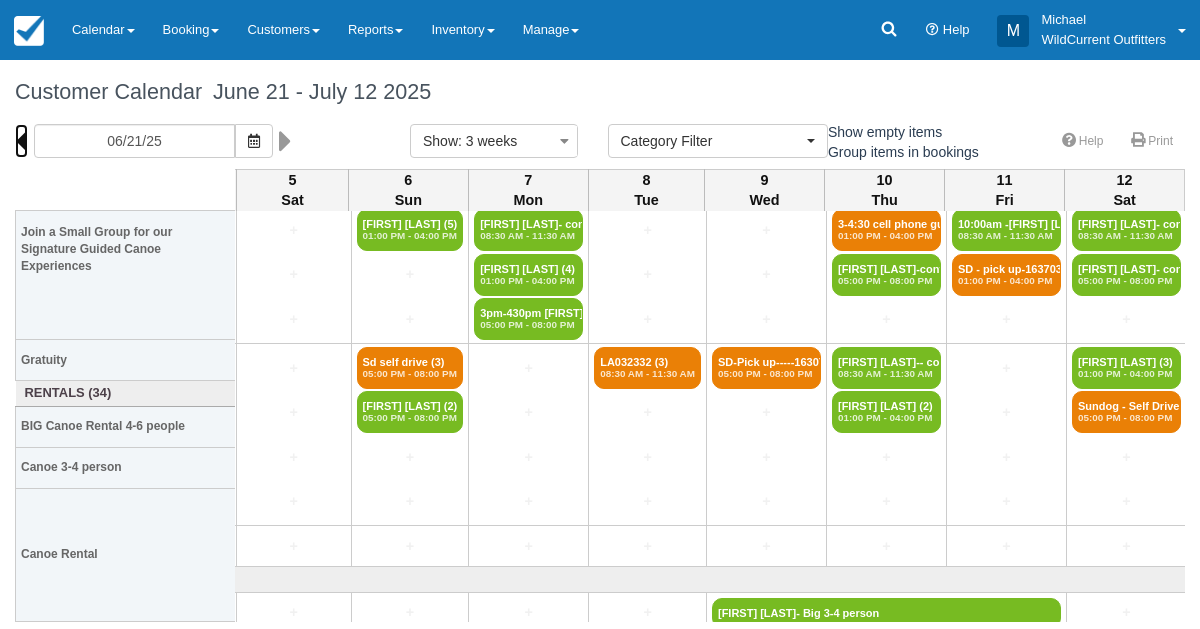 scroll, scrollTop: 0, scrollLeft: 1514, axis: horizontal 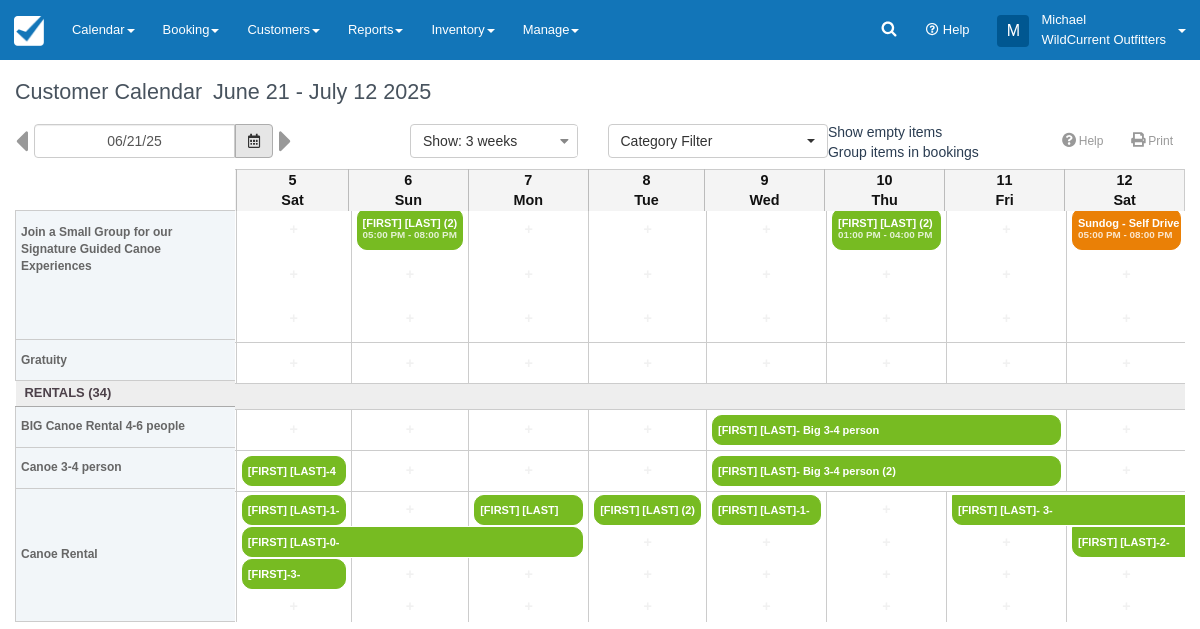 click at bounding box center (254, 141) 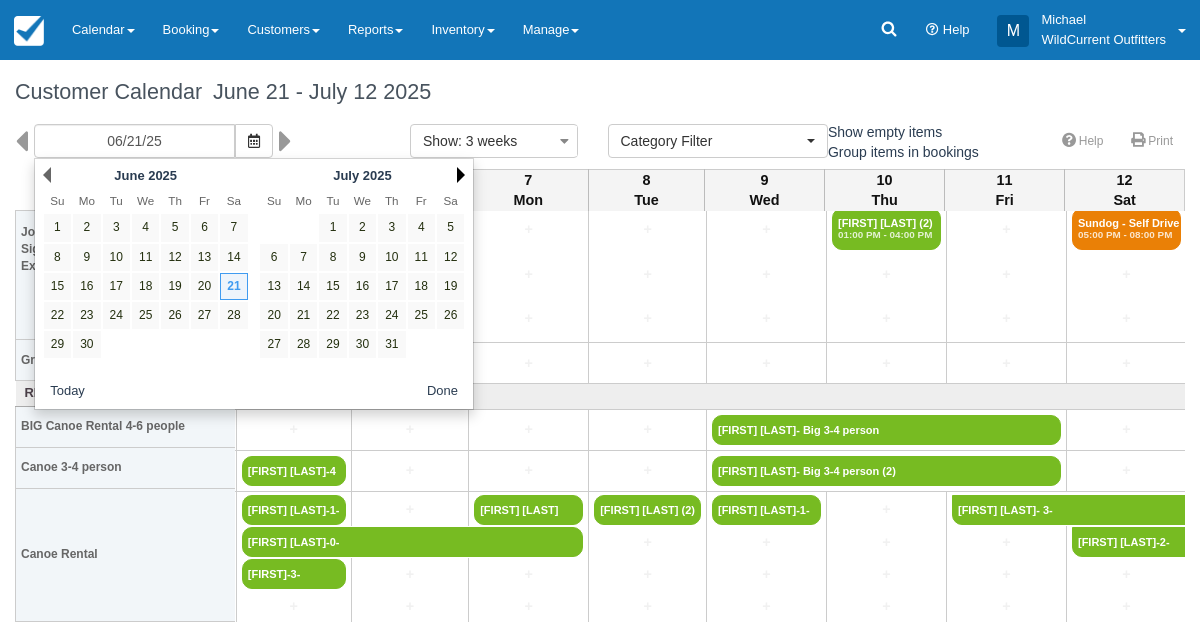 click on "Next" at bounding box center (461, 175) 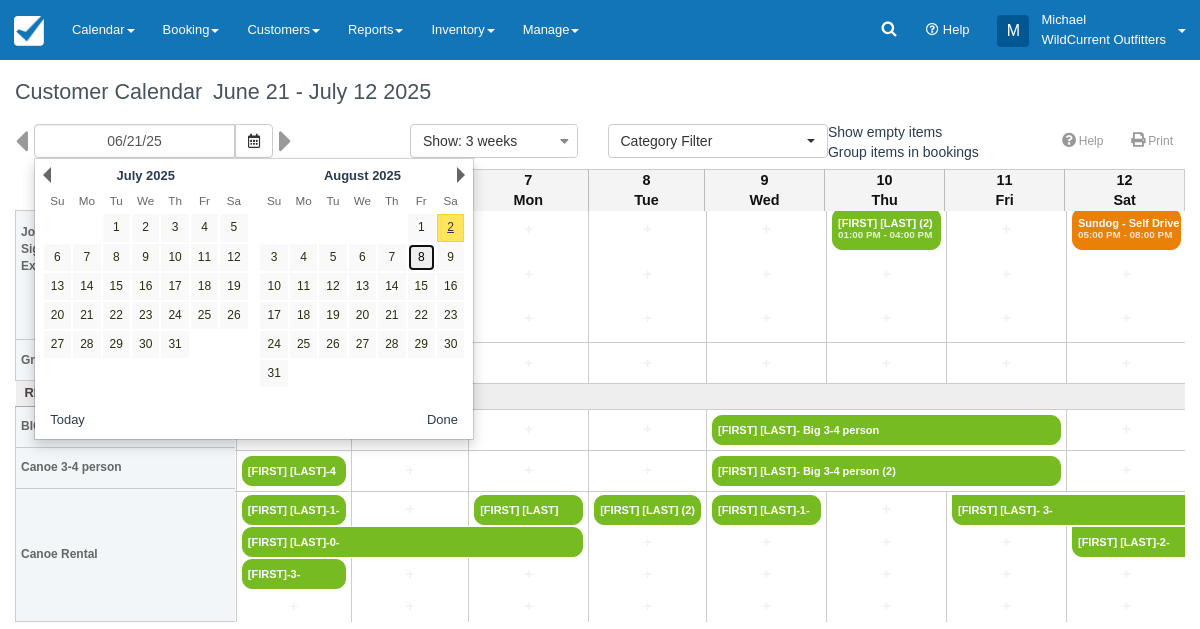 click on "8" at bounding box center [421, 257] 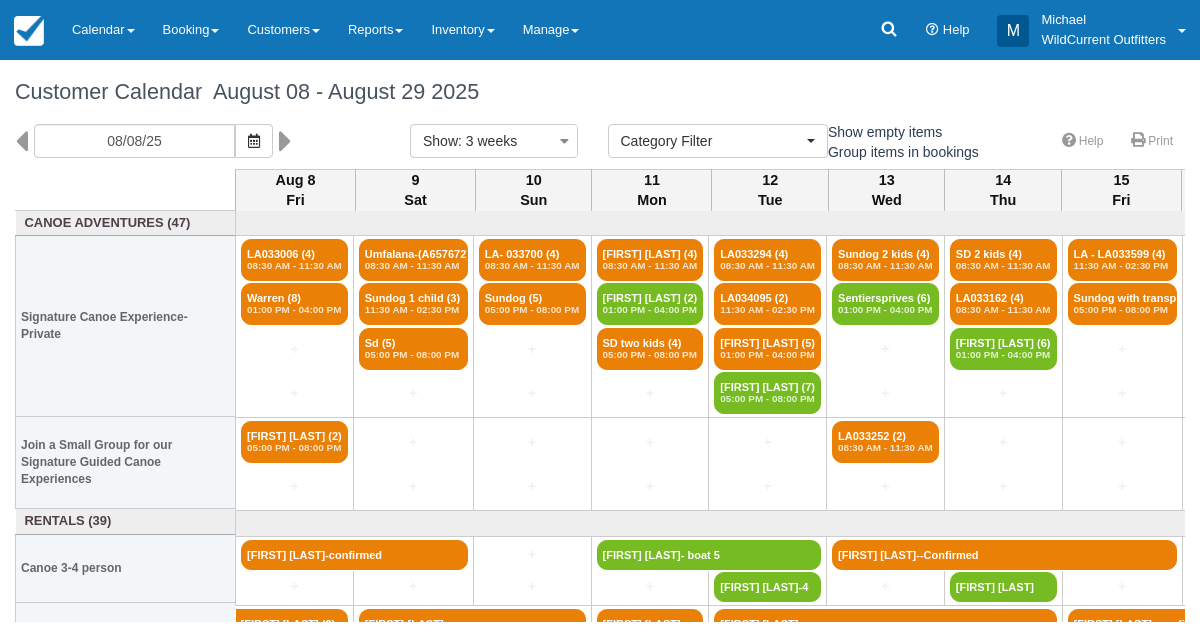 scroll, scrollTop: 113, scrollLeft: 0, axis: vertical 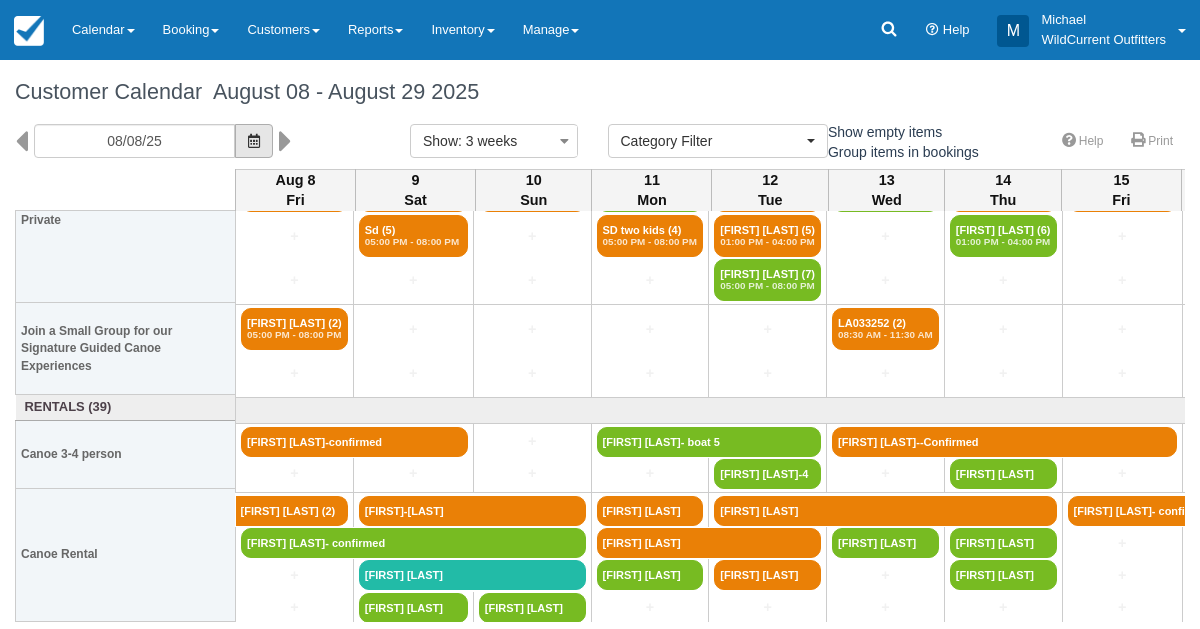 click at bounding box center [254, 141] 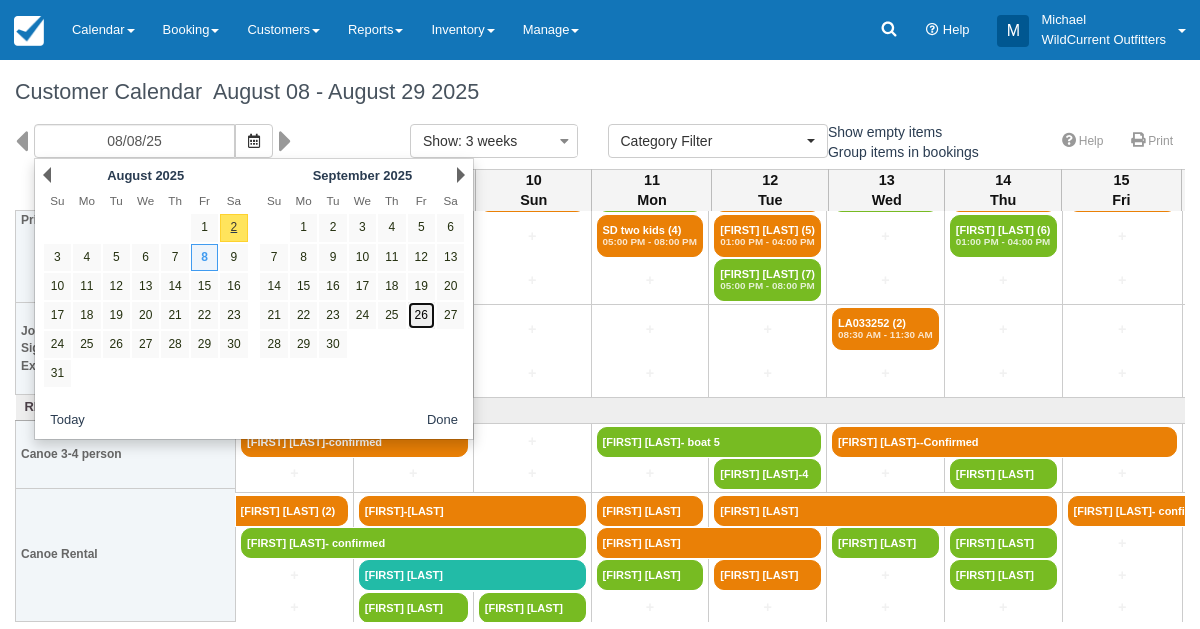 click on "26" at bounding box center (421, 315) 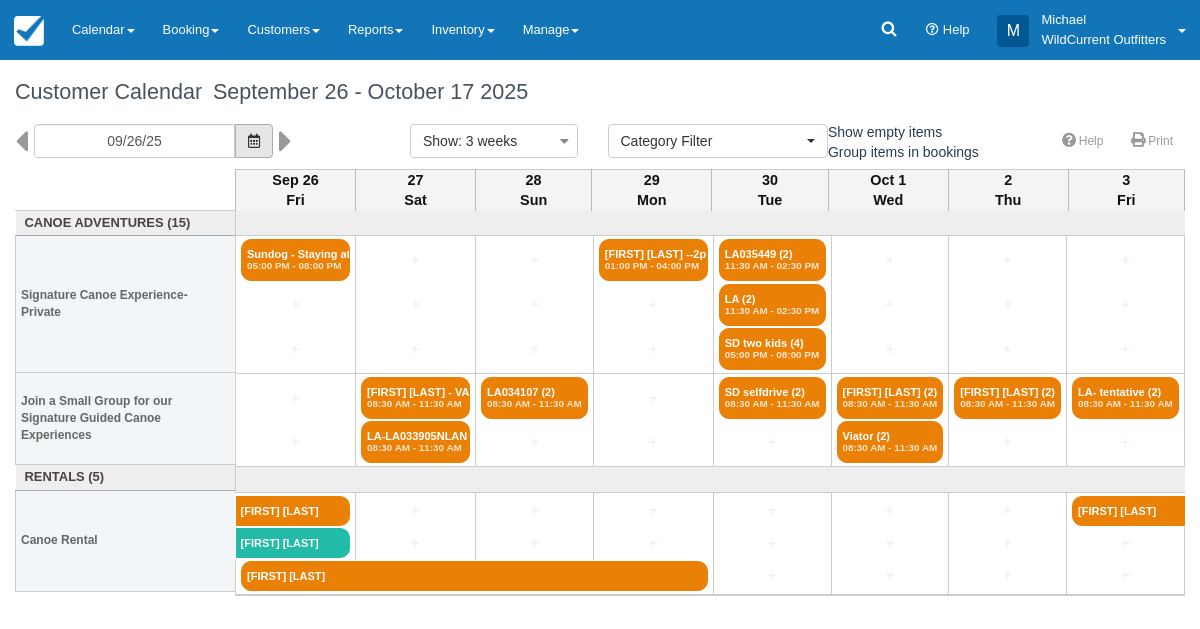 click at bounding box center [254, 141] 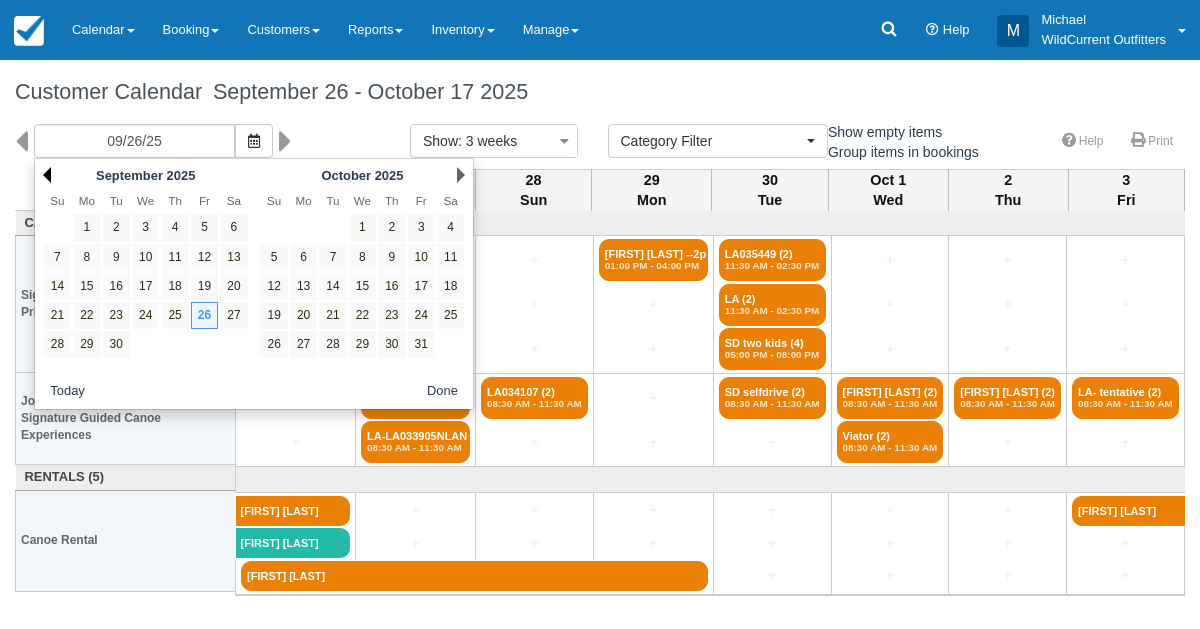 click on "Prev" at bounding box center (47, 175) 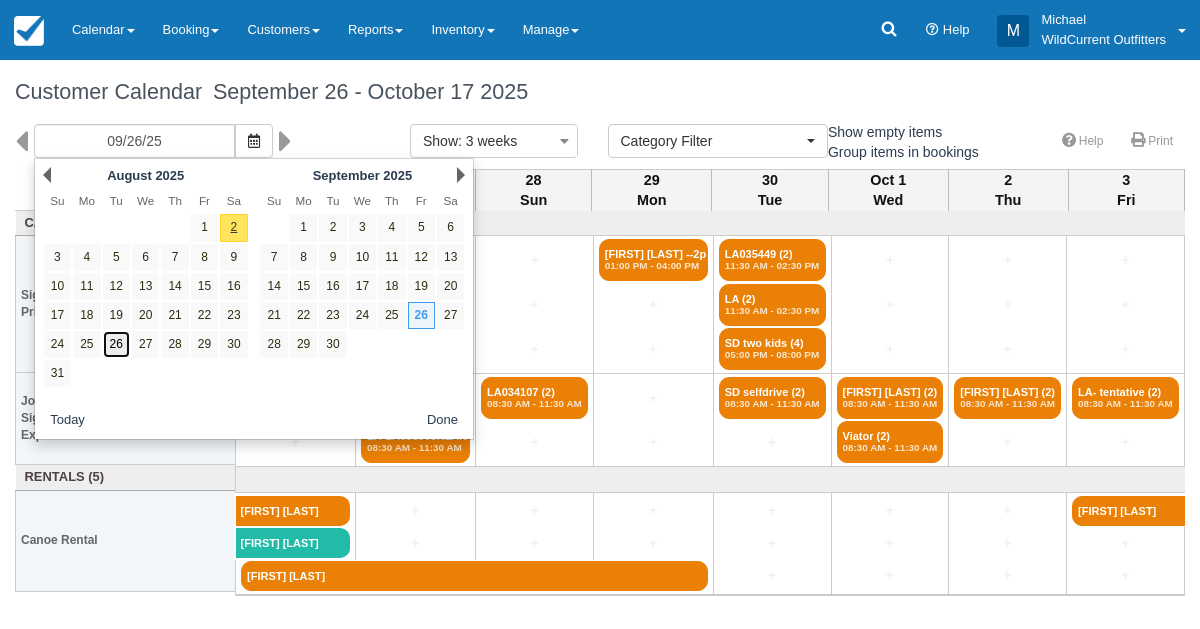 click on "26" at bounding box center (116, 344) 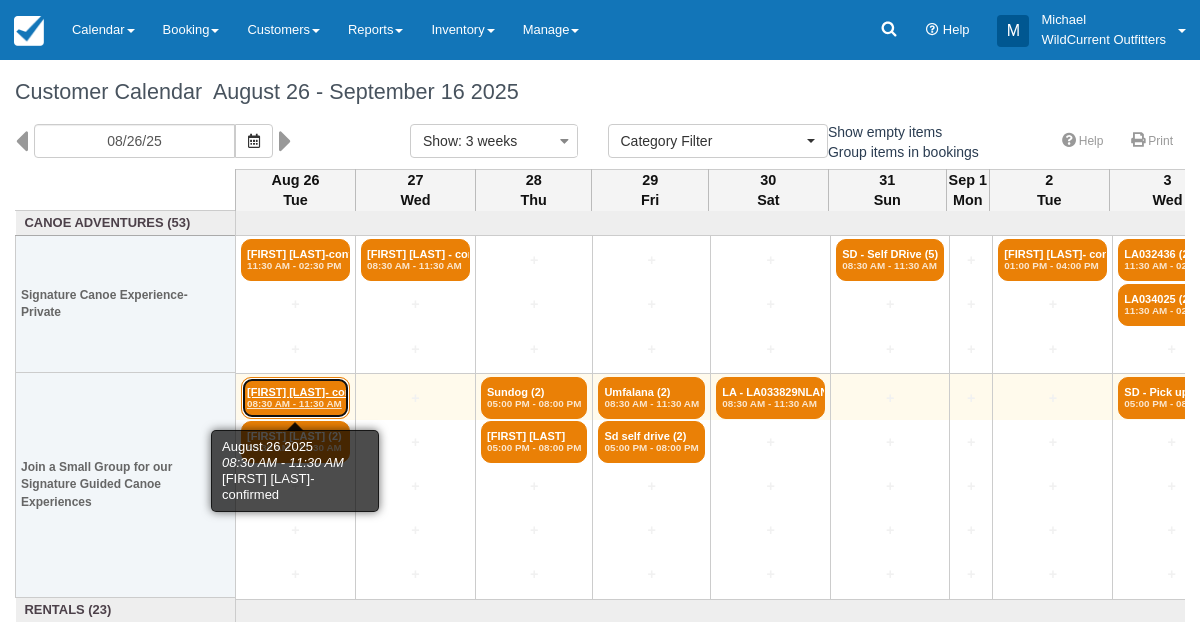 click on "08:30 AM - 11:30 AM" at bounding box center (295, 404) 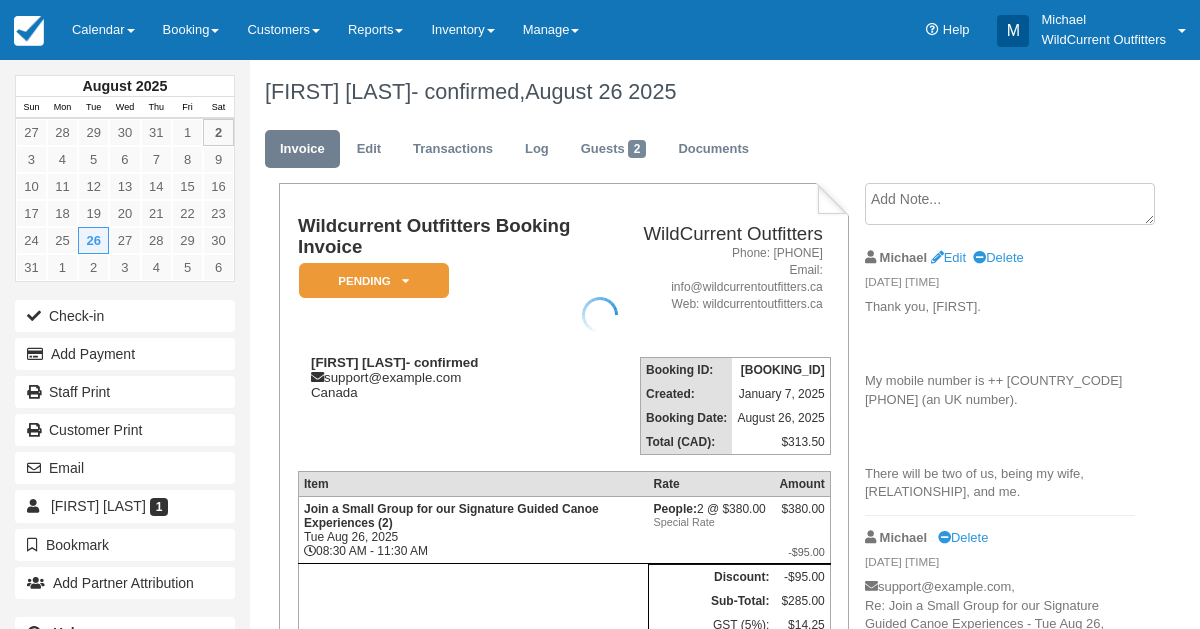 scroll, scrollTop: 0, scrollLeft: 0, axis: both 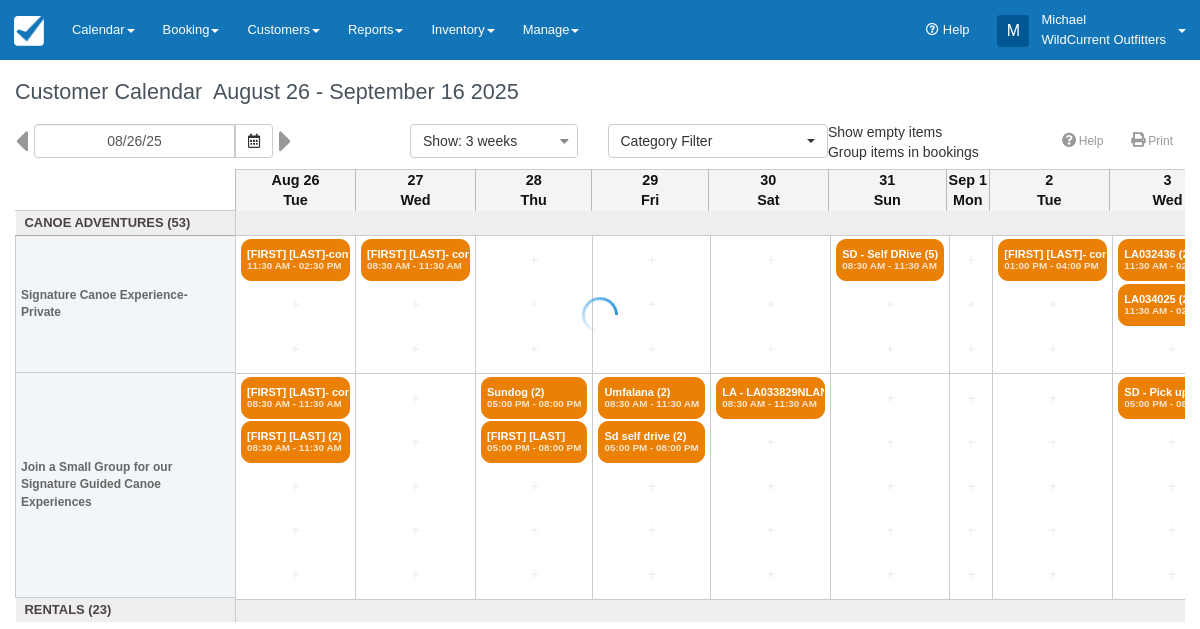 select 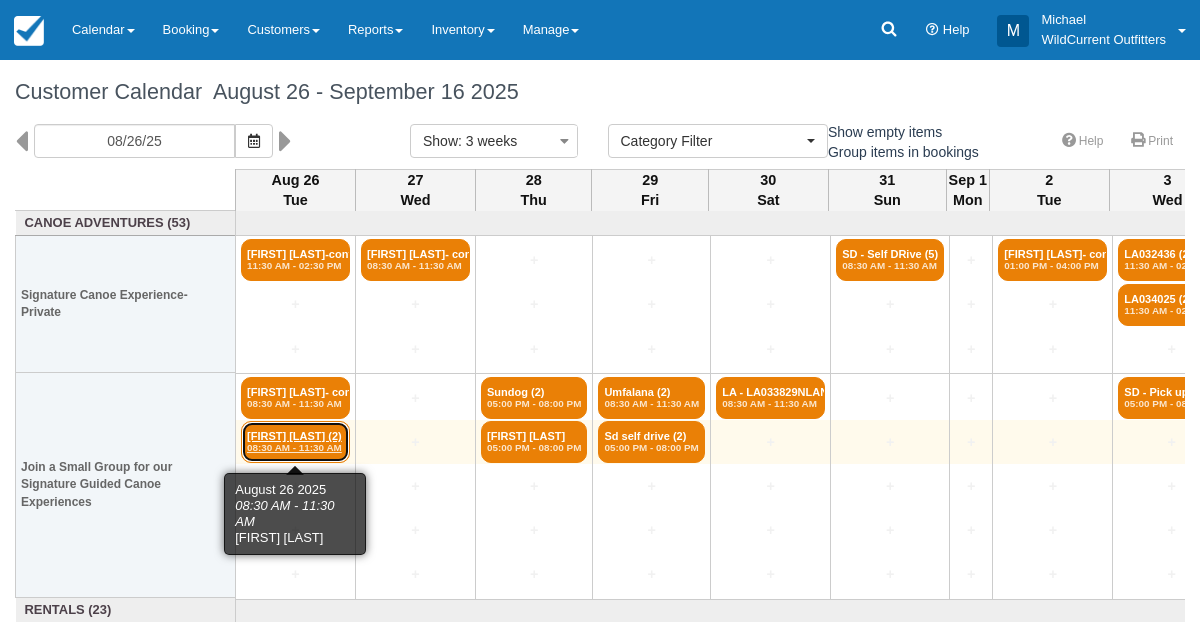 click on "[FIRST] [LAST] (2)  08:30 AM - 11:30 AM" at bounding box center (295, 442) 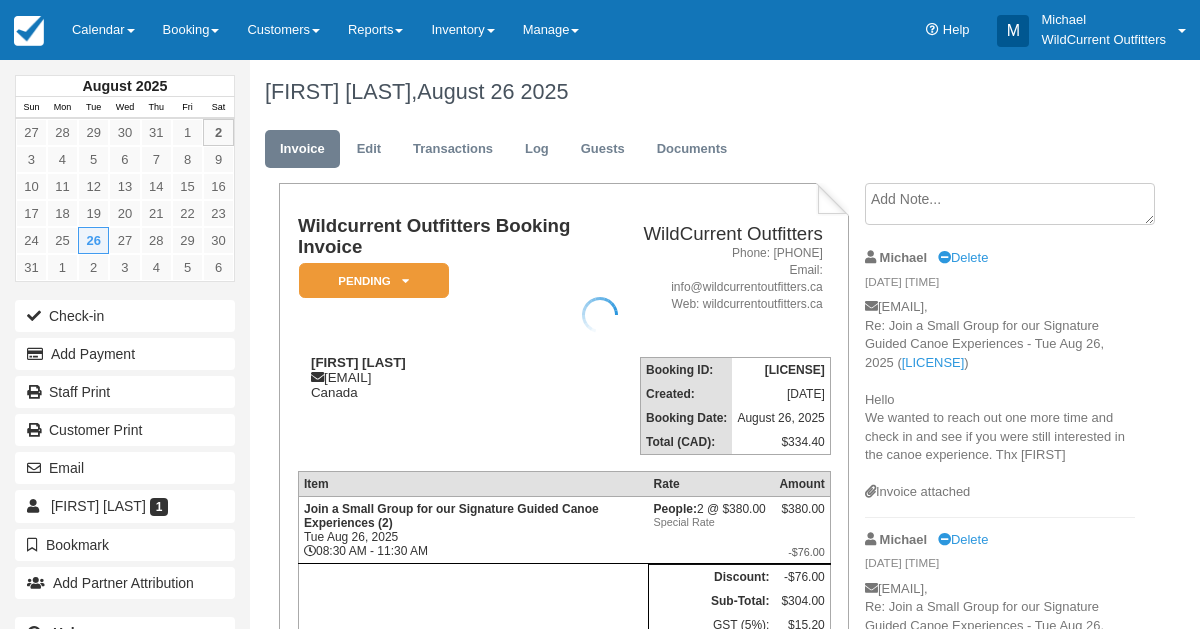 scroll, scrollTop: 0, scrollLeft: 0, axis: both 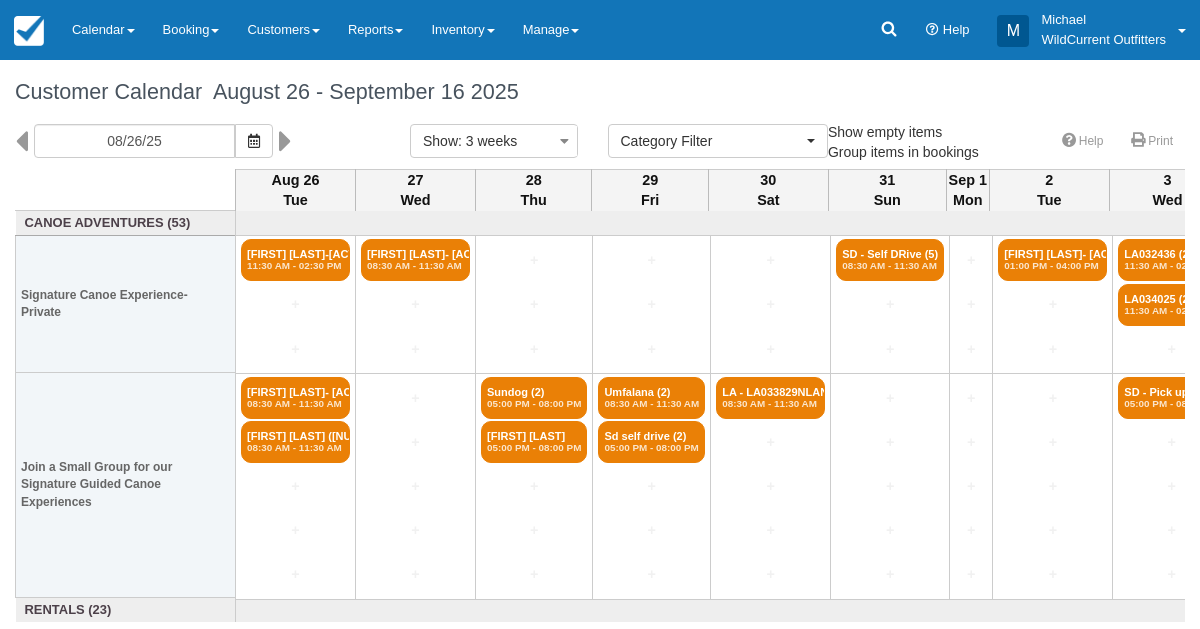 select 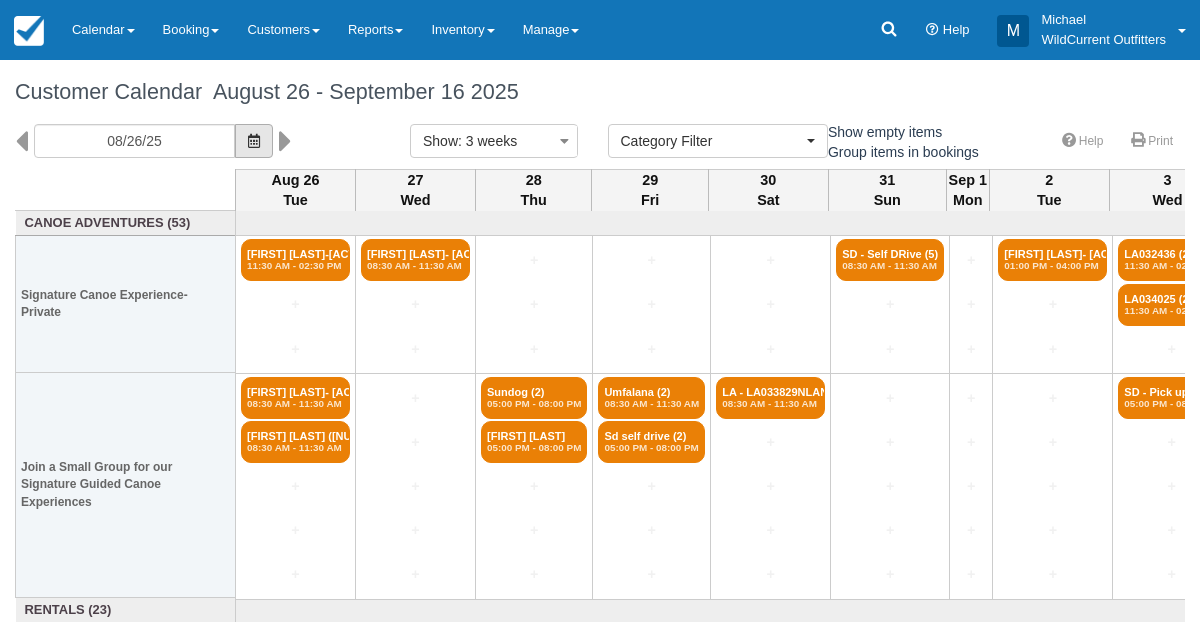 click at bounding box center (254, 141) 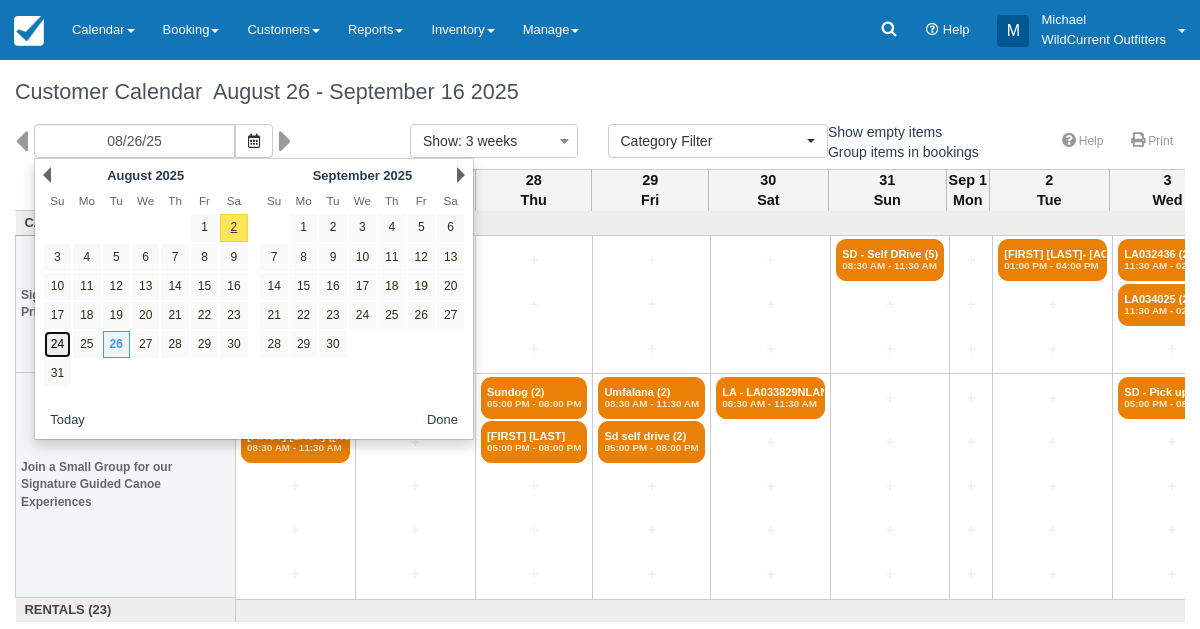 click on "24" at bounding box center [57, 344] 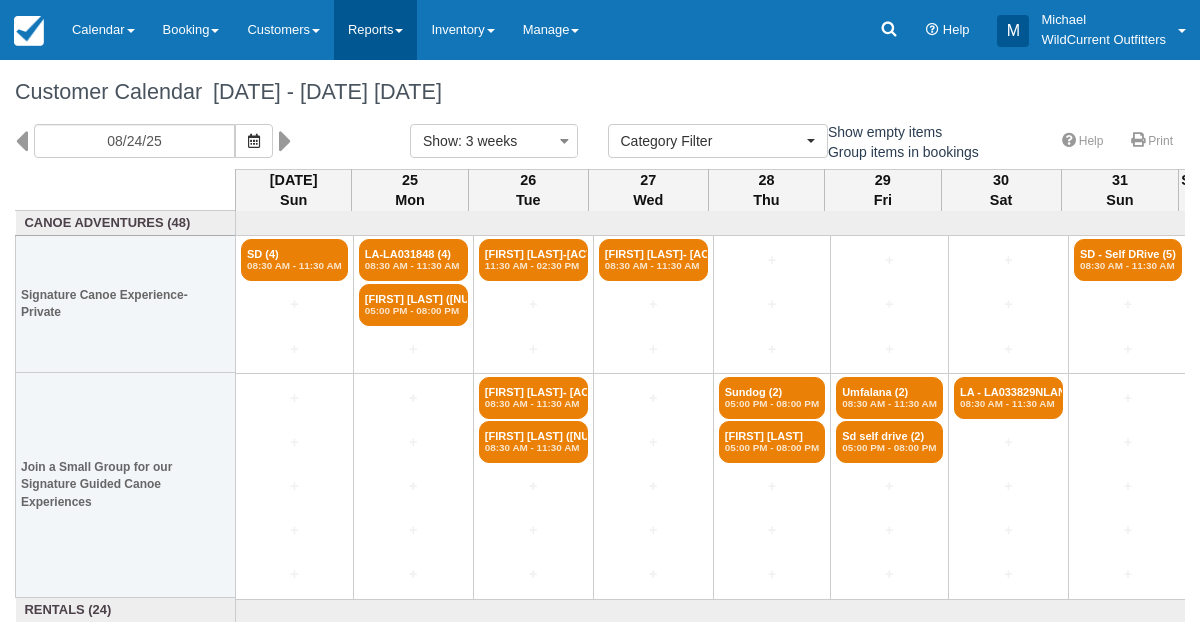 click on "Reports" at bounding box center (375, 30) 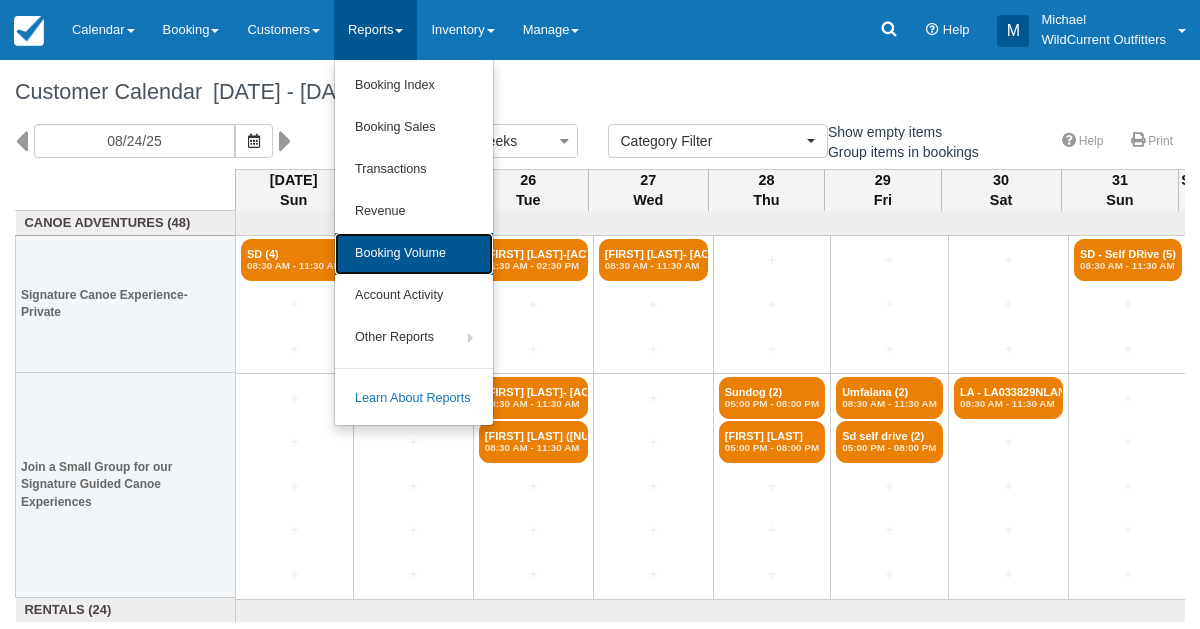 click on "Booking Volume" at bounding box center (414, 254) 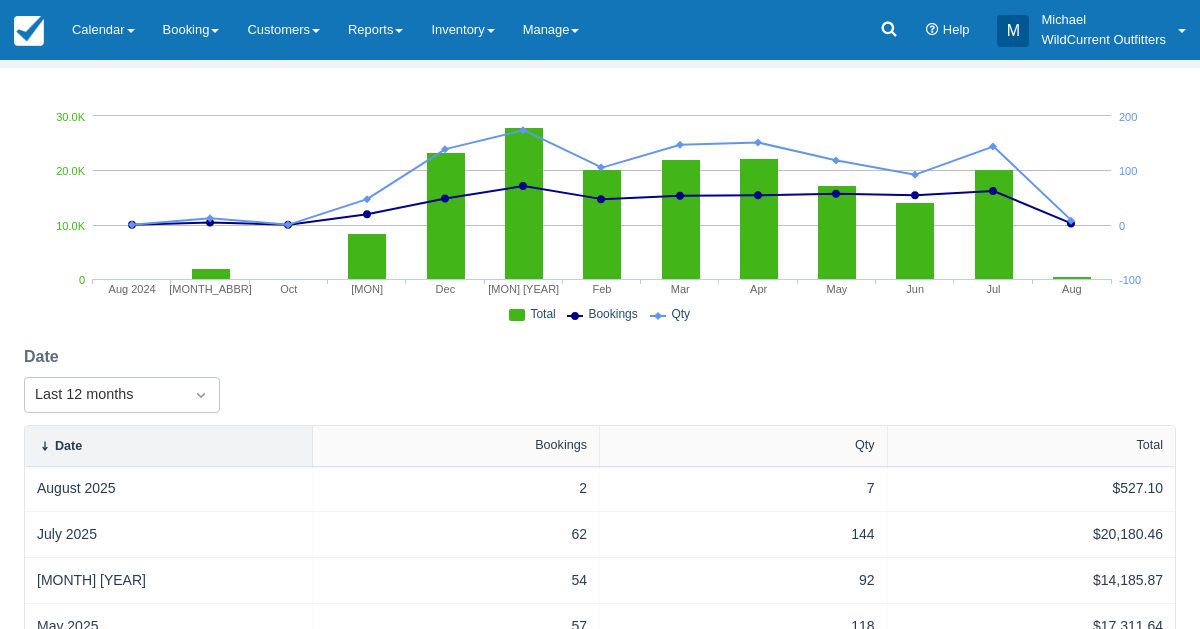 scroll, scrollTop: 144, scrollLeft: 0, axis: vertical 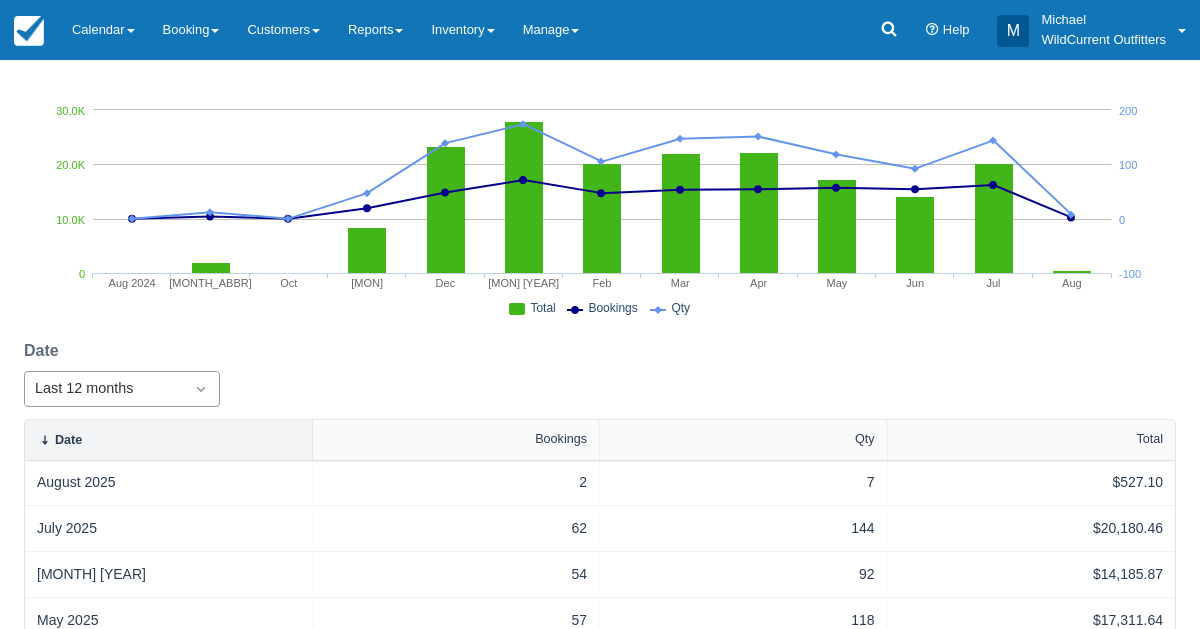 click on "Last 12 months" at bounding box center (122, 389) 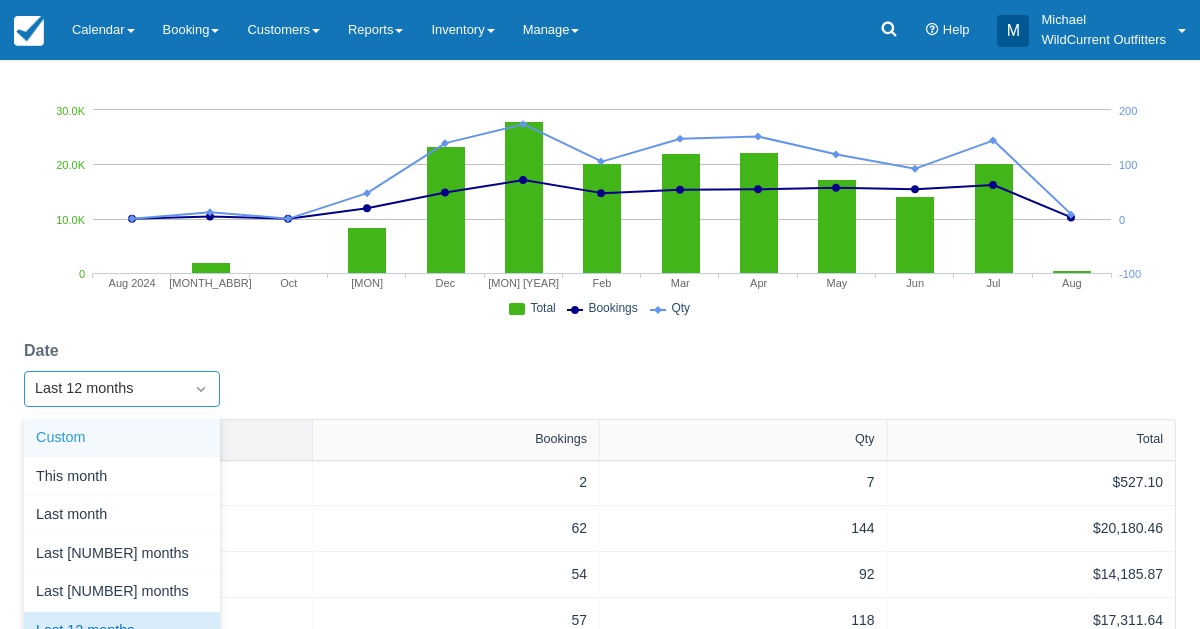 scroll, scrollTop: 213, scrollLeft: 0, axis: vertical 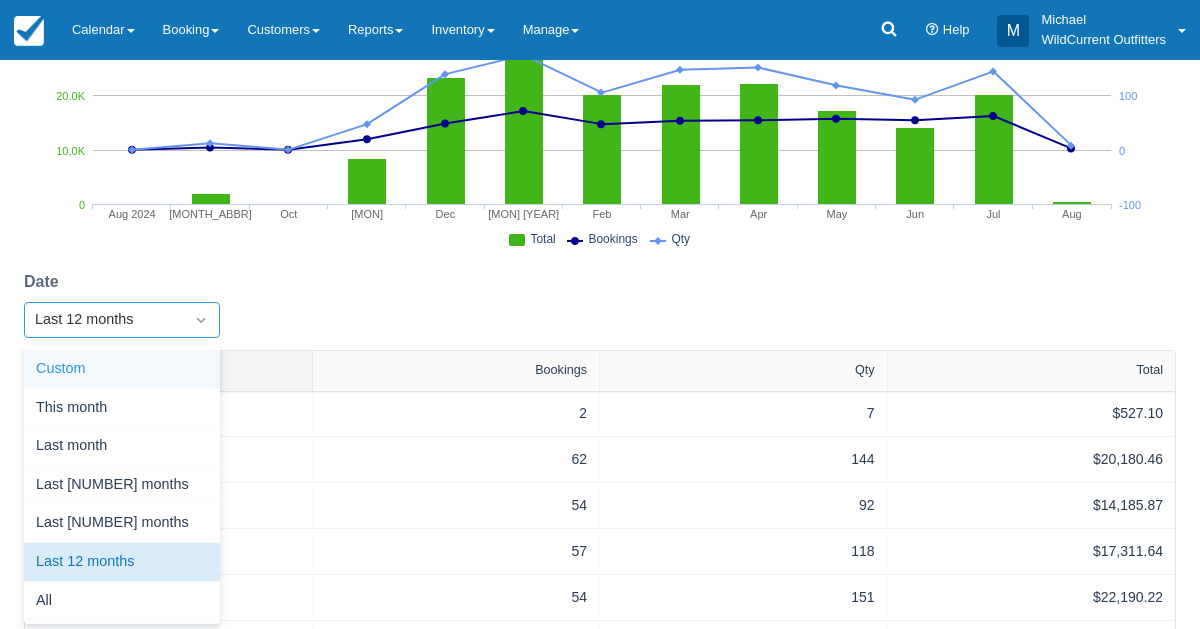 click on "Custom" at bounding box center [122, 369] 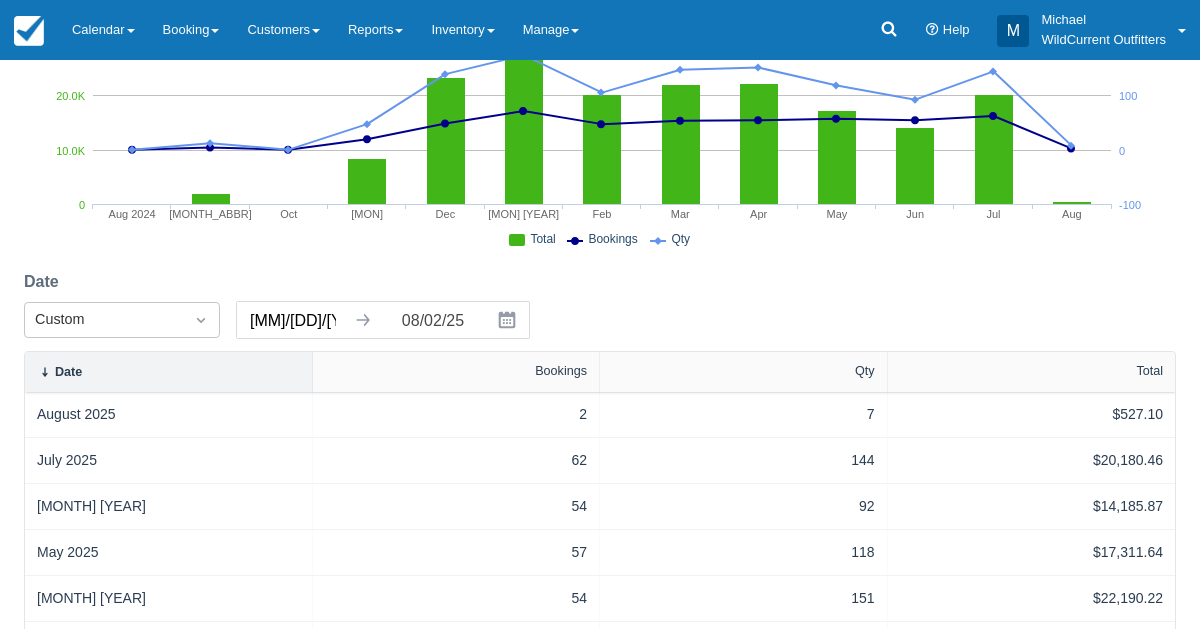 click on "[MM]/[DD]/[YY]" at bounding box center (293, 320) 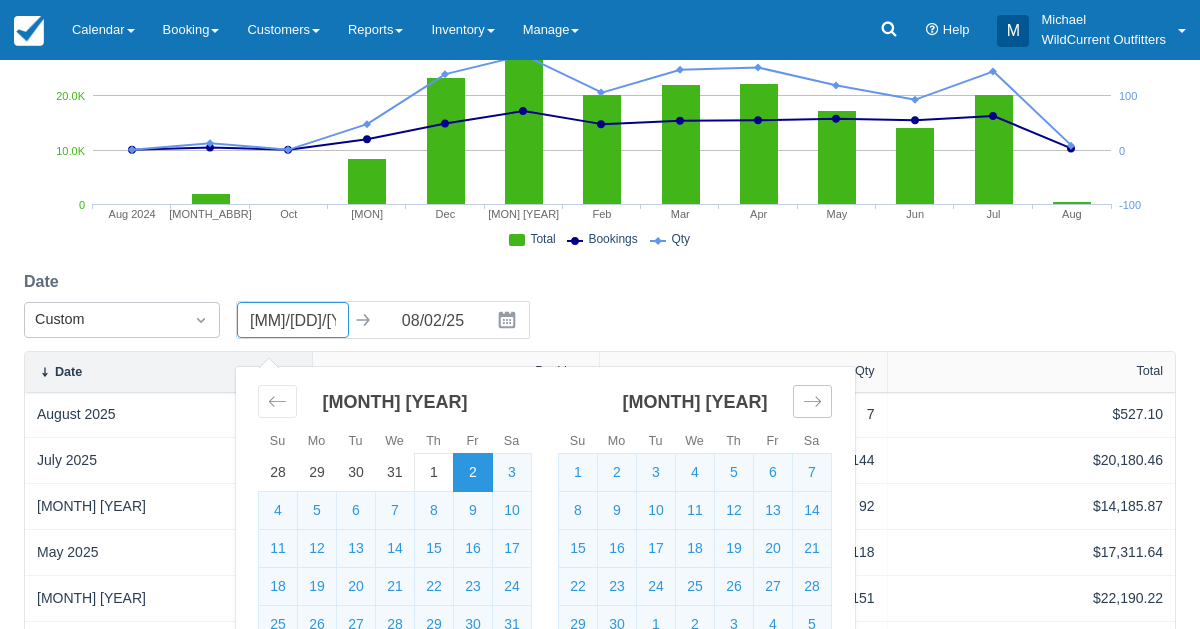 click at bounding box center (812, 401) 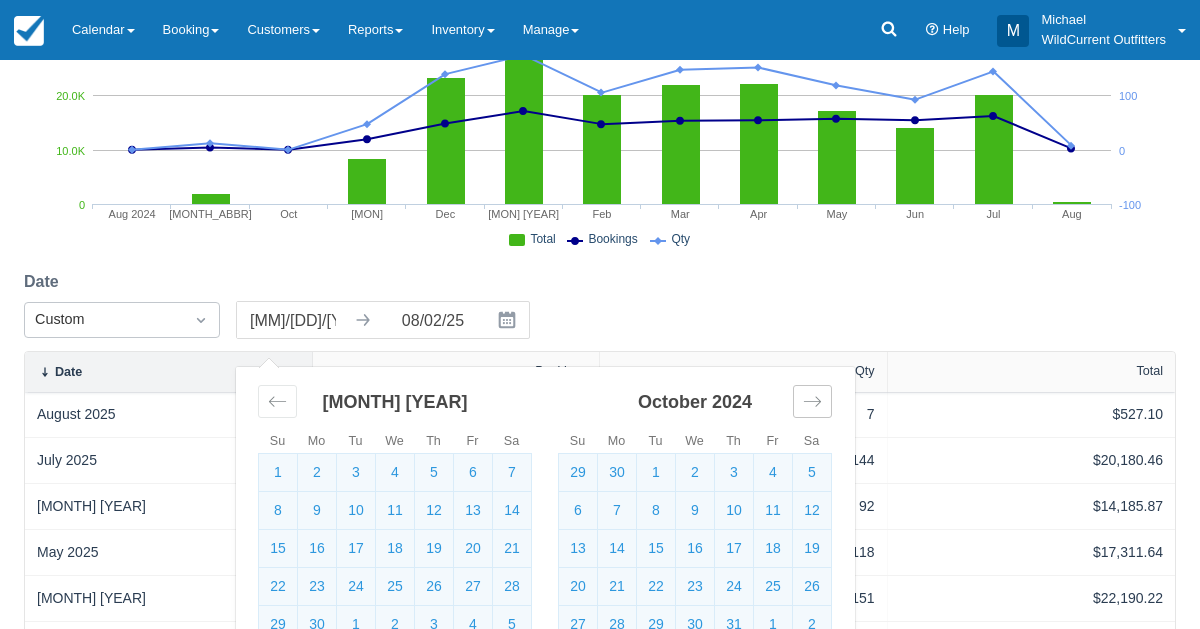 click at bounding box center (812, 401) 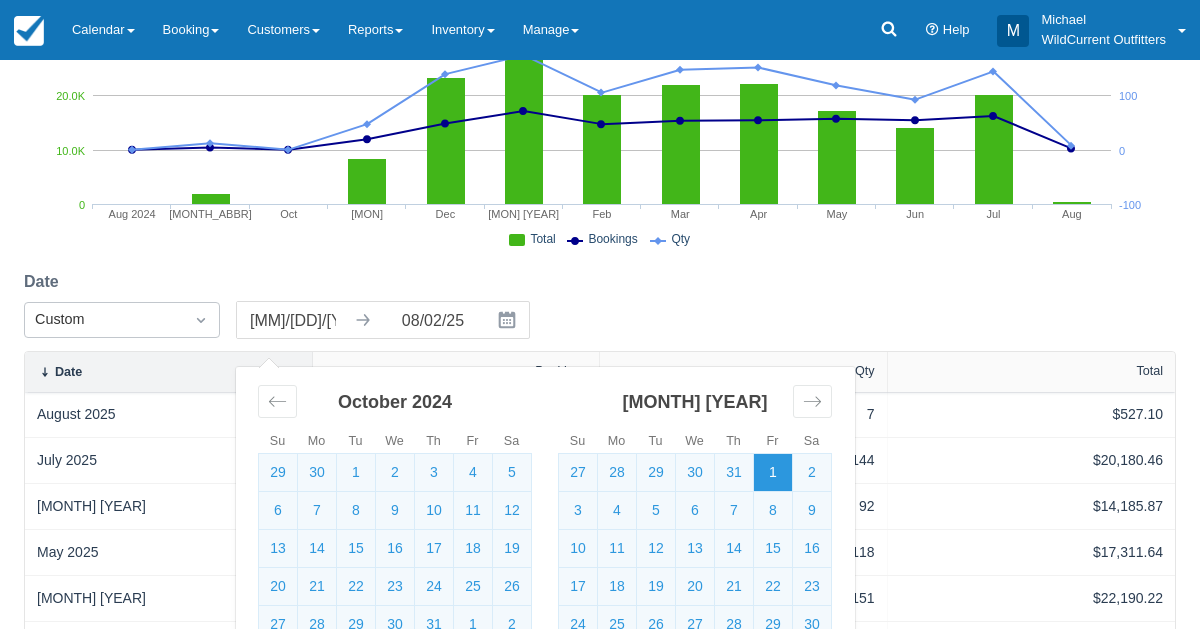 click on "1" at bounding box center (773, 473) 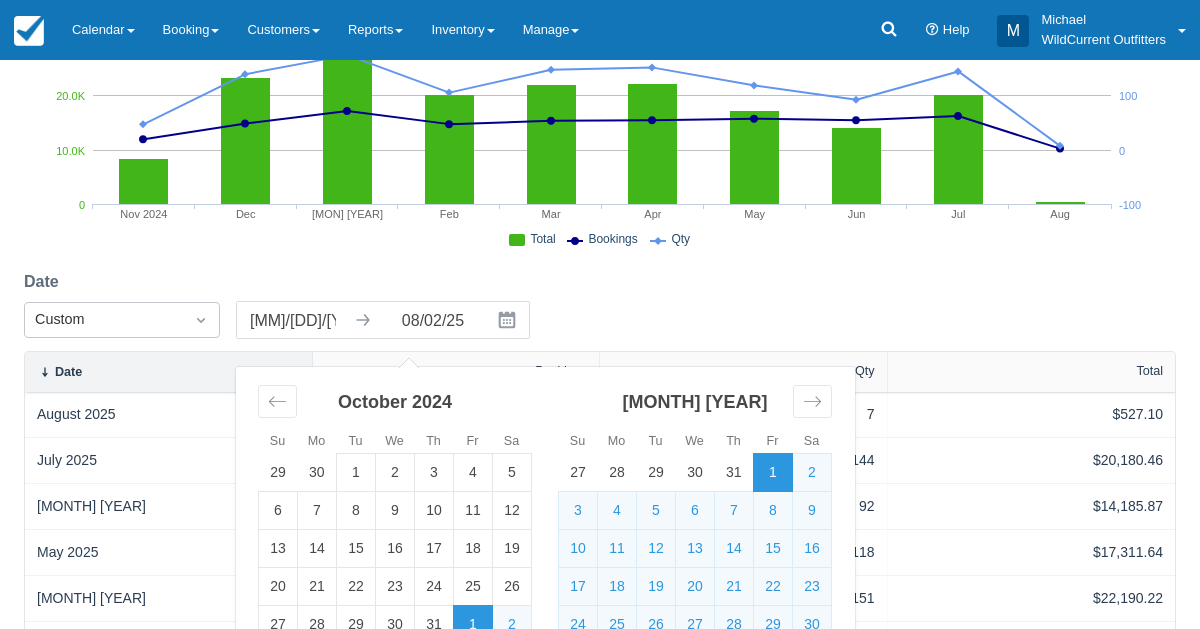click on "Date Custom [MM]/[DD]/[YY] Navigate forward to interact with the calendar and select a date. Press the question mark key to get the keyboard shortcuts for changing dates. Su Mo Tu We Th Fr Sa Su Mo Tu We Th Fr Sa [MONTH] [YEAR] 1 2 3 4 5 6 7 8 9 10 11 12 13 14 15 16 17 18 19 20 21 22 23 24 25 26 27 28 29 30 1 2 3 4 5 [MONTH] [YEAR] 29 30 1 2 3 4 5 6 7 8 9 10 11 12 13 14 15 16 17 18 19 20 21 22 23 24 25 26 27 28 29 30 31 1 2 [MONTH] [YEAR] 27 28 29 30 31 1 2 3 4 5 6 7 8 9 10 11 12 13 14 15 16 17 18 19 20 21 22 23 24 25 26 27 28 29 30 [MONTH] [YEAR] 1 2 3 4 5 6 7 8 9 10 11 12 13 14 15 16 17 18 19 20 21 22 23 24 25 26 27 28 29 30 31 1 2 3 4 [MM]/[DD]/[YY] Navigate backward to interact with the calendar and select a date. Press the question mark key to get the keyboard shortcuts for changing dates." at bounding box center [600, 310] 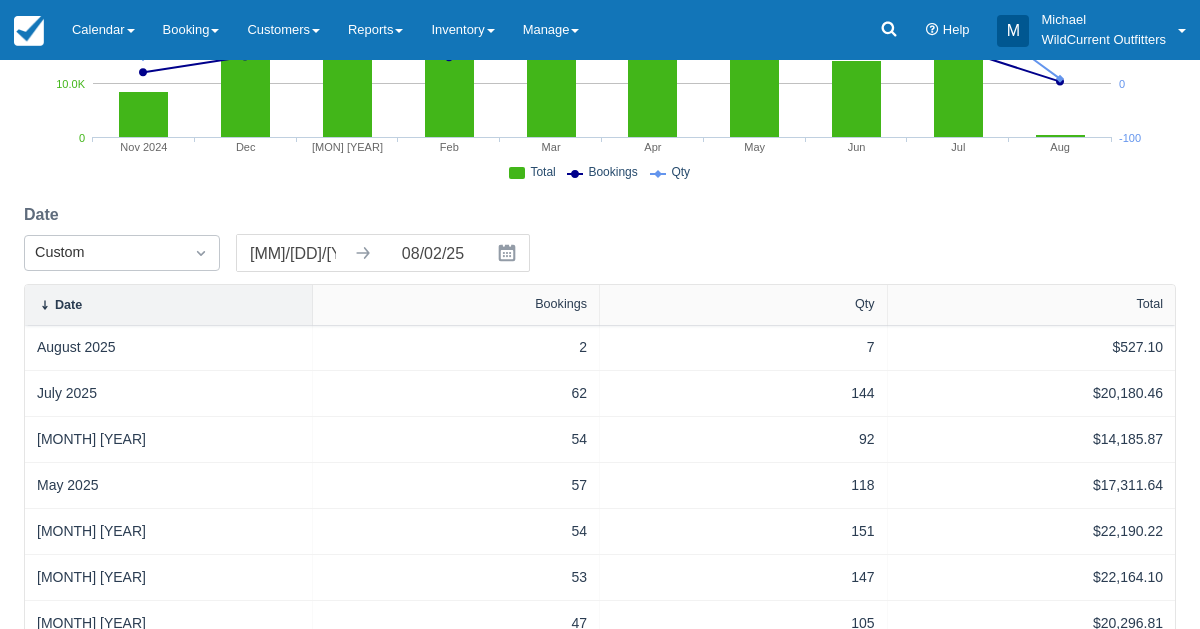 scroll, scrollTop: 483, scrollLeft: 0, axis: vertical 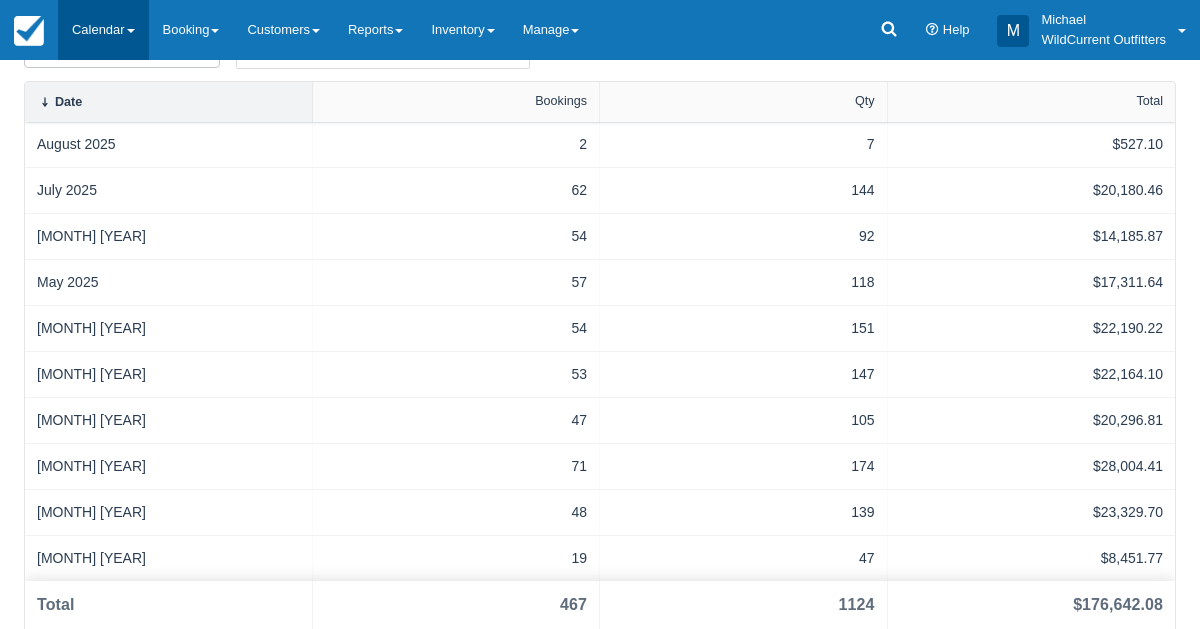 click on "Calendar" at bounding box center [103, 30] 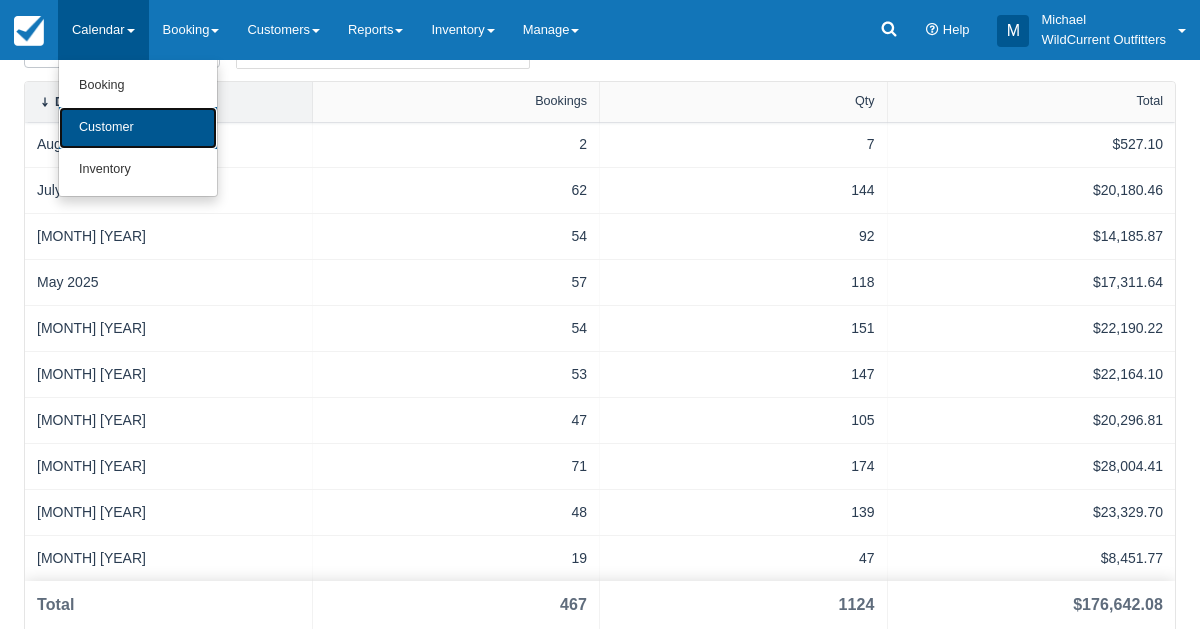 click on "Customer" at bounding box center (138, 128) 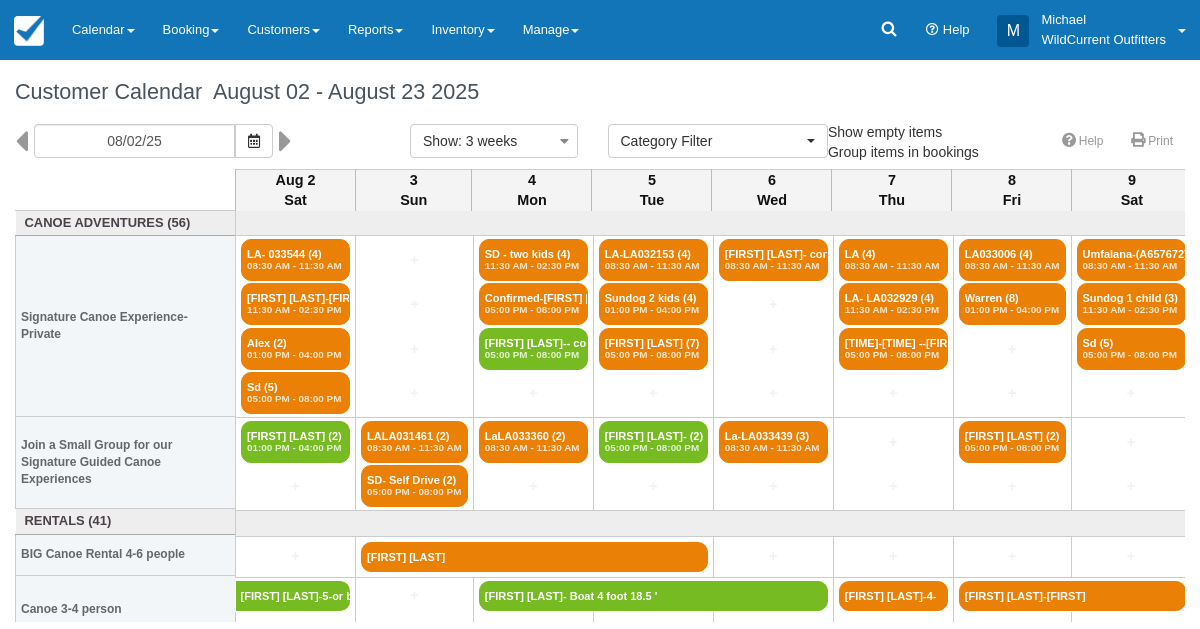 select 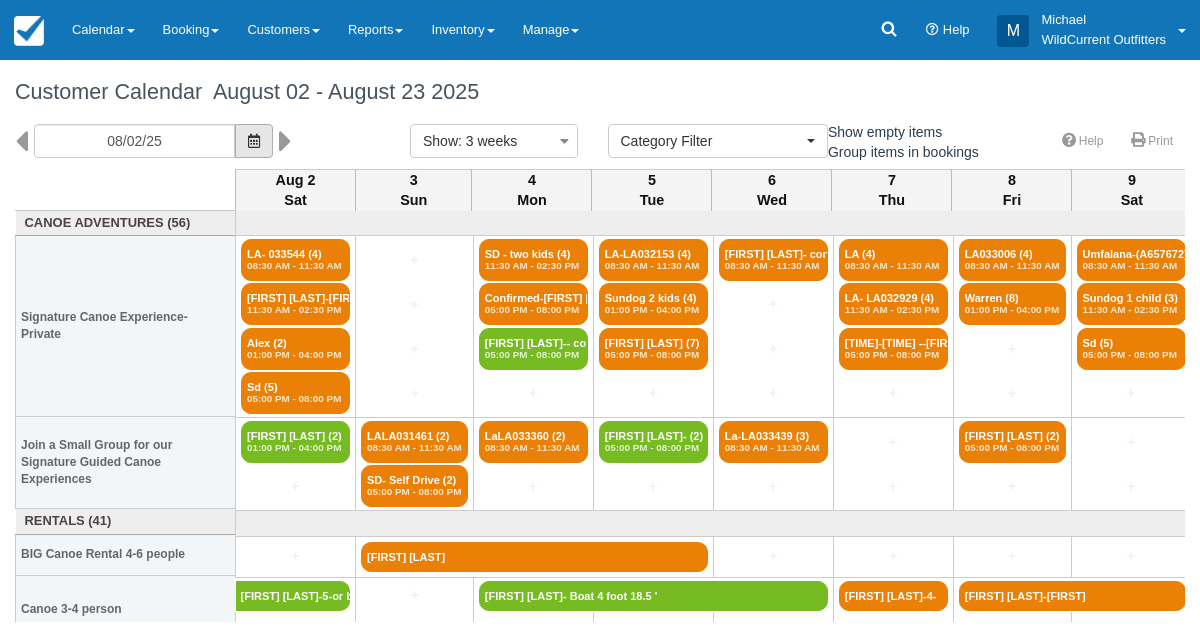 click at bounding box center (254, 141) 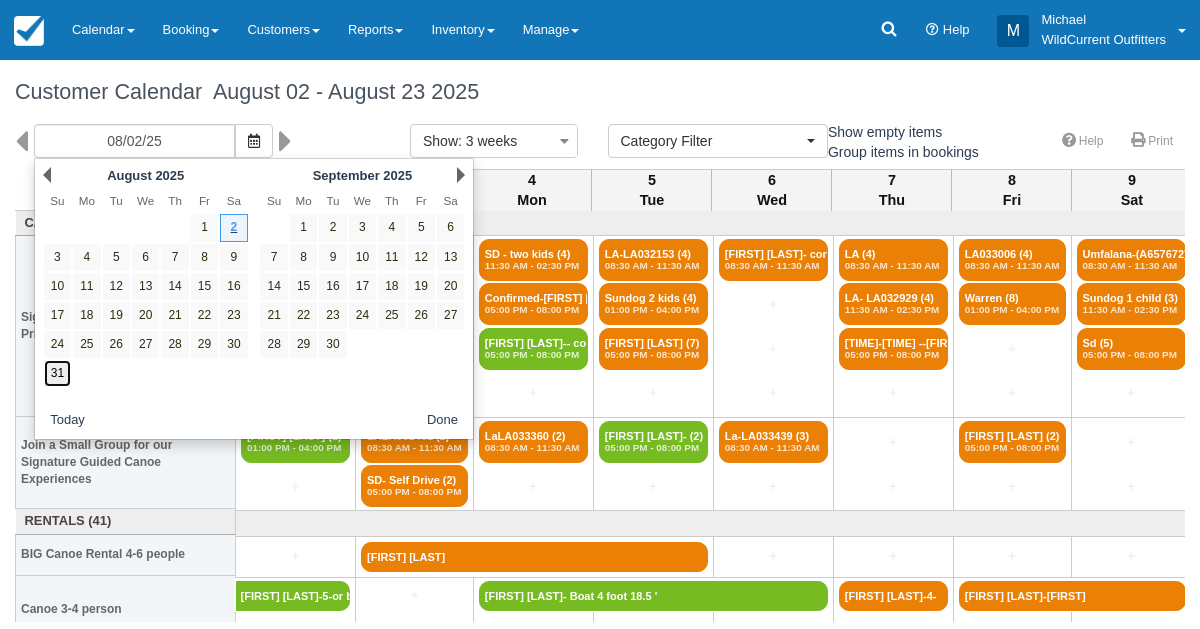 click on "31" at bounding box center [57, 373] 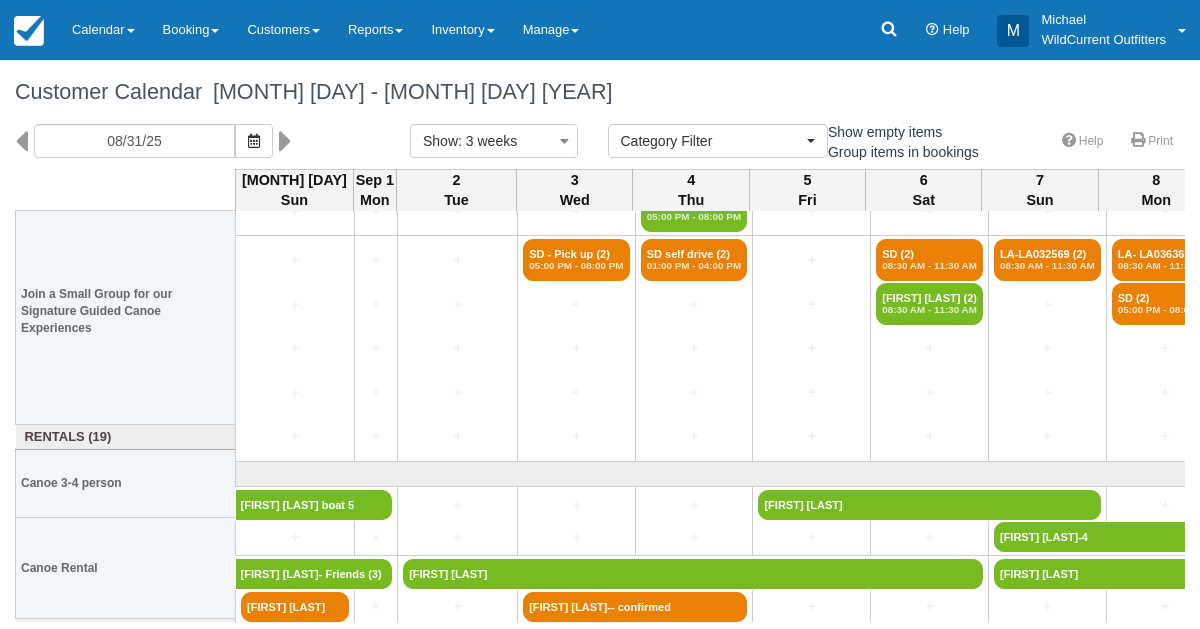 scroll, scrollTop: 236, scrollLeft: 0, axis: vertical 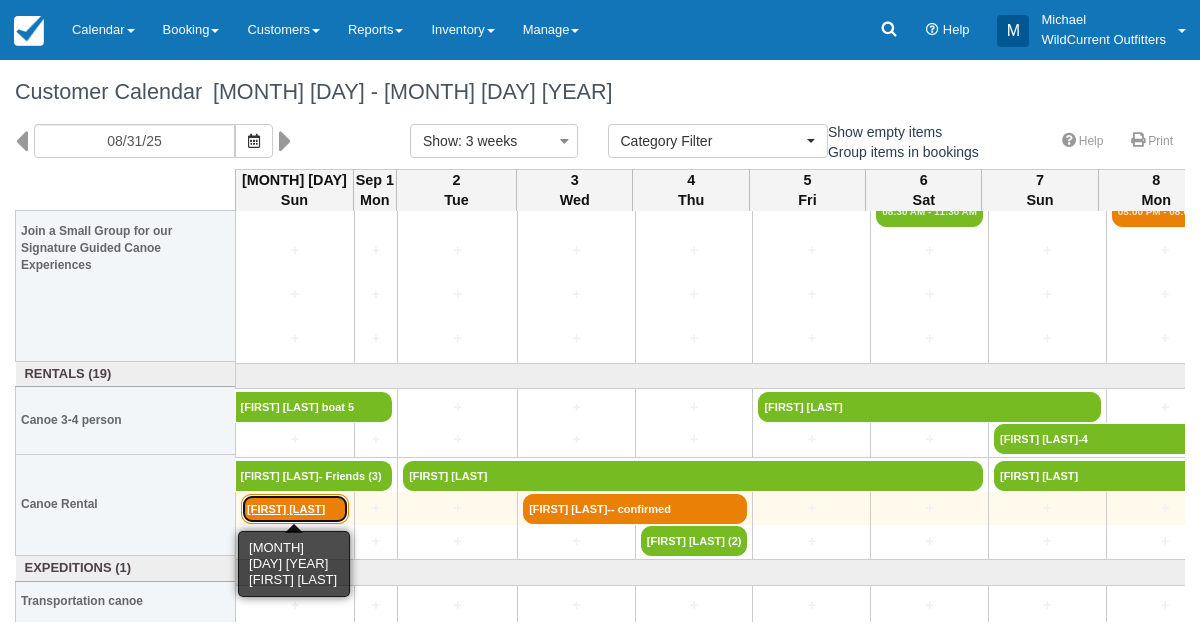 click on "[FIRST] [LAST]" at bounding box center (295, 509) 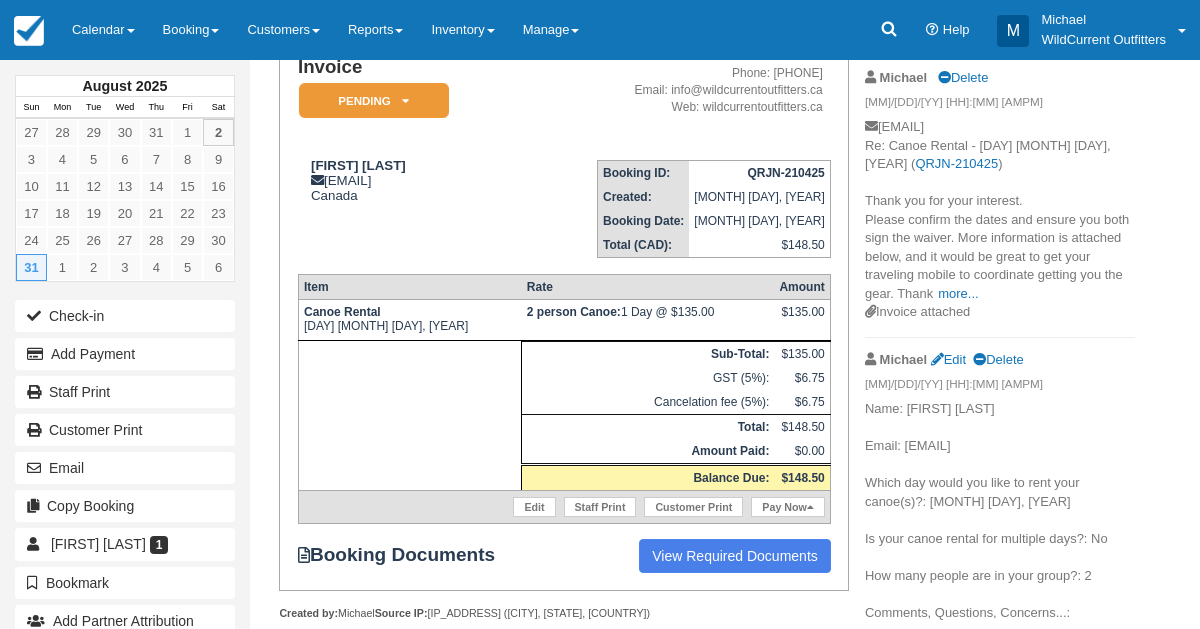 scroll, scrollTop: 174, scrollLeft: 0, axis: vertical 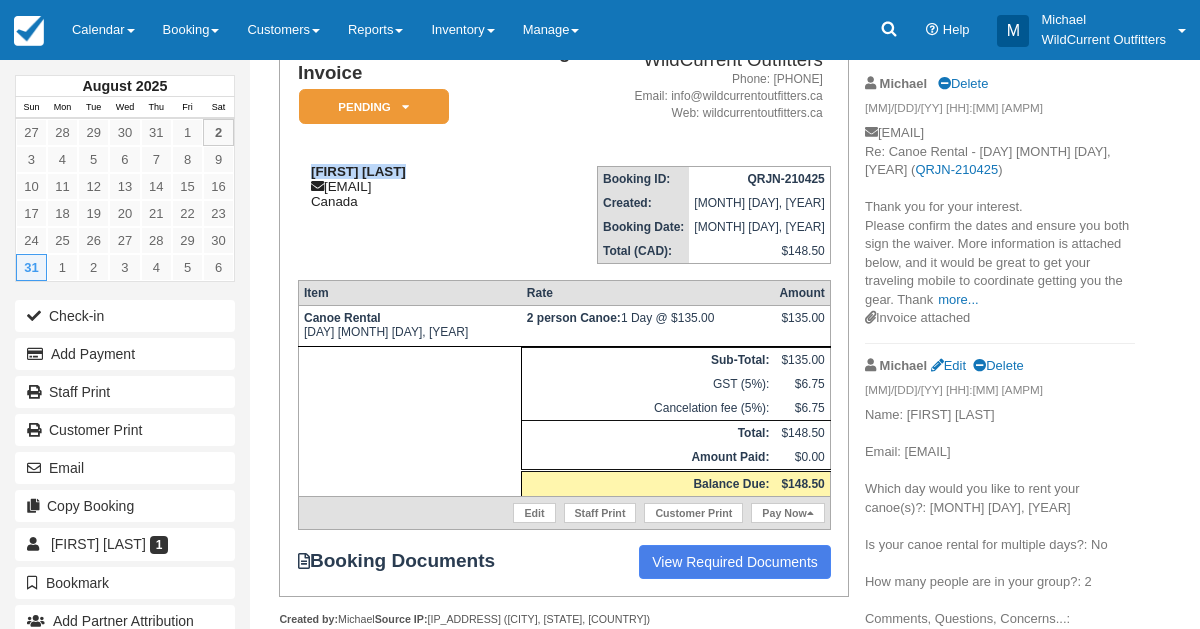 drag, startPoint x: 422, startPoint y: 178, endPoint x: 299, endPoint y: 181, distance: 123.03658 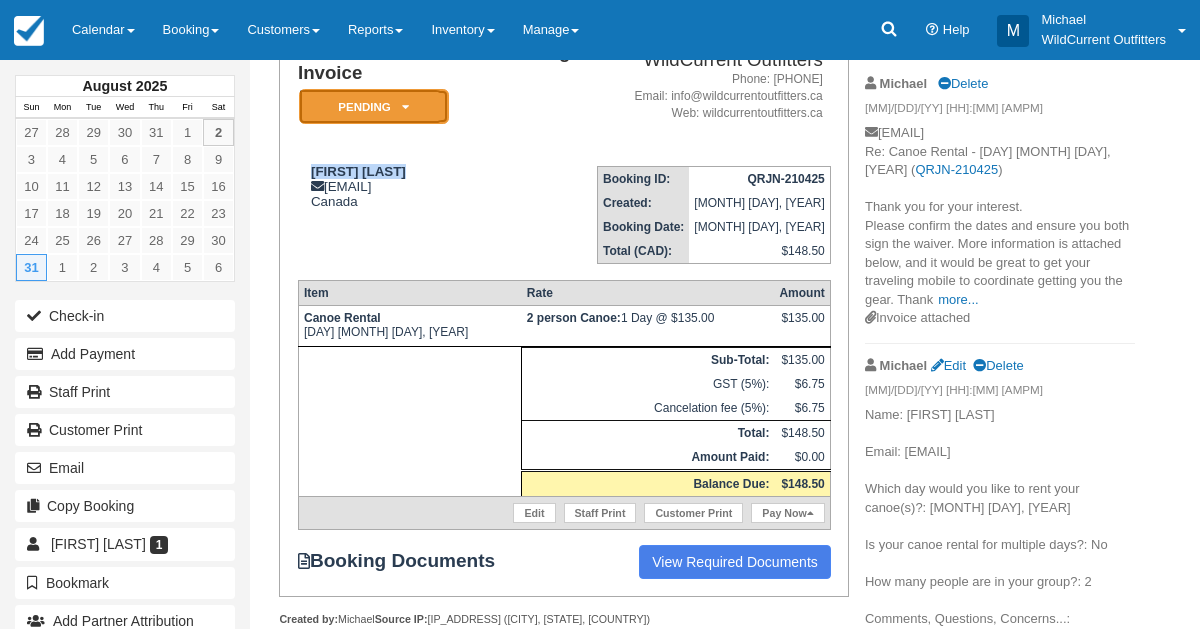 click on "Pending" at bounding box center (374, 106) 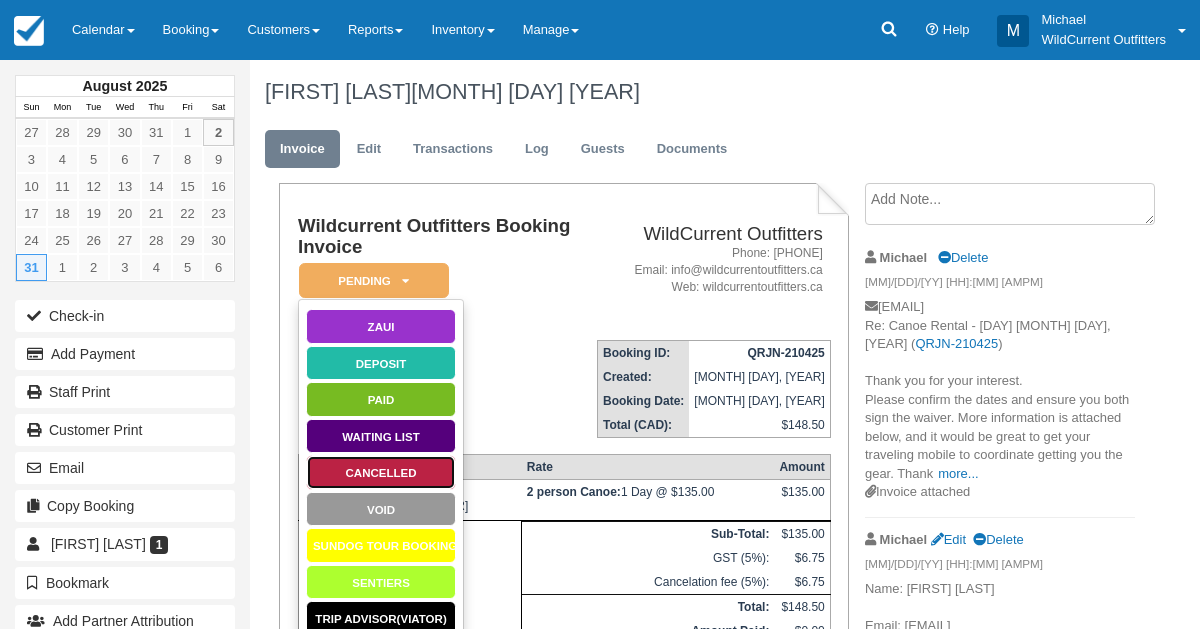 click on "Cancelled" at bounding box center (381, 472) 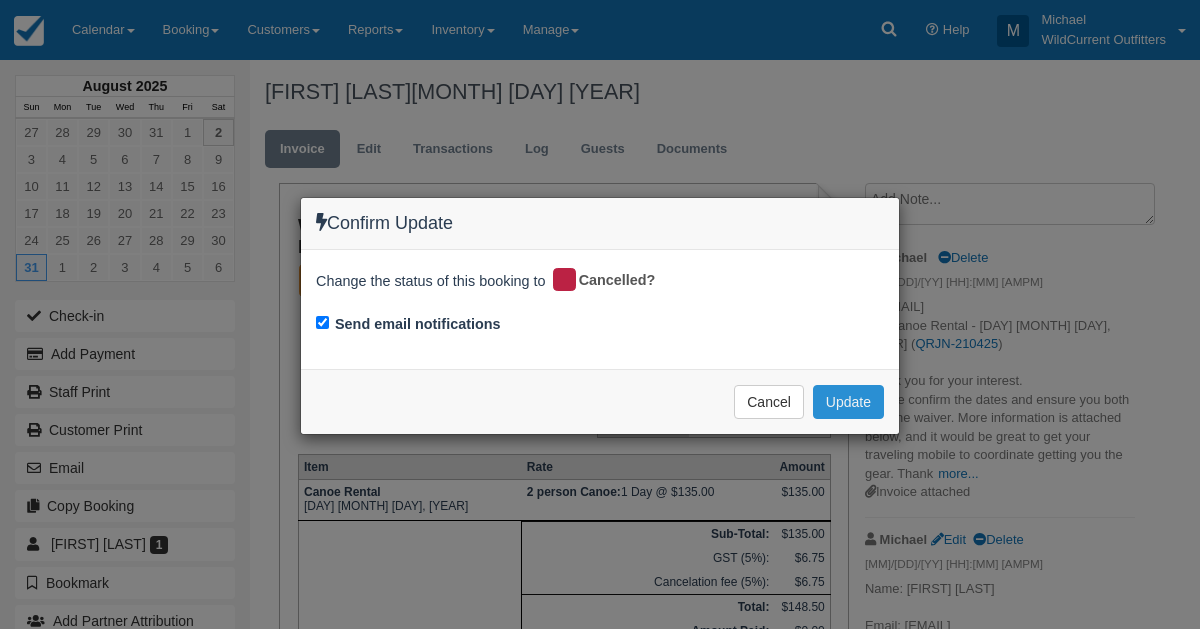 click on "Update" at bounding box center (848, 402) 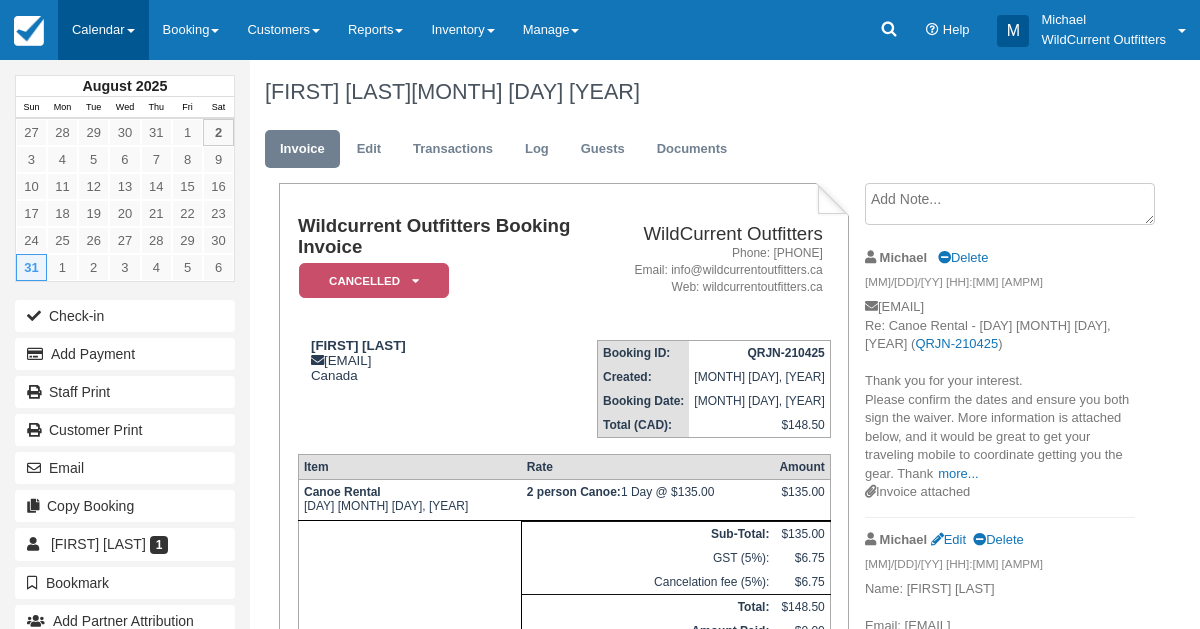 click on "Calendar" at bounding box center [103, 30] 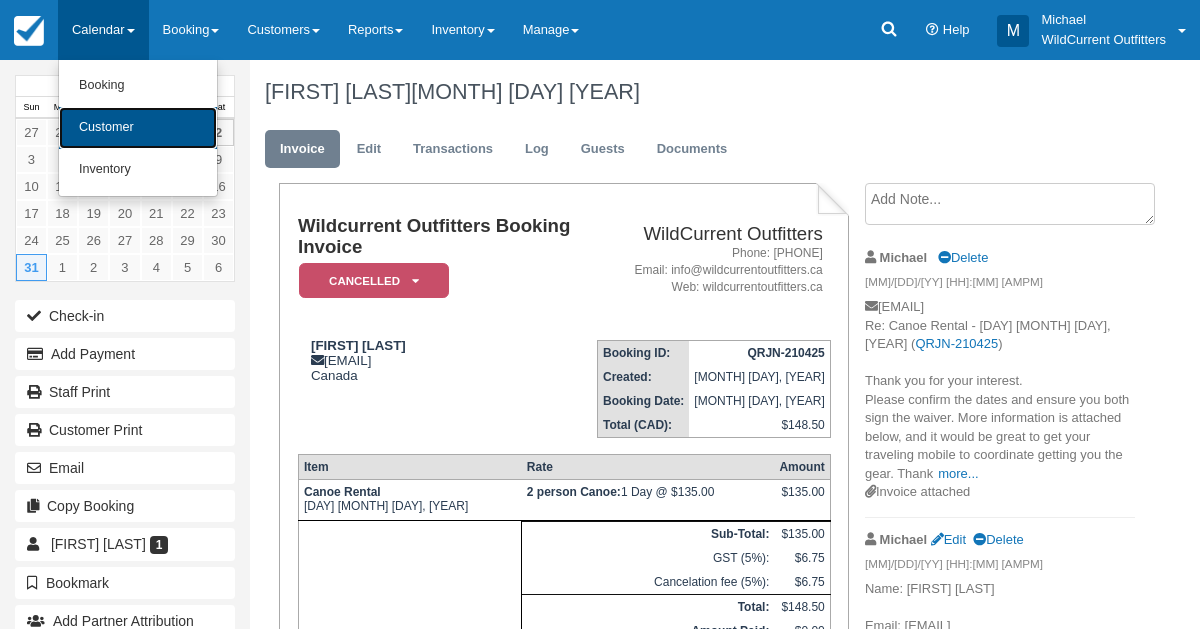 click on "Customer" at bounding box center [138, 128] 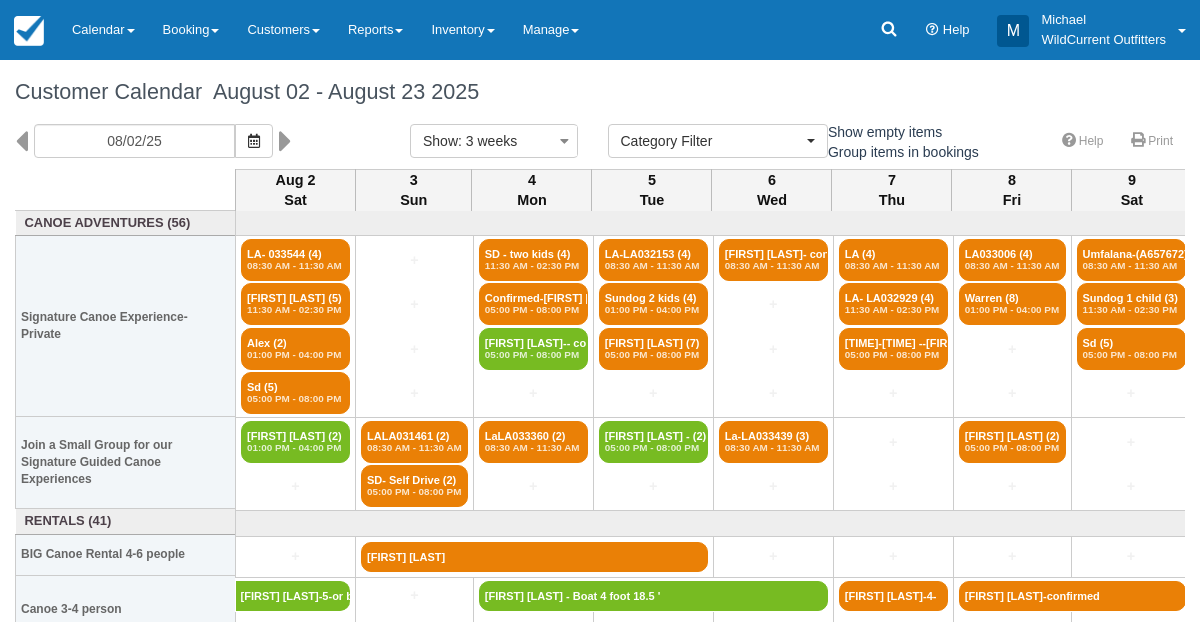 select 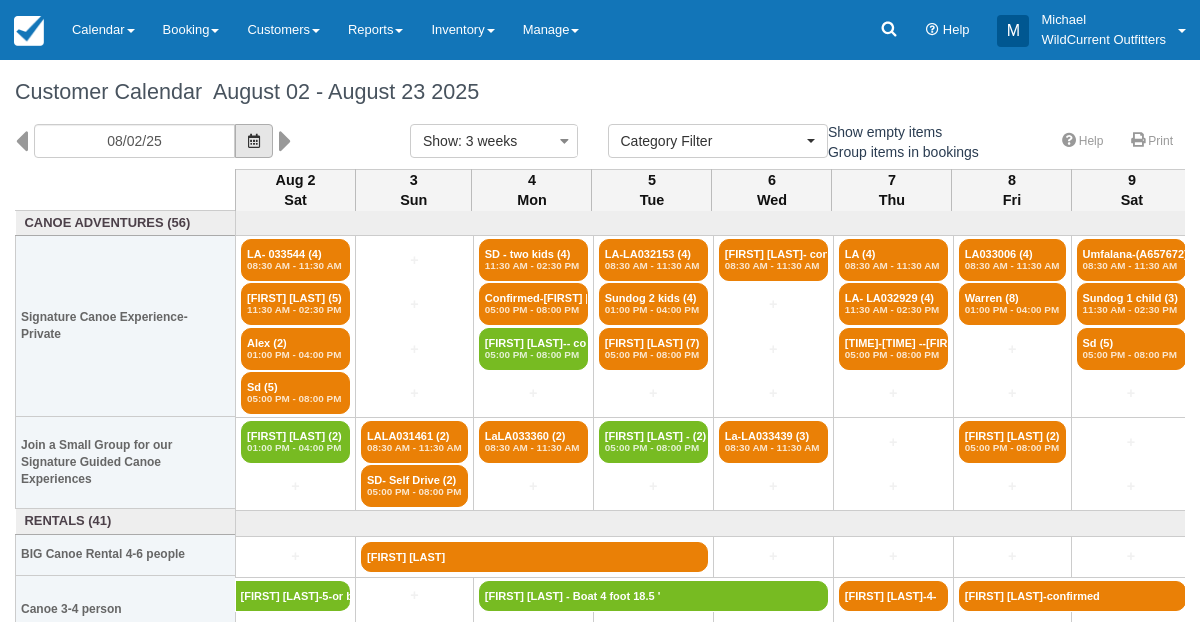 click at bounding box center (254, 141) 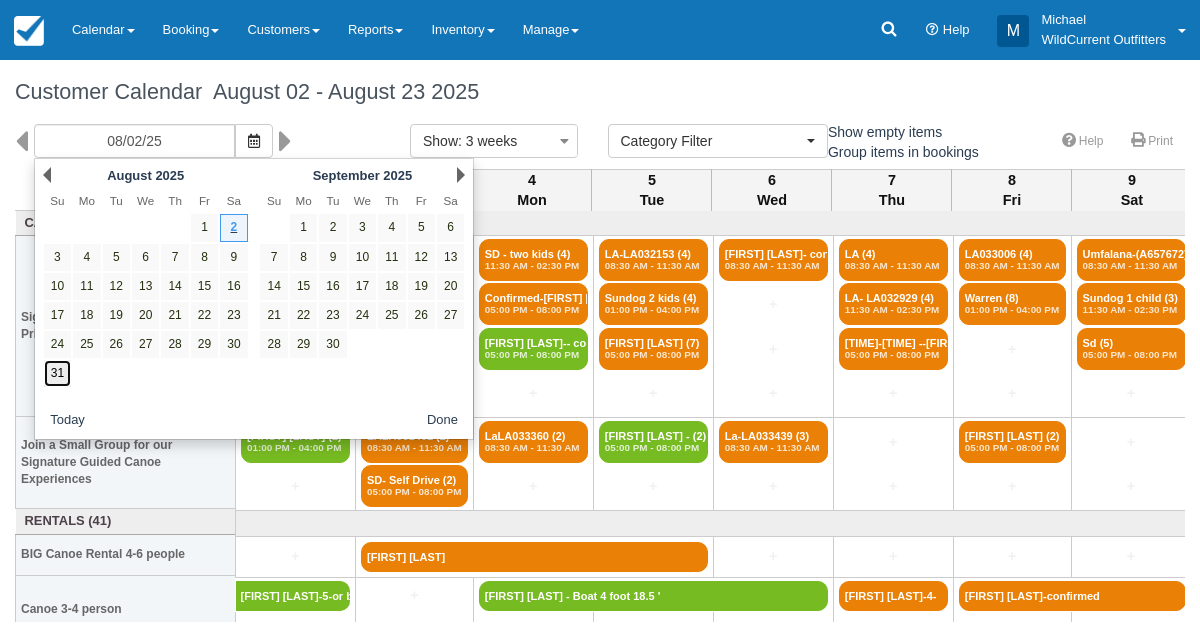 click on "31" at bounding box center [57, 373] 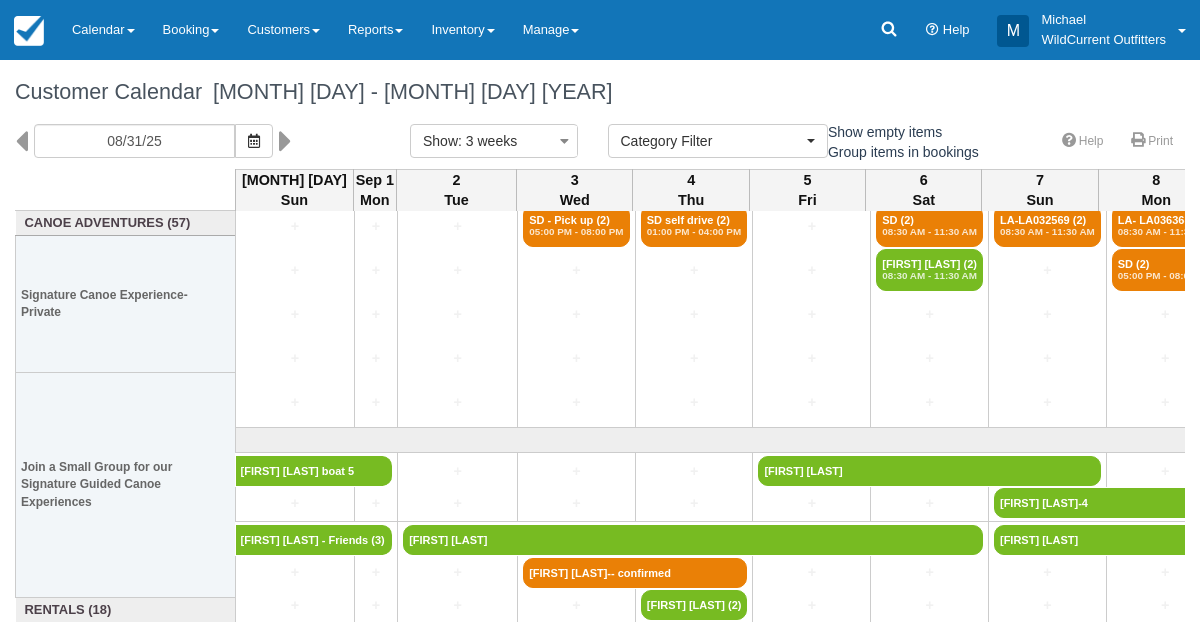 scroll, scrollTop: 236, scrollLeft: 0, axis: vertical 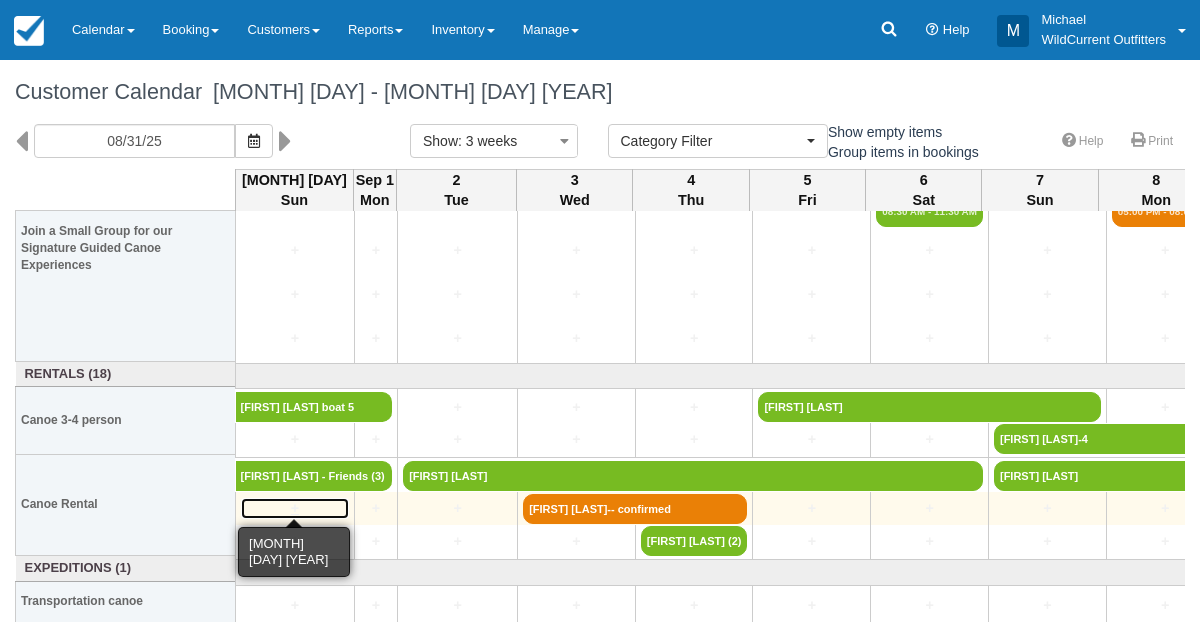 click on "+" at bounding box center [295, 508] 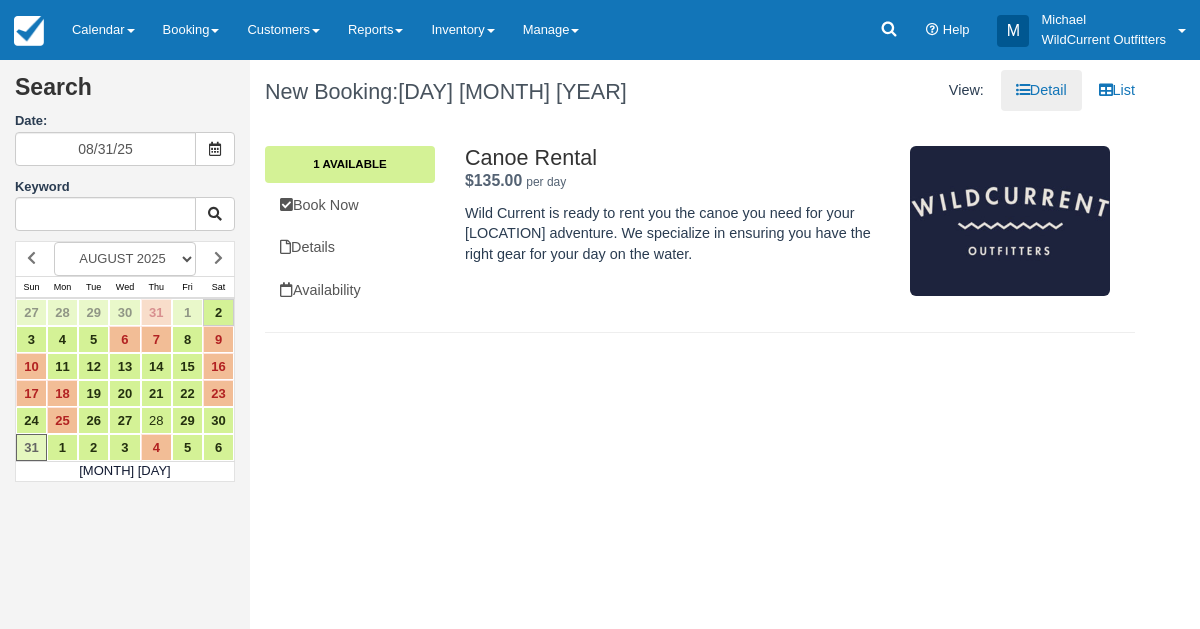 scroll, scrollTop: 0, scrollLeft: 0, axis: both 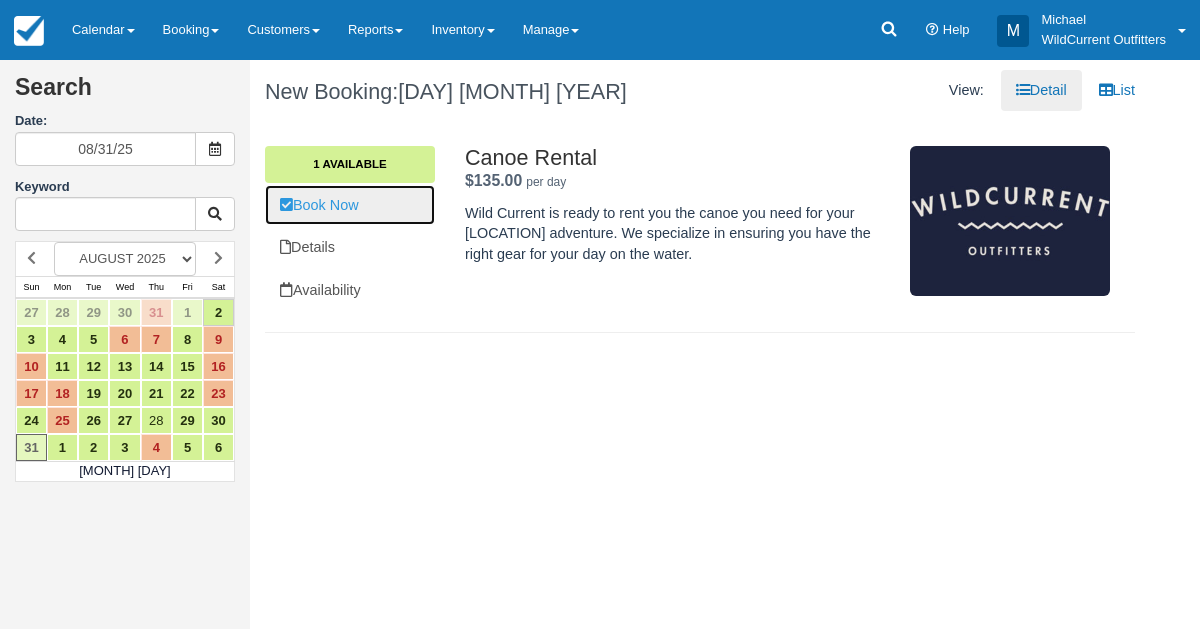 click on "Book Now" at bounding box center [350, 205] 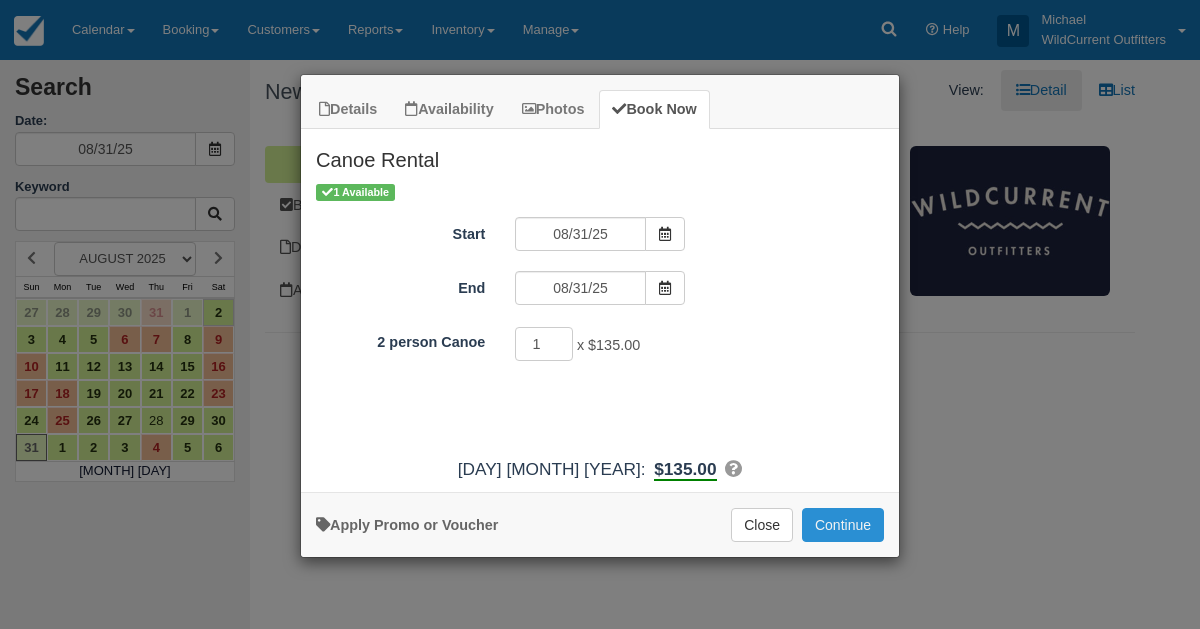 click on "Continue" at bounding box center [843, 525] 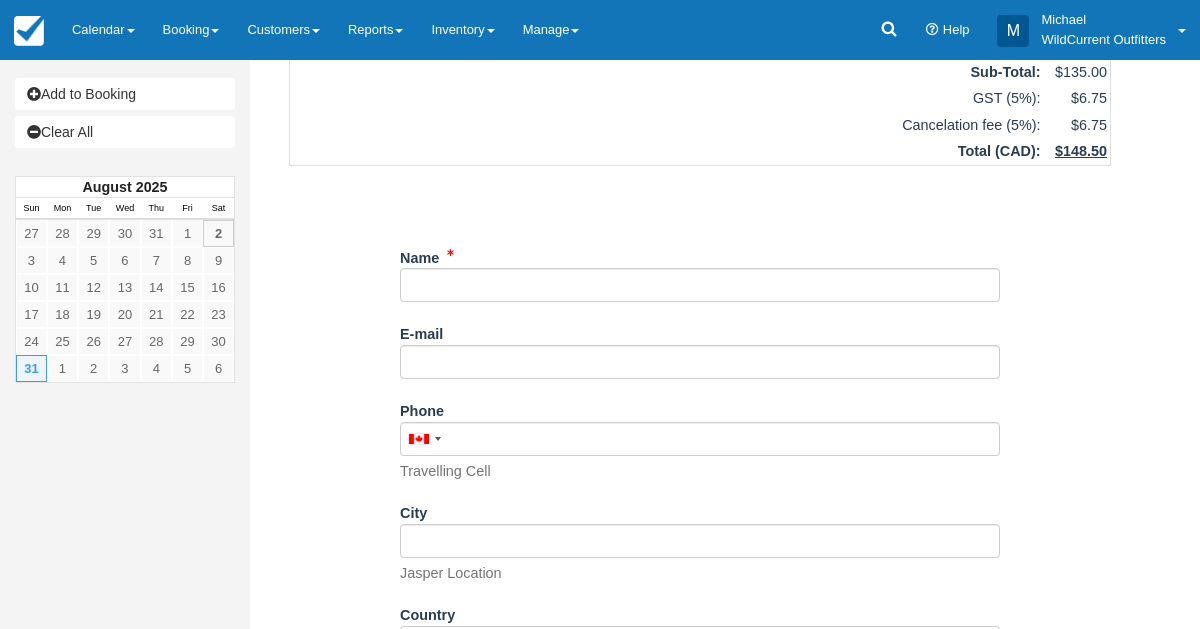 scroll, scrollTop: 390, scrollLeft: 0, axis: vertical 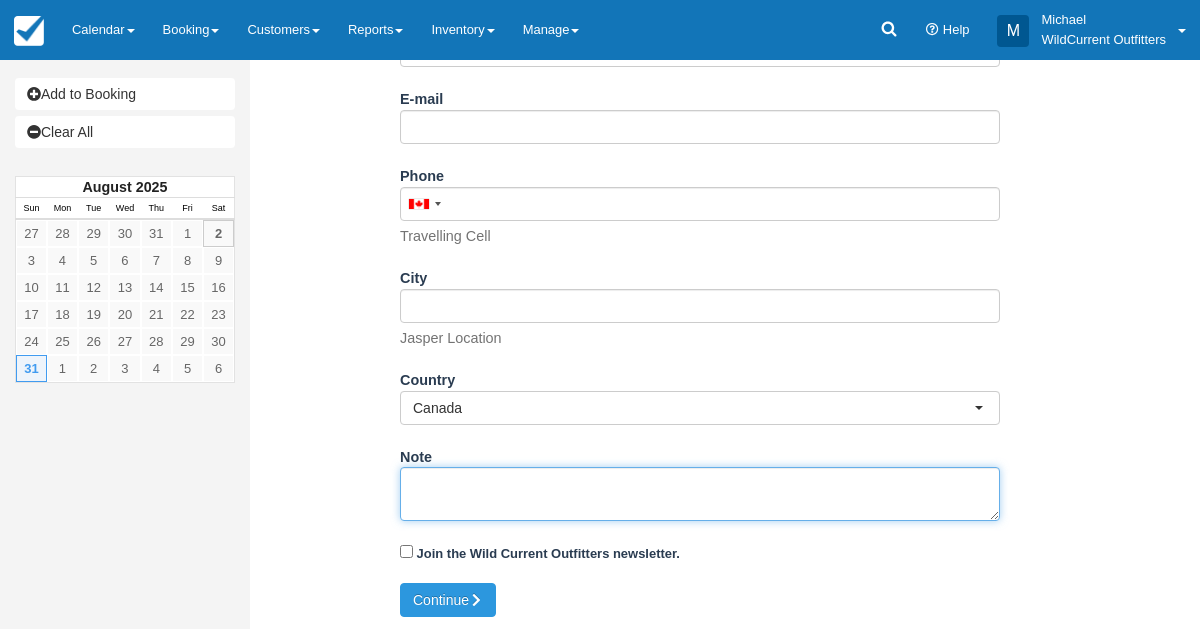 click on "Note" at bounding box center [700, 494] 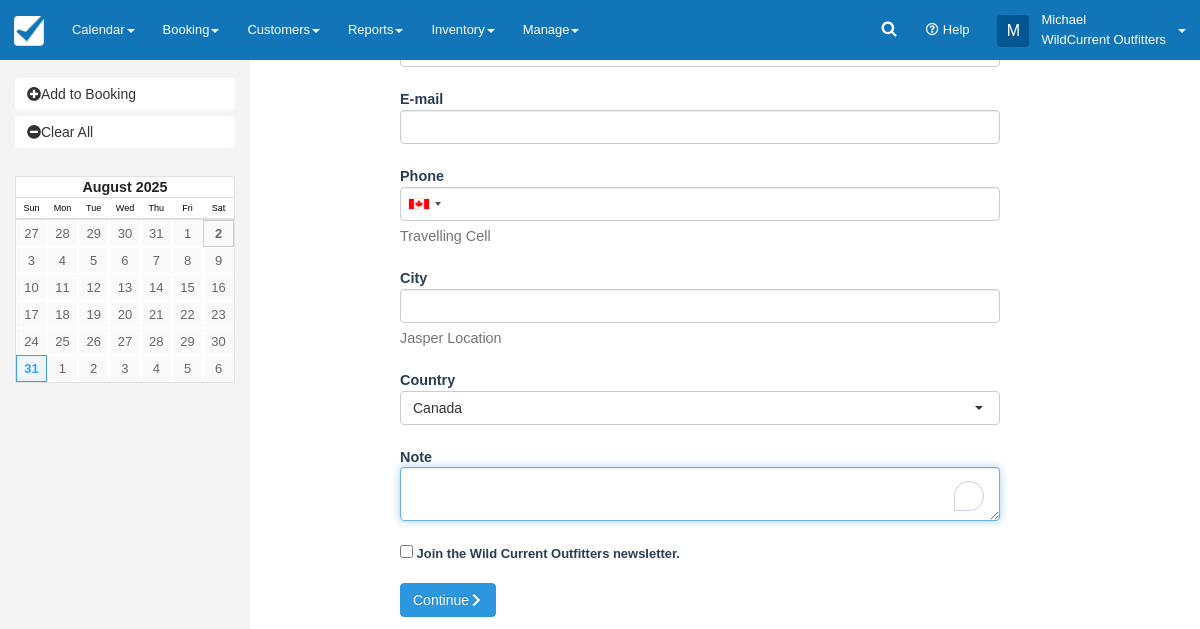 paste on "ame: Peter De Meyer
Email: peter.de.meyer10@gmail.com
Which day would you like to rent your canoe(s)?: August 31, 2025
Is your canoe rental for multiple days?: No
How many people are in your group?: 2
Comments, Questions, Concerns...:" 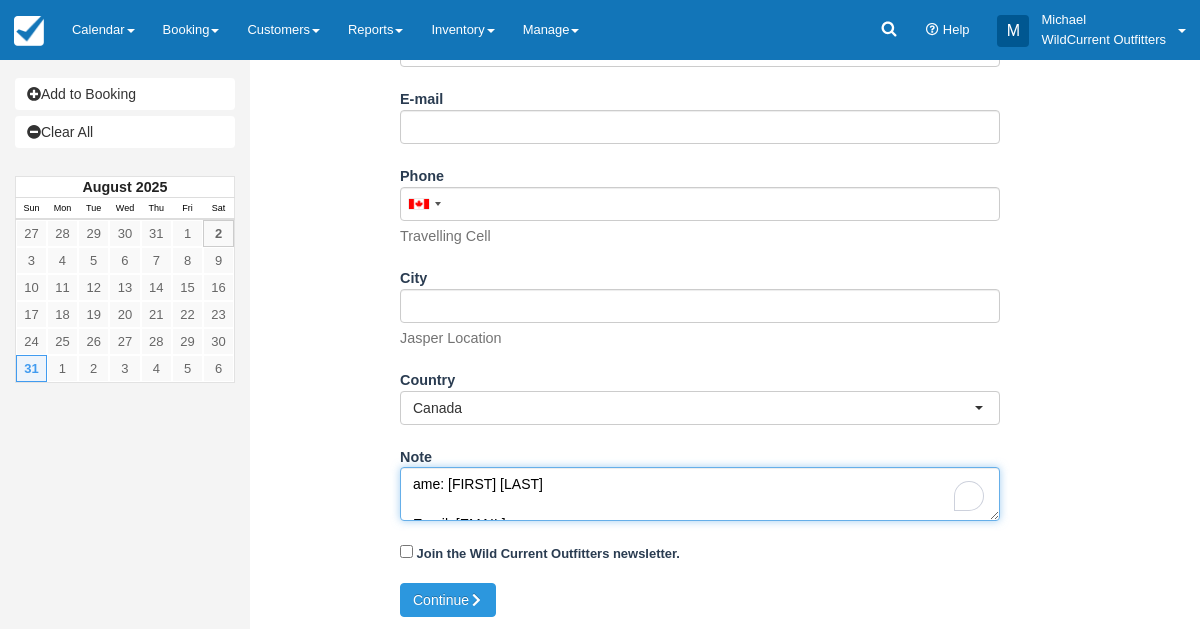 scroll, scrollTop: 171, scrollLeft: 0, axis: vertical 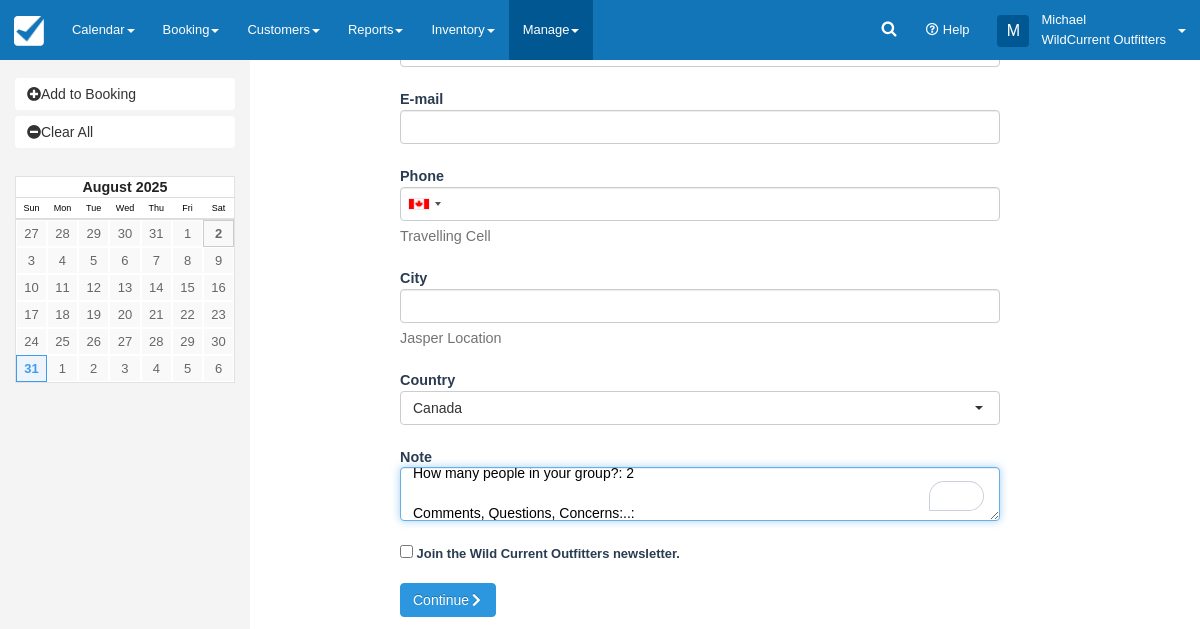 type on "ame: Peter De Meyer
Email: peter.de.meyer10@gmail.com
Which day would you like to rent your canoe(s)?: August 31, 2025
Is your canoe rental for multiple days?: No
How many people are in your group?: 2
Comments, Questions, Concerns...:" 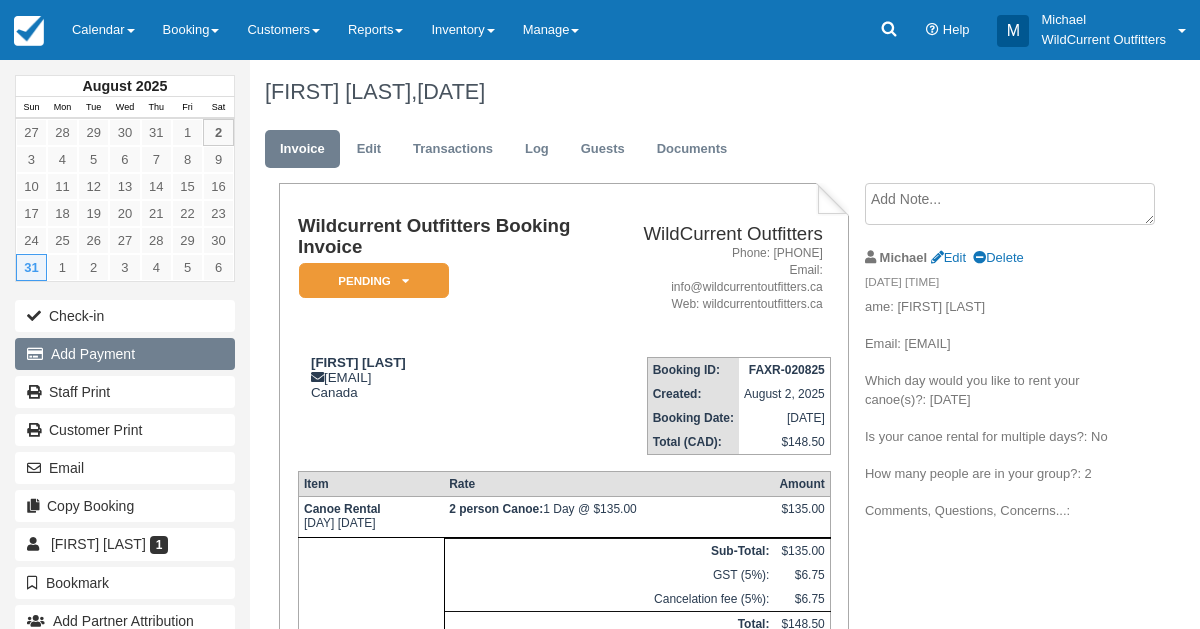 scroll, scrollTop: 0, scrollLeft: 0, axis: both 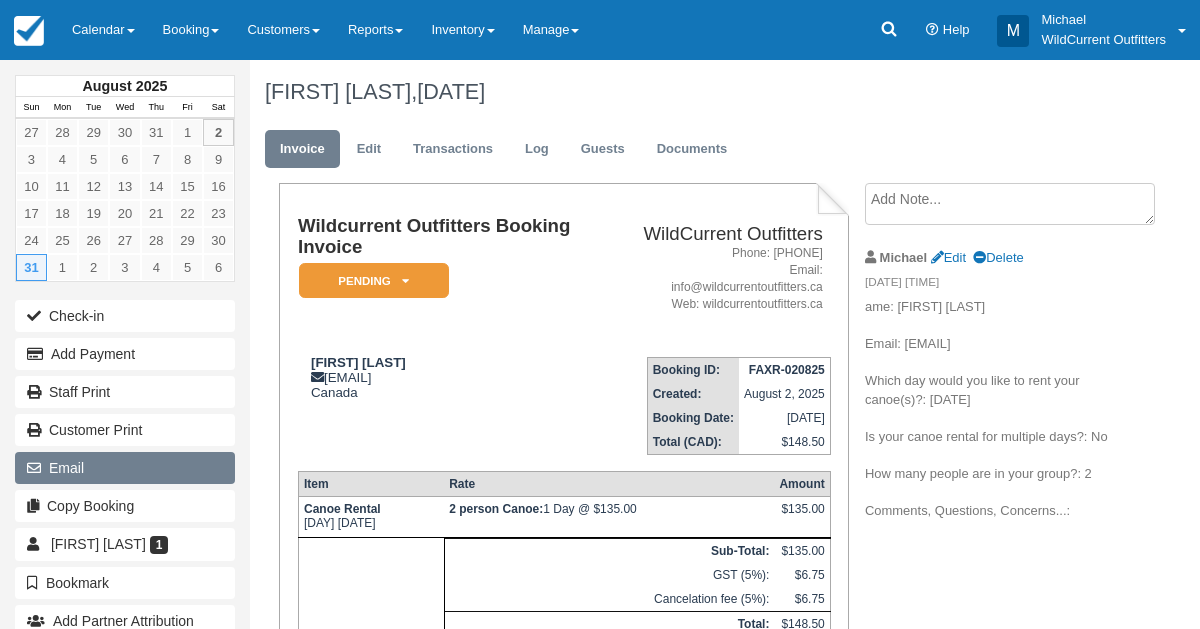 click on "Email" at bounding box center (125, 468) 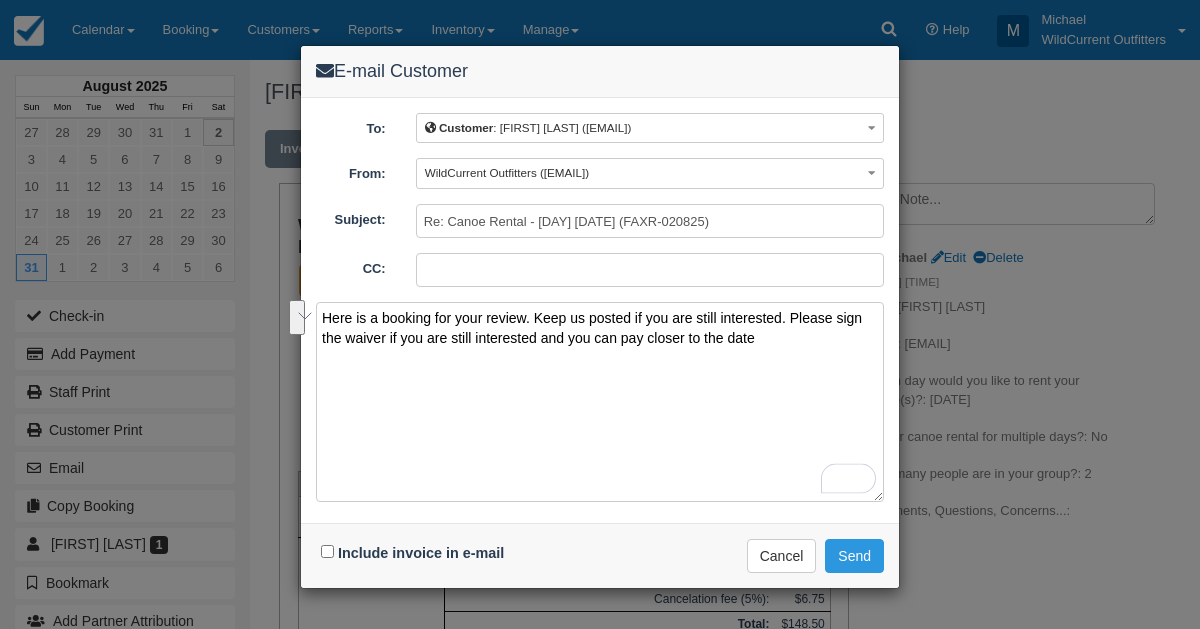 drag, startPoint x: 778, startPoint y: 333, endPoint x: 308, endPoint y: 302, distance: 471.02124 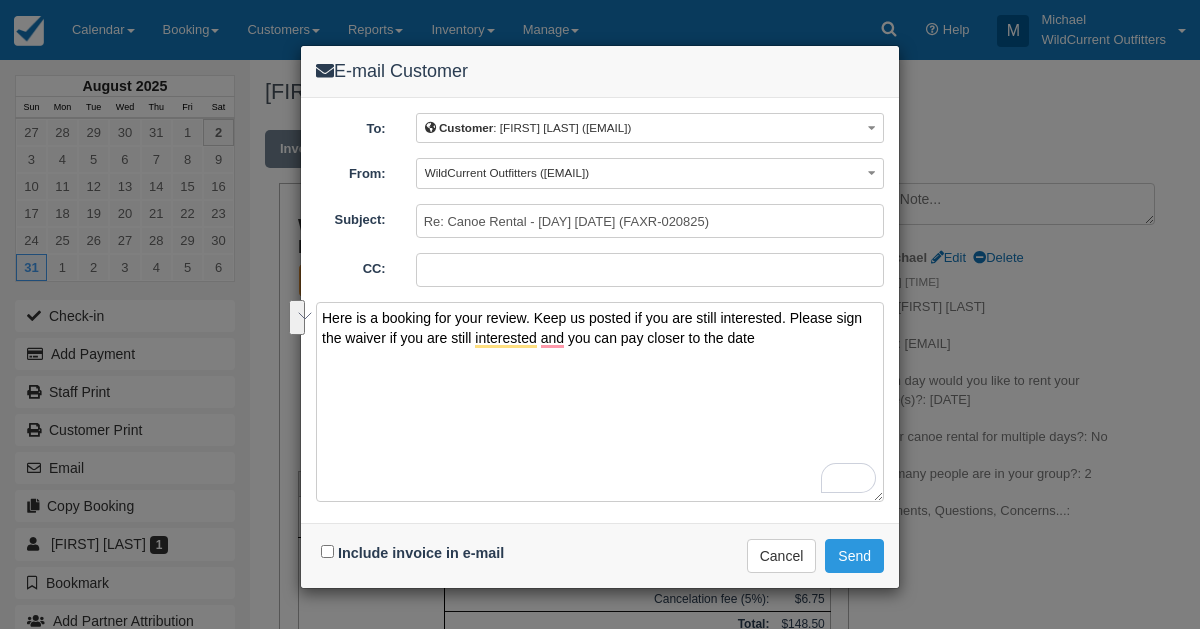 type on "Here is a booking for your review. Keep us posted if you are still interested. Please sign the waiver if you are still interested and you can pay closer to the date" 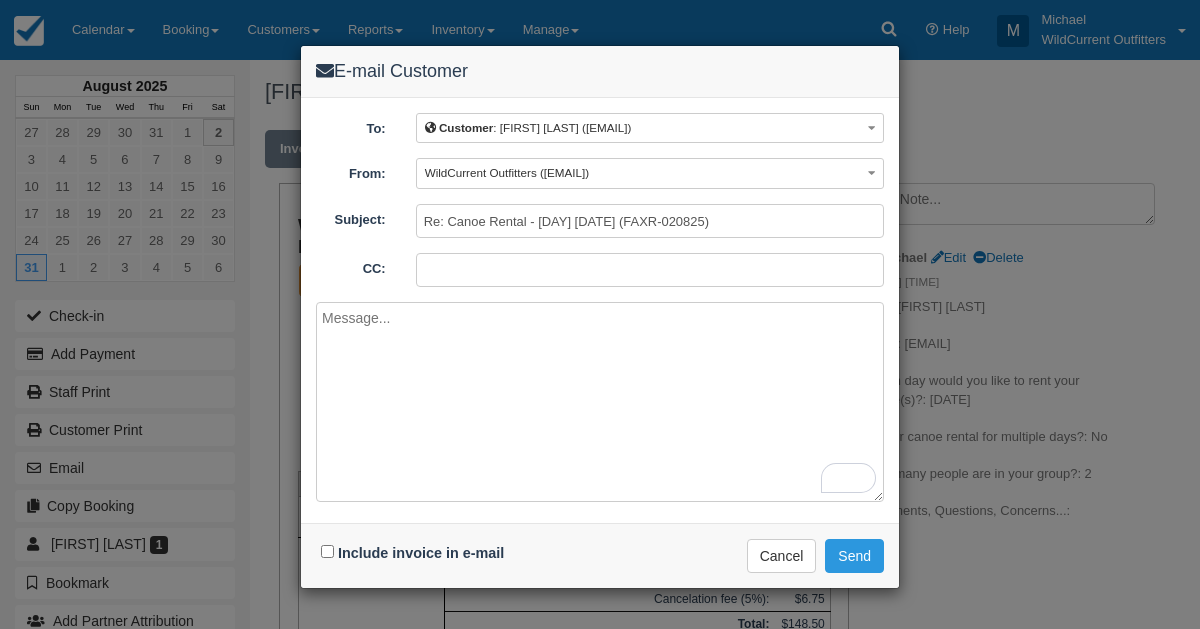 paste on "We have a booking for your review. Please let us know if you are still interested. If so, kindly sign the waiver, and you can make the payment closer to the date of your booking.
Best,
Wild Current Outfitters" 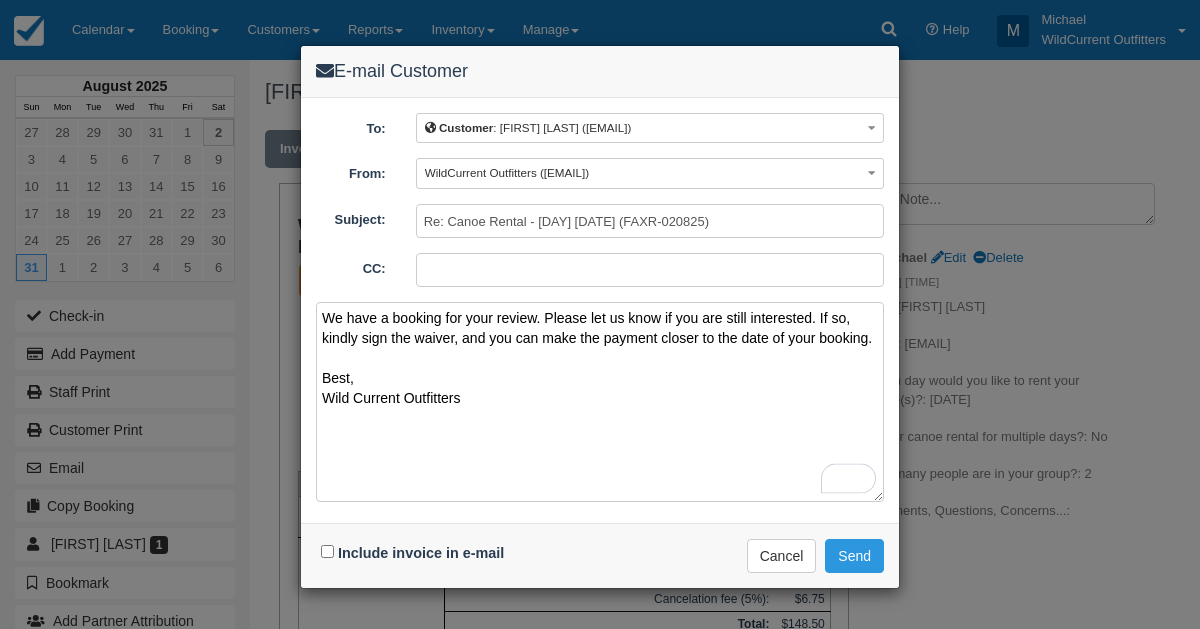 type on "We have a booking for your review. Please let us know if you are still interested. If so, kindly sign the waiver, and you can make the payment closer to the date of your booking.
Best,
Wild Current Outfitters" 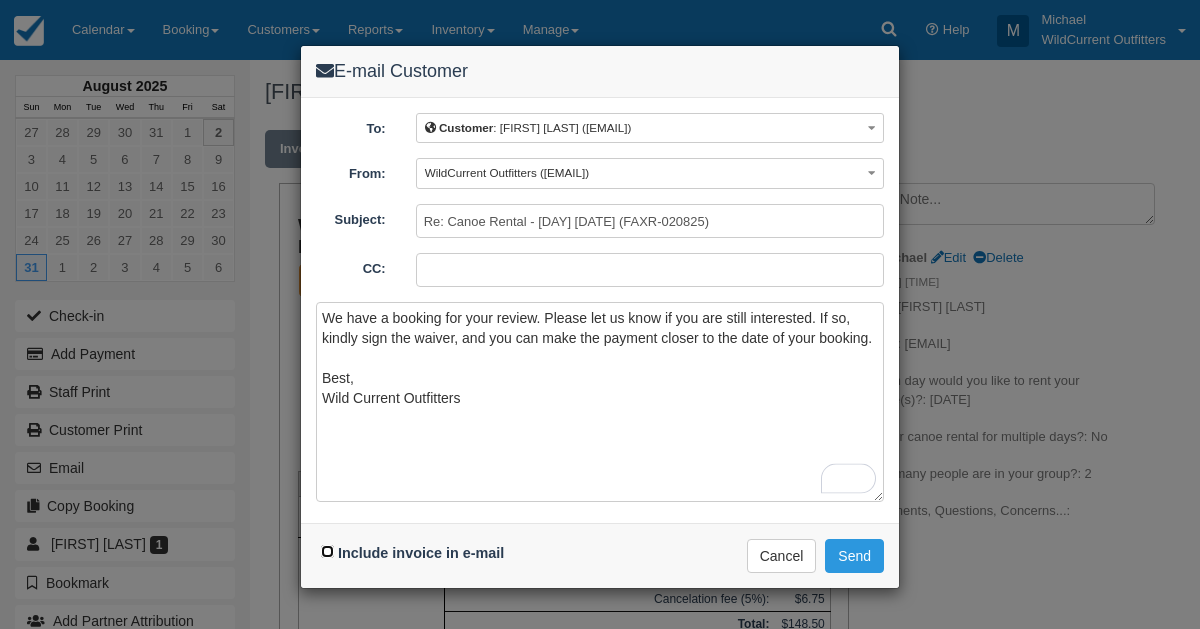 click on "Include invoice in e-mail" at bounding box center [327, 551] 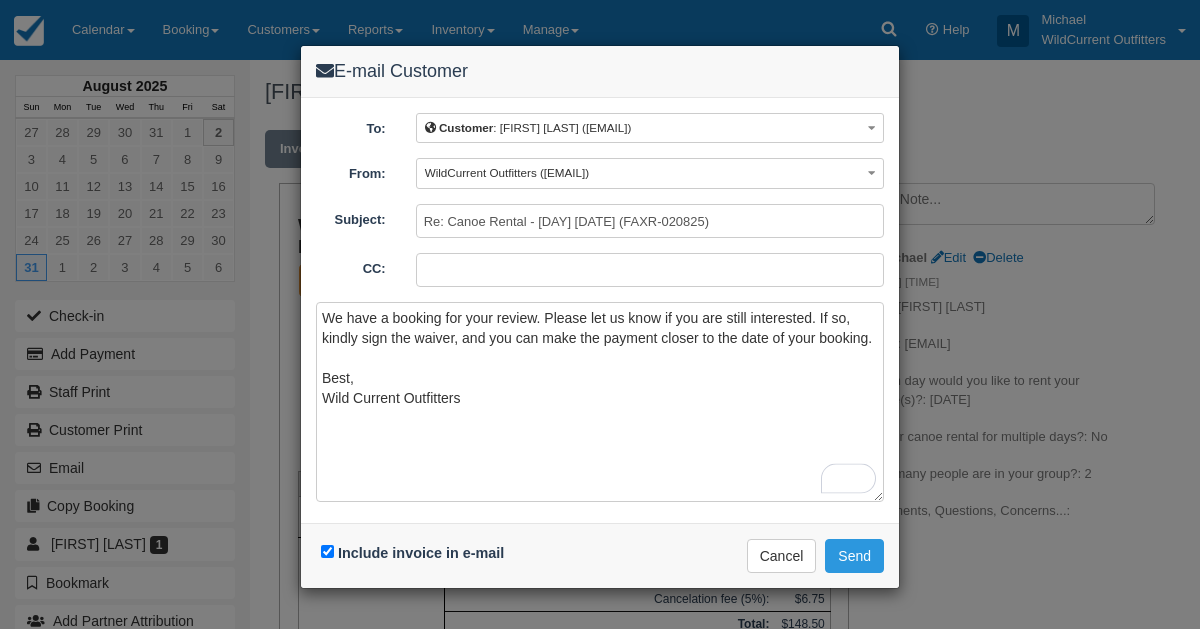 click on "Include invoice in e-mail
Delivering e-mail				...
Cancel
Send" at bounding box center (600, 555) 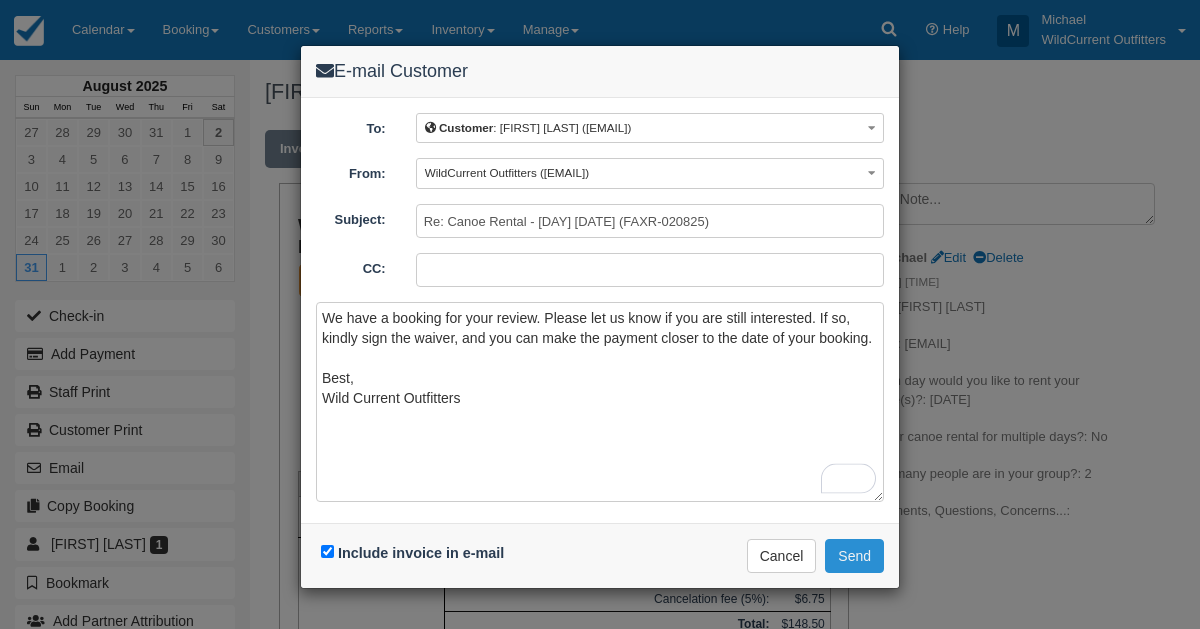 click on "Send" at bounding box center (854, 556) 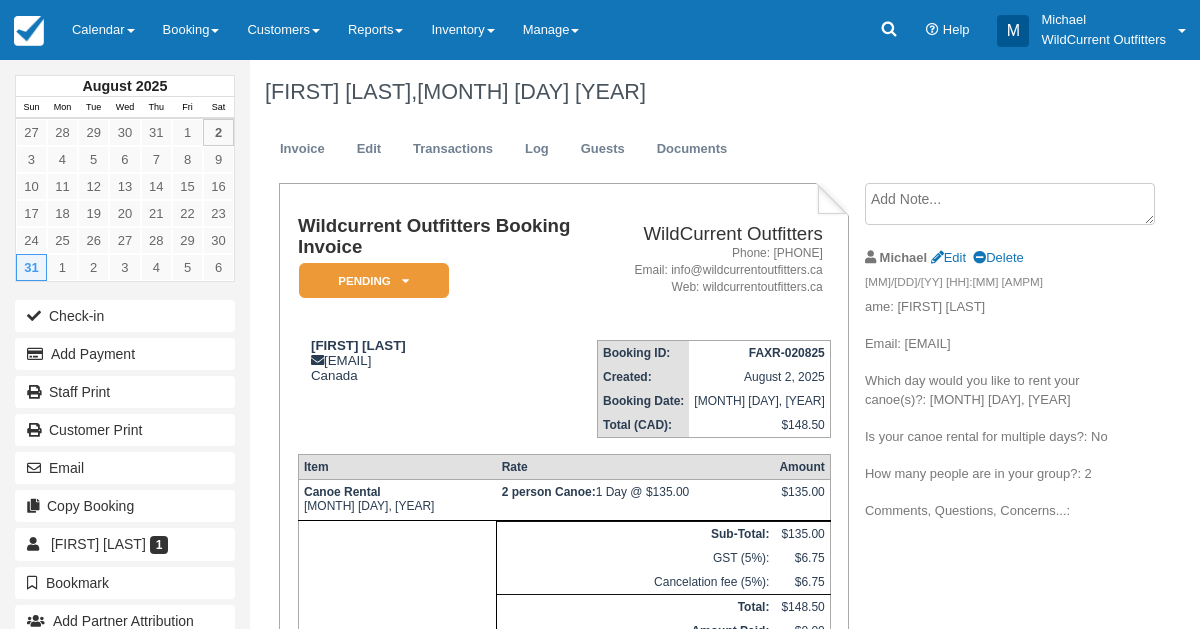 scroll, scrollTop: 0, scrollLeft: 0, axis: both 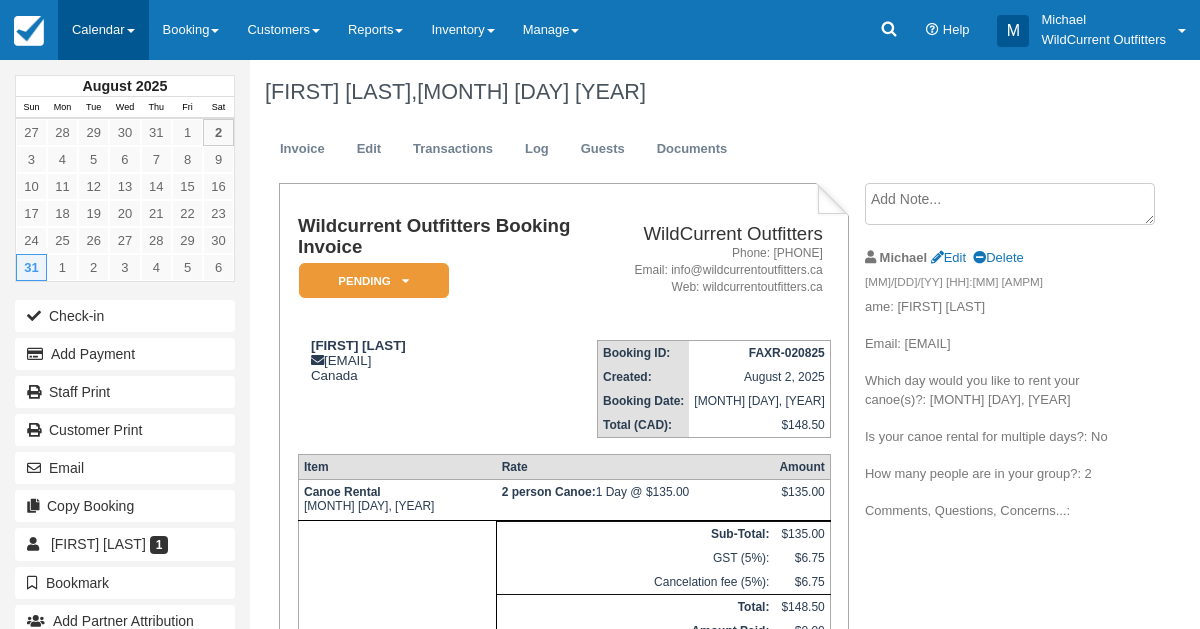 click on "Calendar" at bounding box center (103, 30) 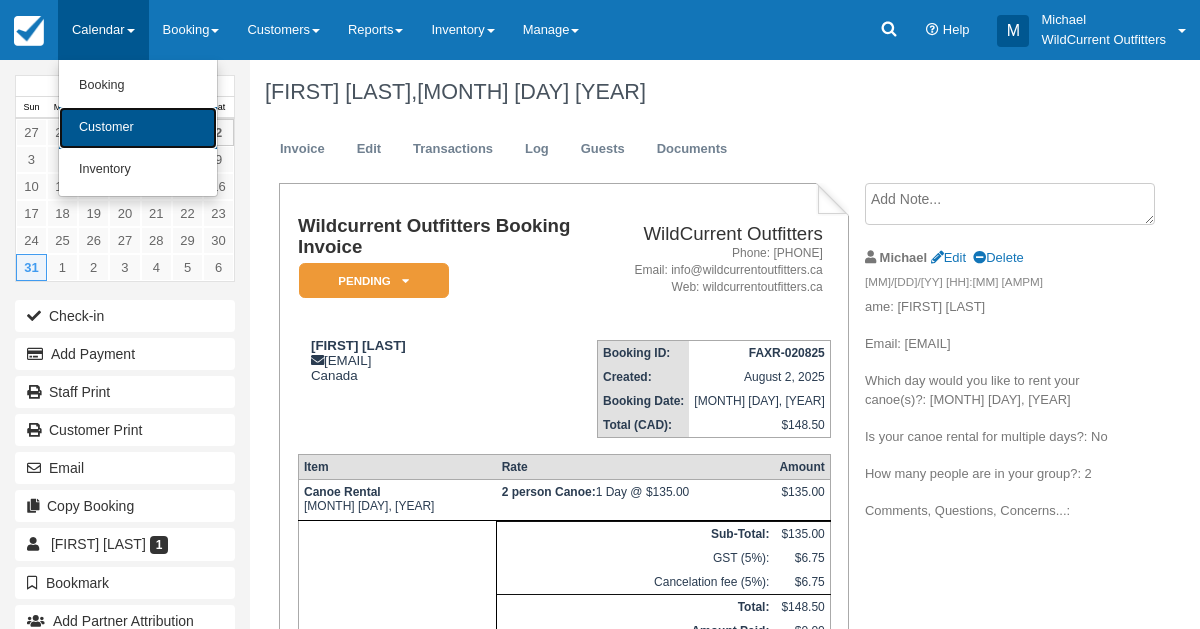 click on "Customer" at bounding box center [138, 128] 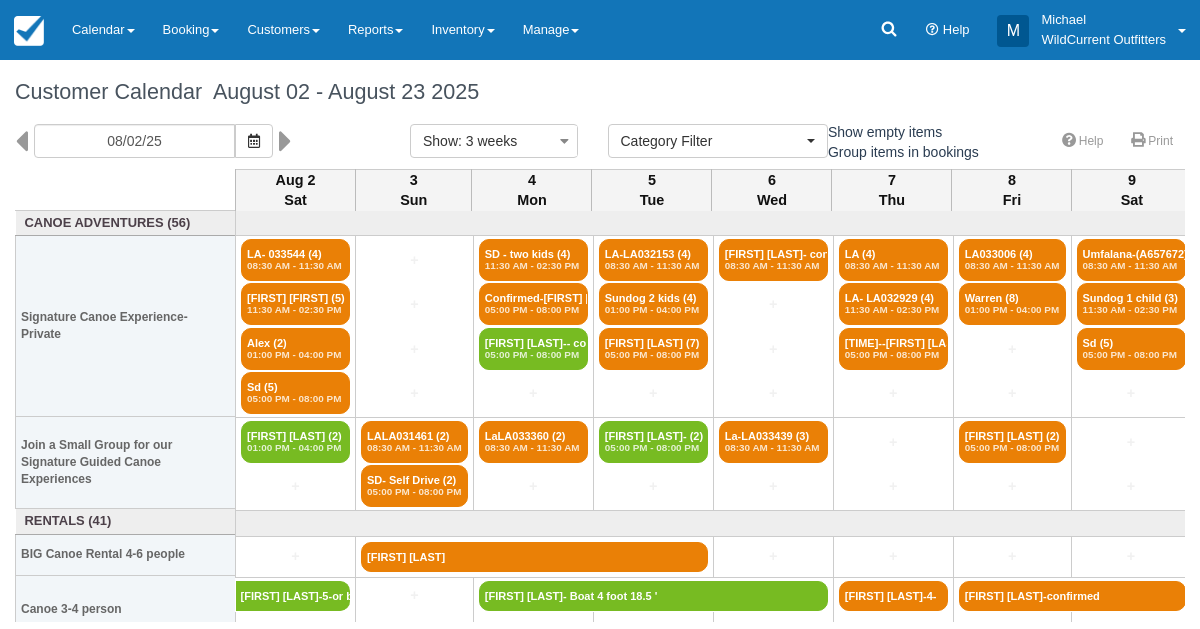 select 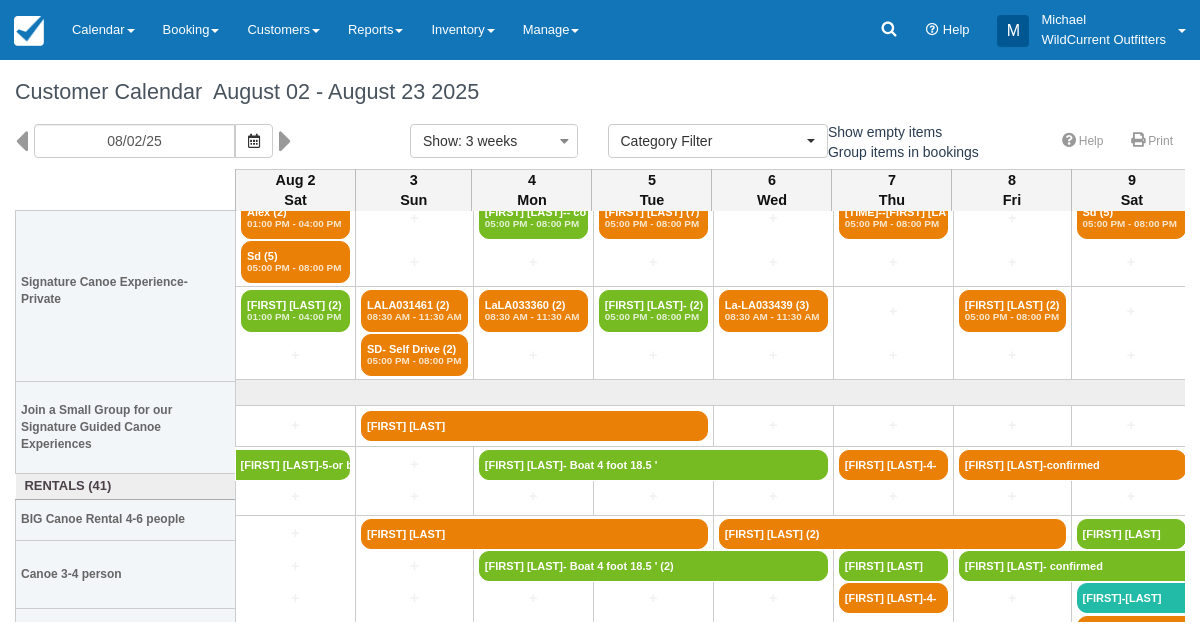 scroll, scrollTop: 155, scrollLeft: 0, axis: vertical 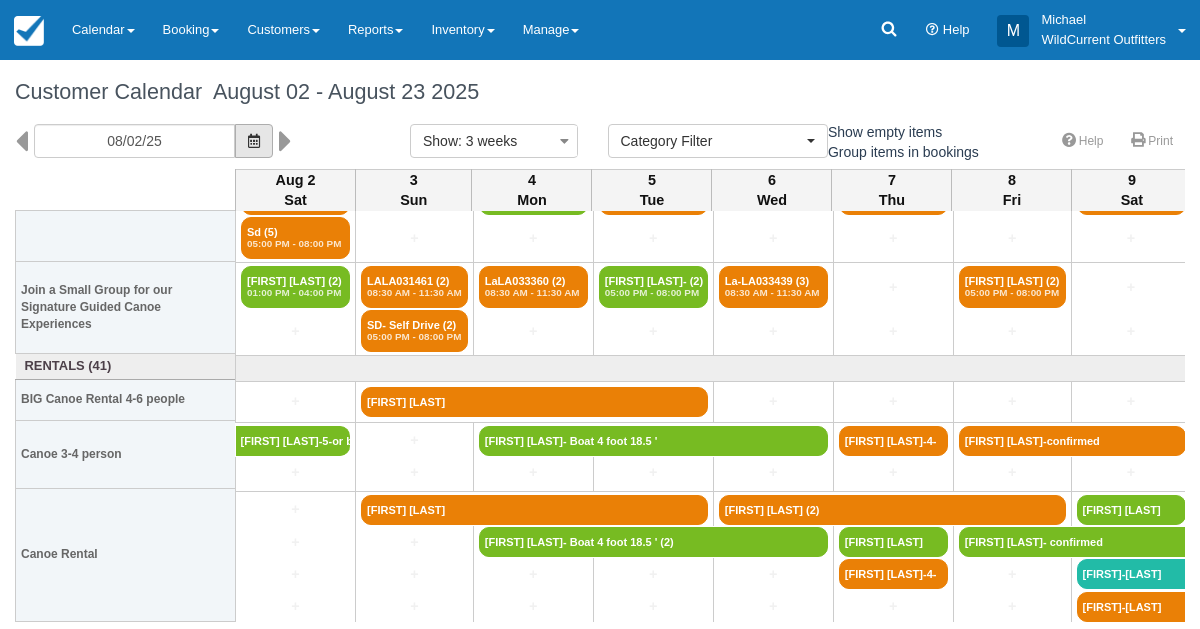 click at bounding box center (254, 141) 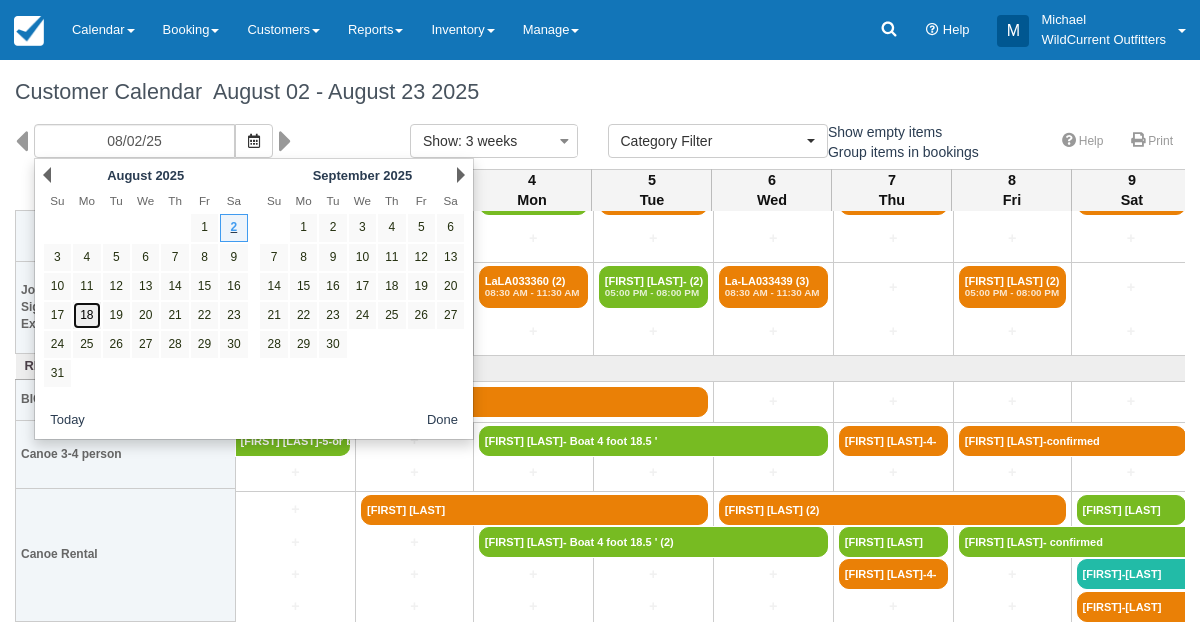 click on "18" at bounding box center (86, 315) 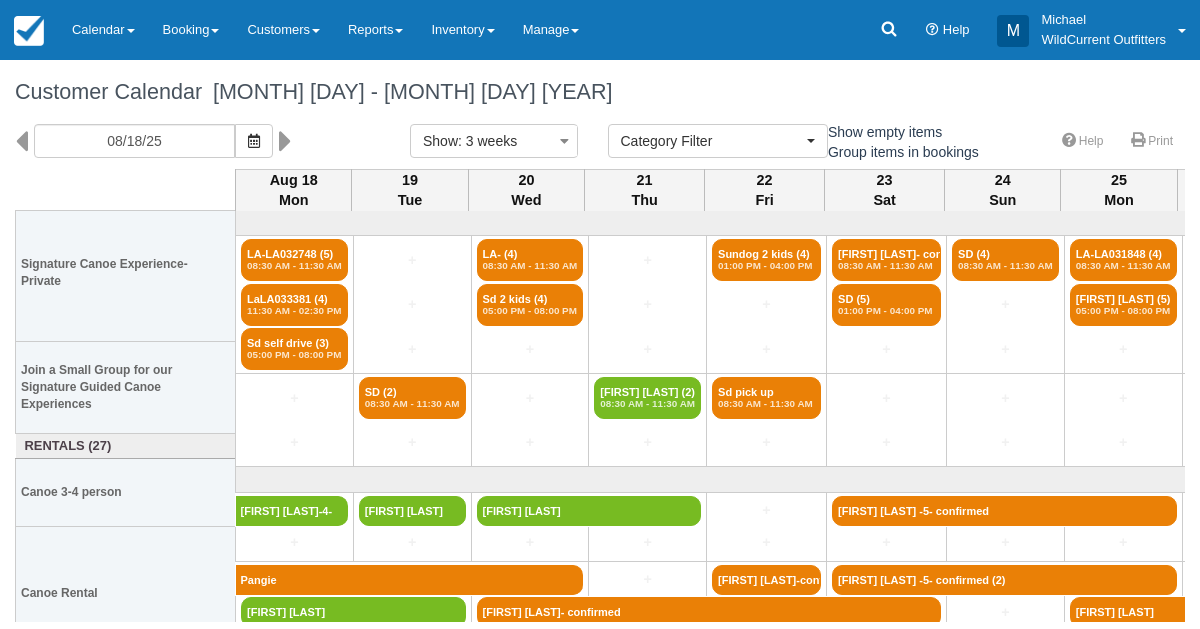 scroll, scrollTop: 70, scrollLeft: 0, axis: vertical 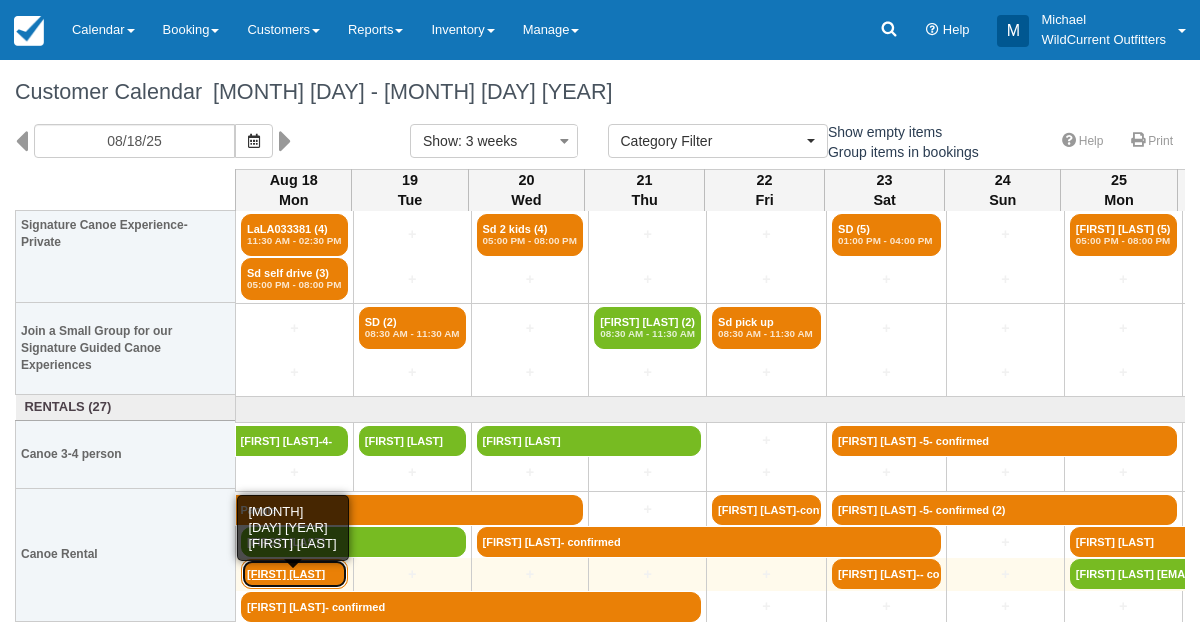 click on "Bryce Mashimo" at bounding box center [294, 574] 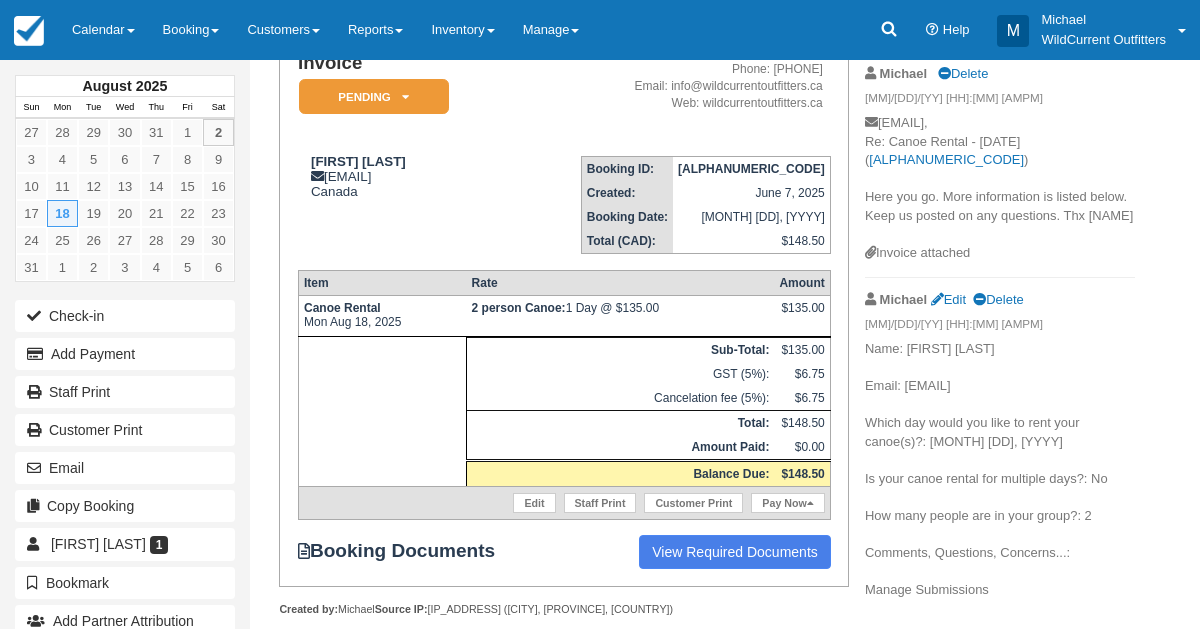 scroll, scrollTop: 183, scrollLeft: 0, axis: vertical 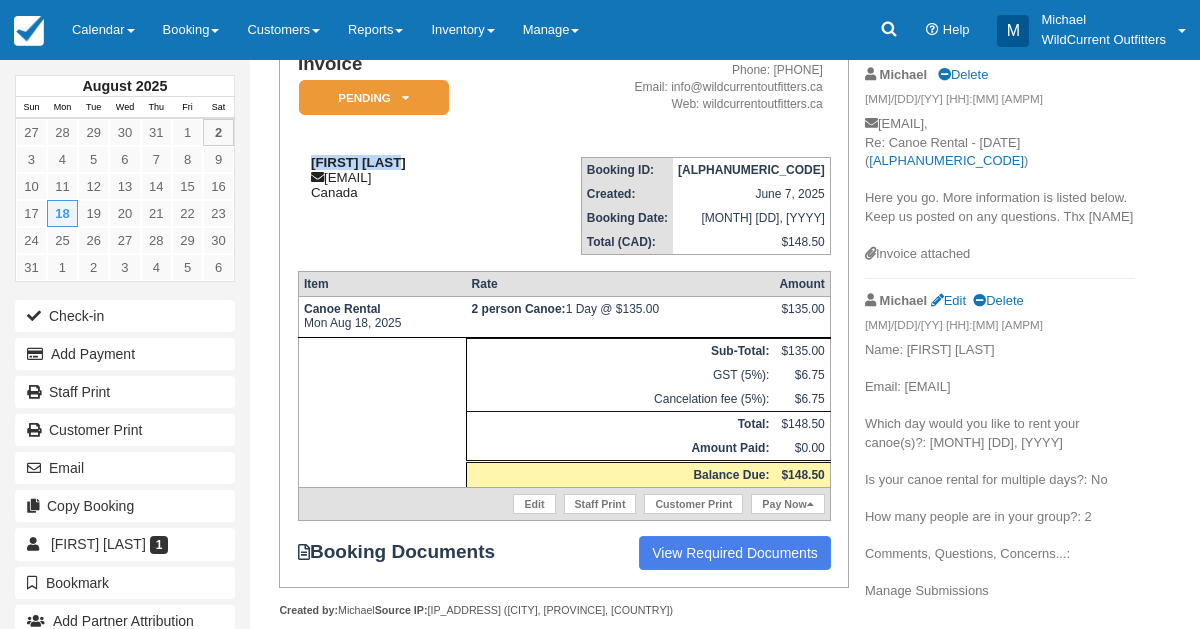drag, startPoint x: 429, startPoint y: 176, endPoint x: 308, endPoint y: 185, distance: 121.33425 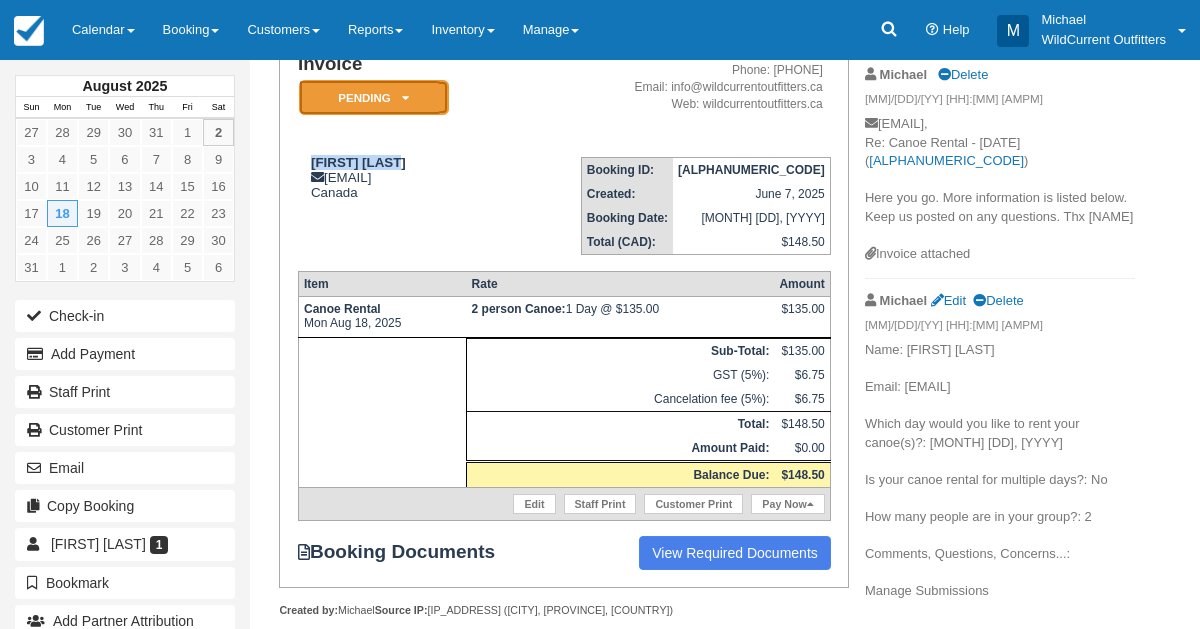 click on "Pending" at bounding box center (374, 97) 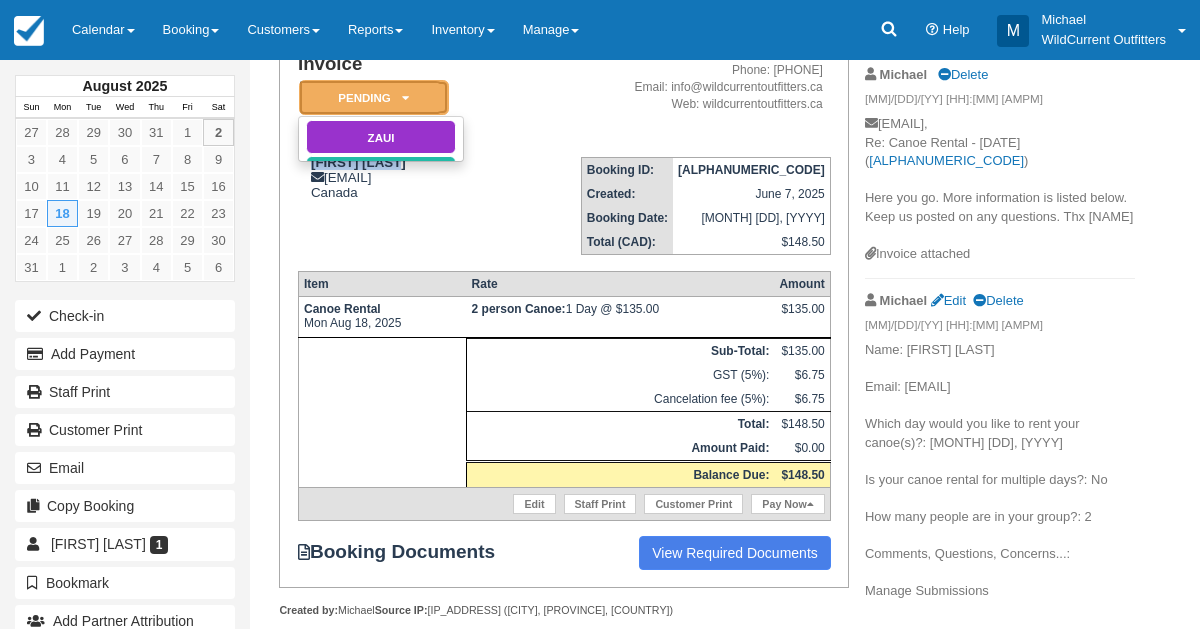 scroll, scrollTop: 0, scrollLeft: 0, axis: both 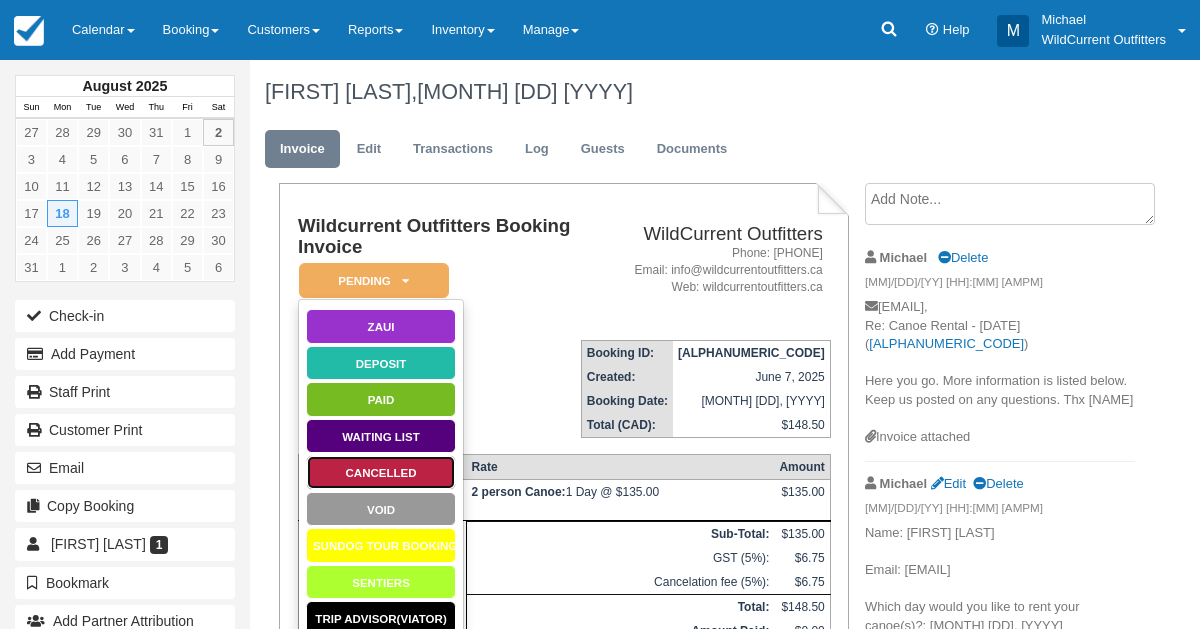 click on "Cancelled" at bounding box center [381, 472] 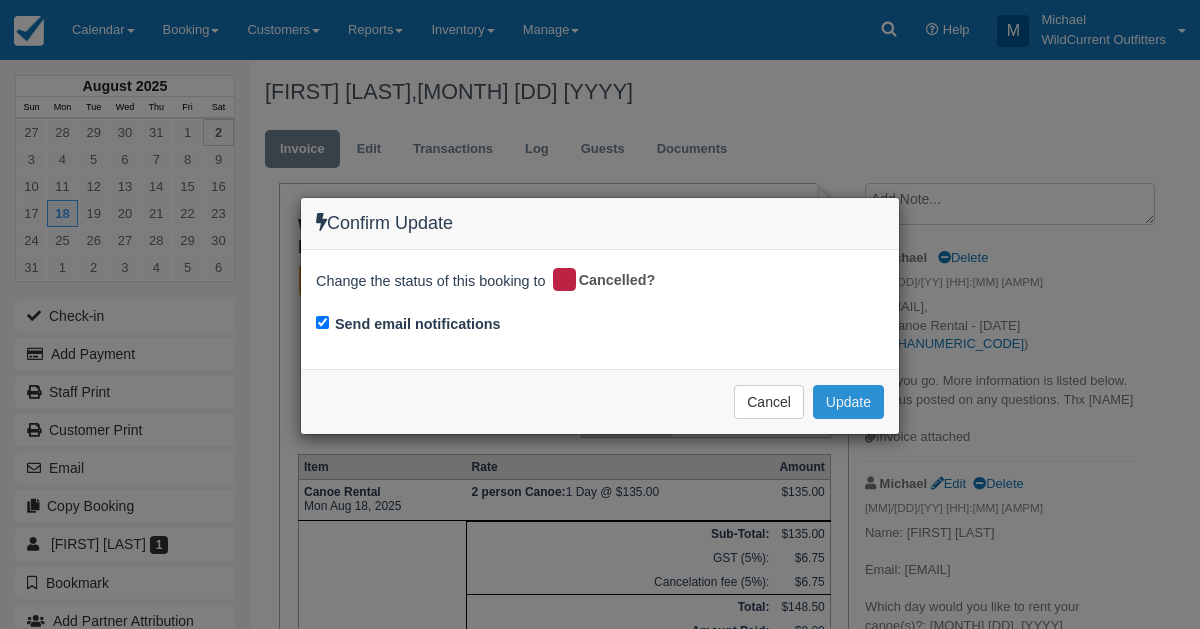 click on "Update" at bounding box center [848, 402] 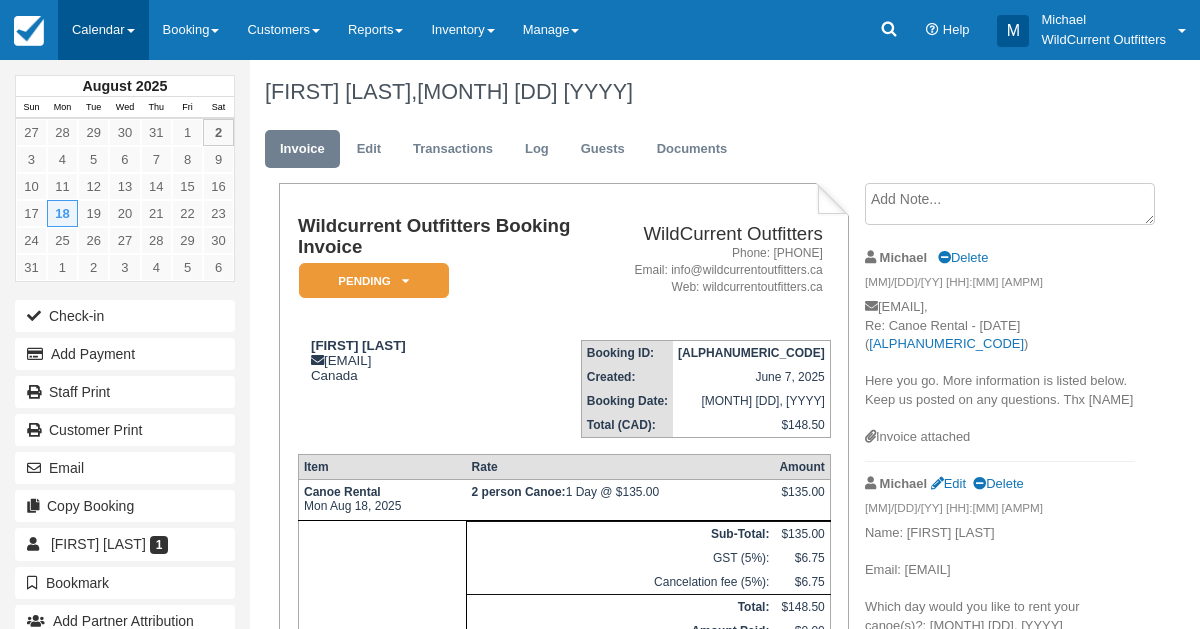 click on "Calendar" at bounding box center [103, 30] 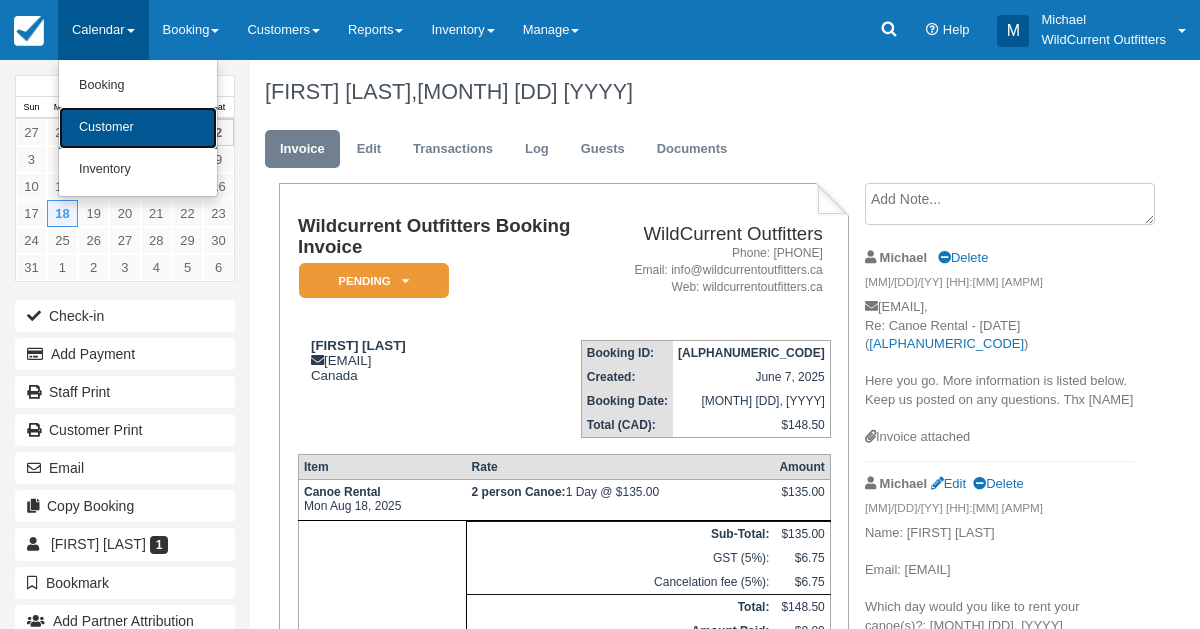 click on "Customer" at bounding box center (138, 128) 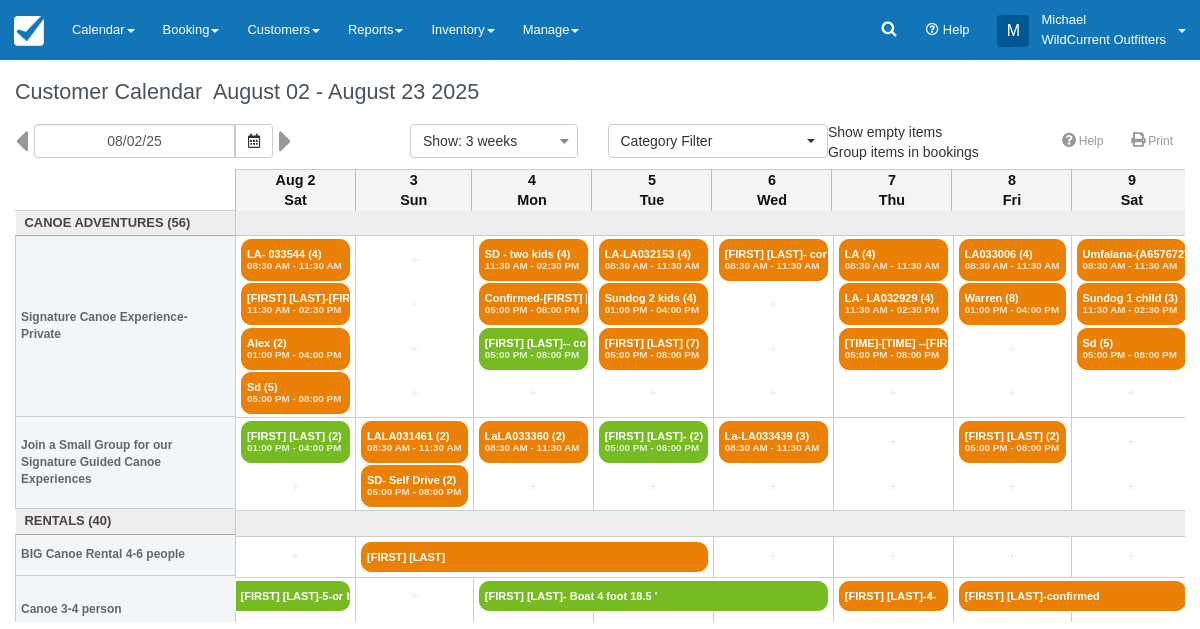 select 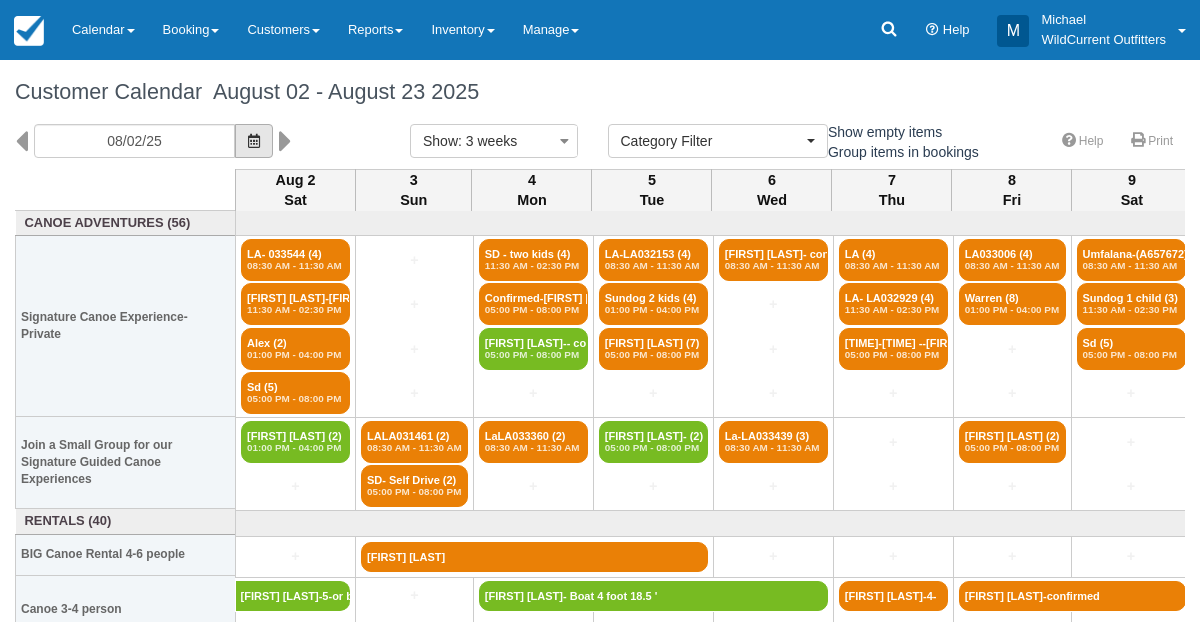 click at bounding box center (254, 141) 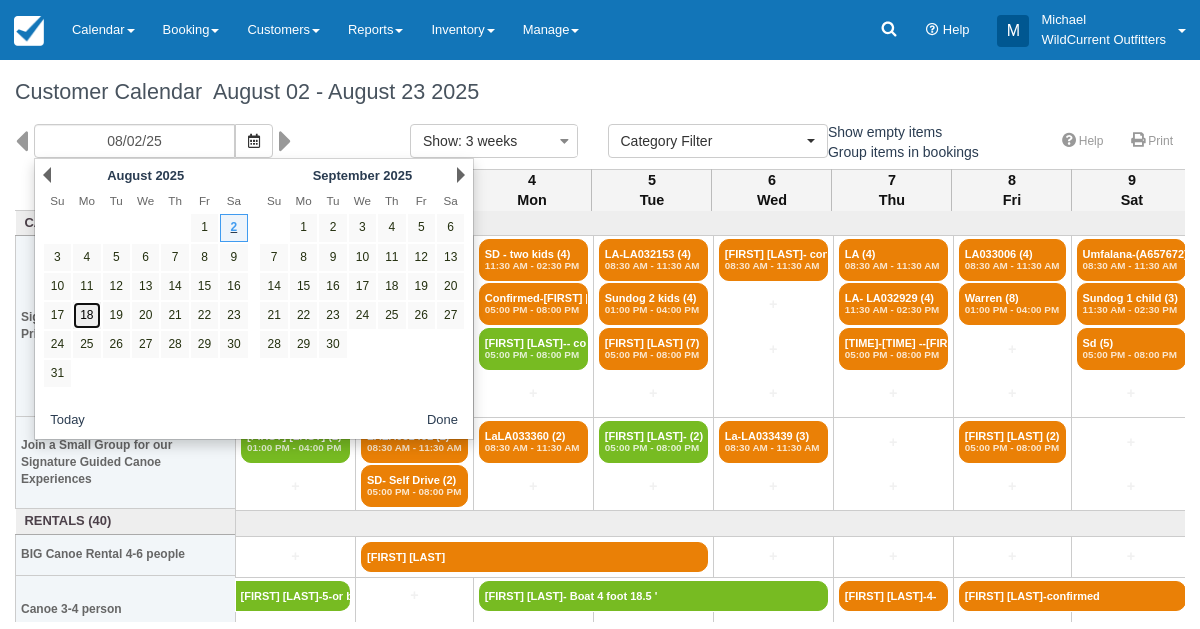 click on "18" at bounding box center (86, 315) 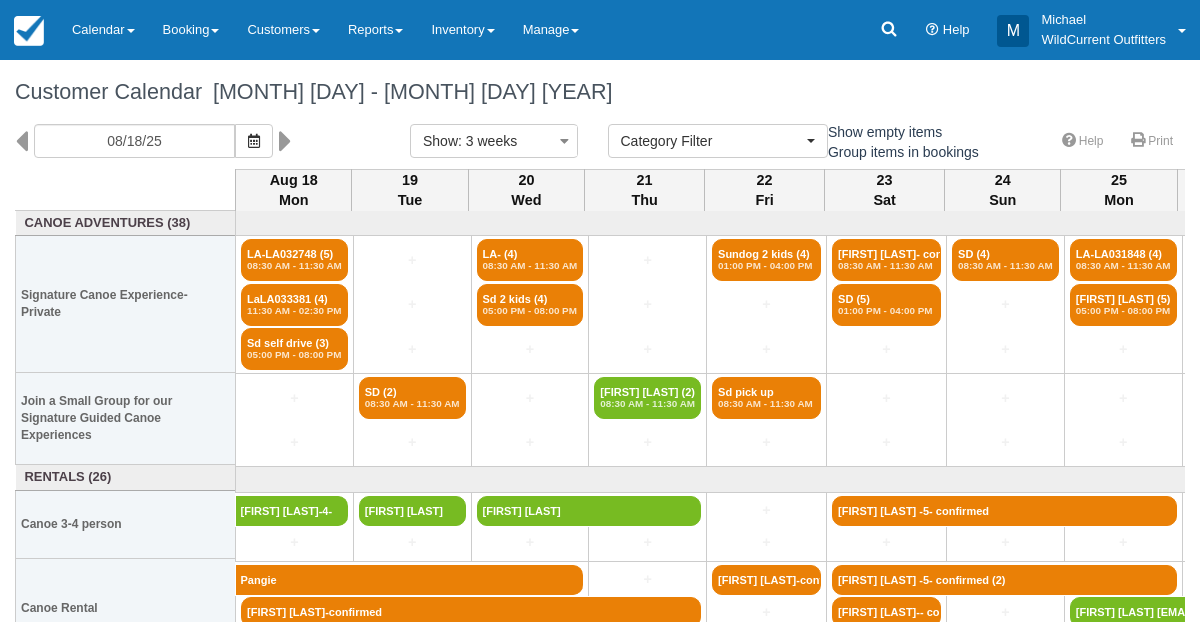 scroll, scrollTop: 37, scrollLeft: 0, axis: vertical 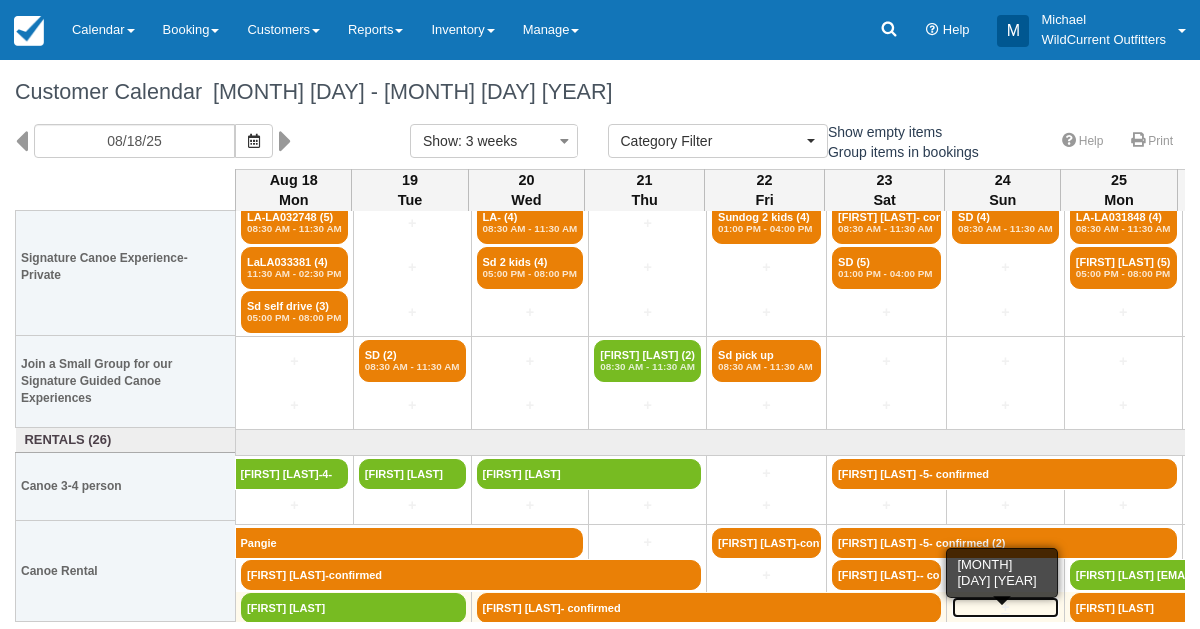click on "+" at bounding box center (1005, 607) 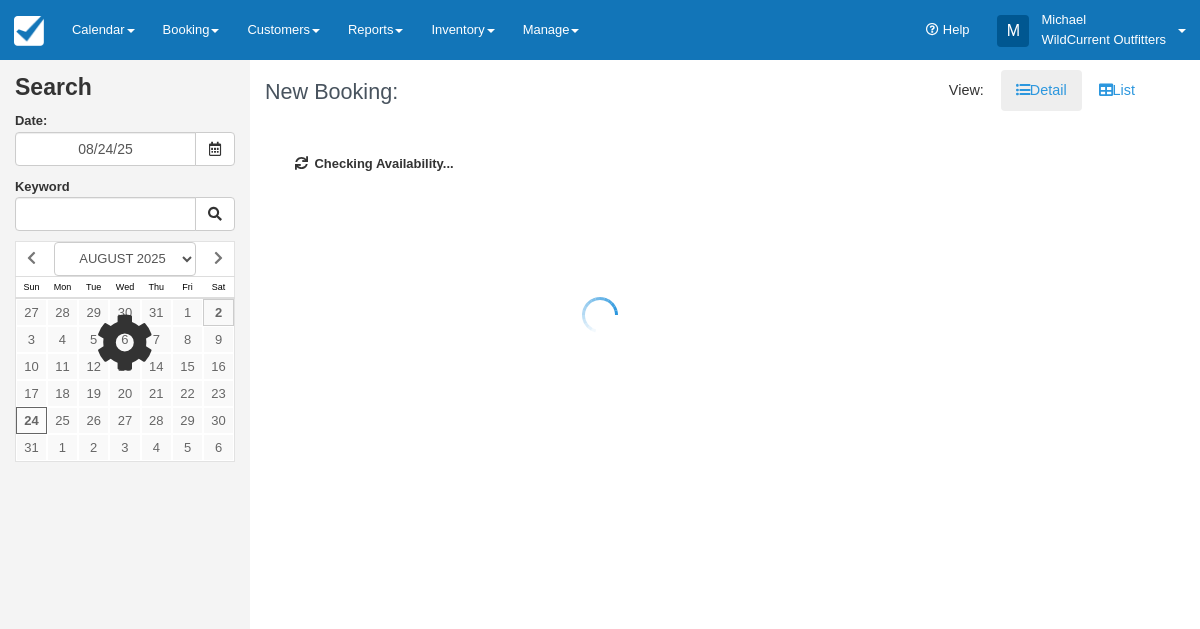 scroll, scrollTop: 0, scrollLeft: 0, axis: both 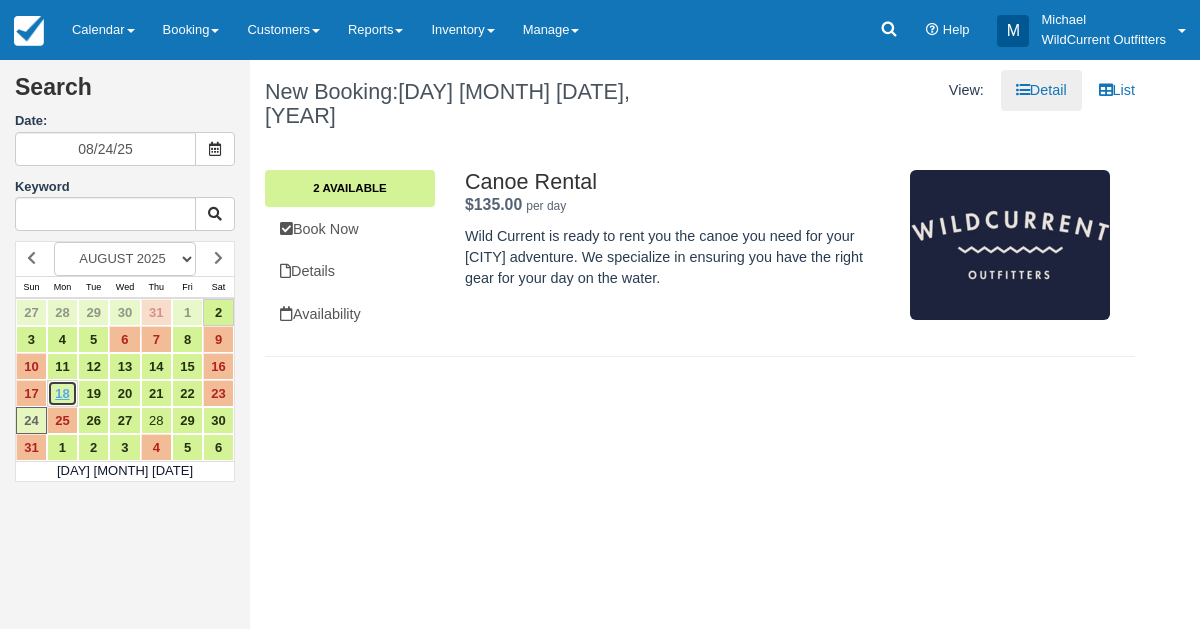 click on "18" at bounding box center (62, 393) 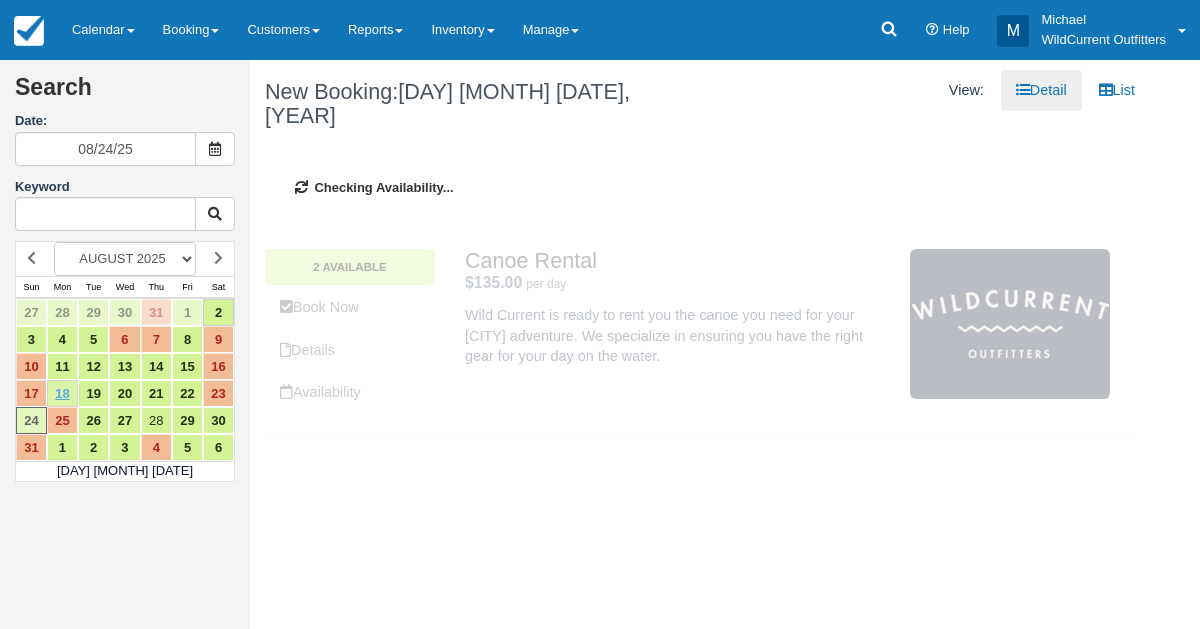 type on "08/18/25" 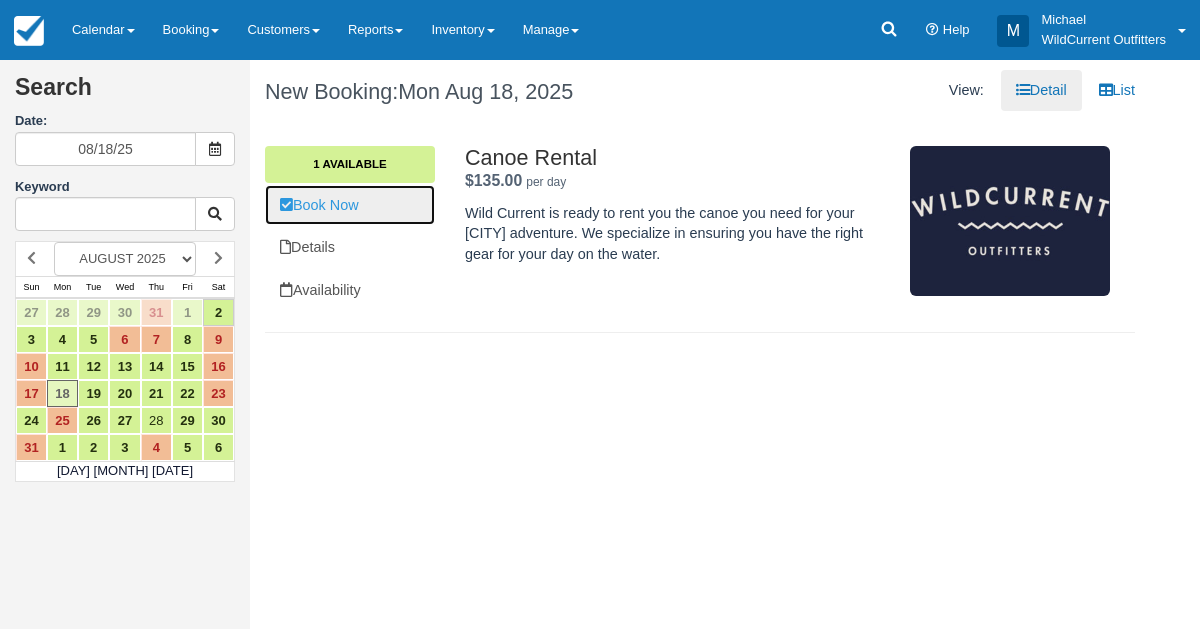 click on "Book Now" at bounding box center [350, 205] 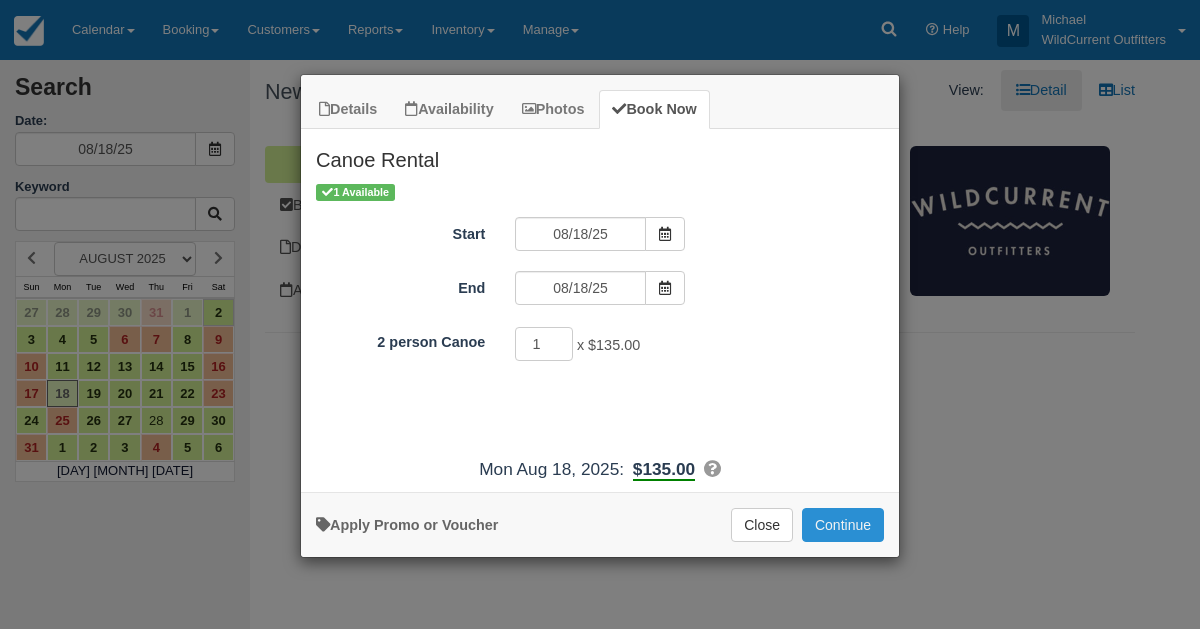 click on "Continue" at bounding box center [843, 525] 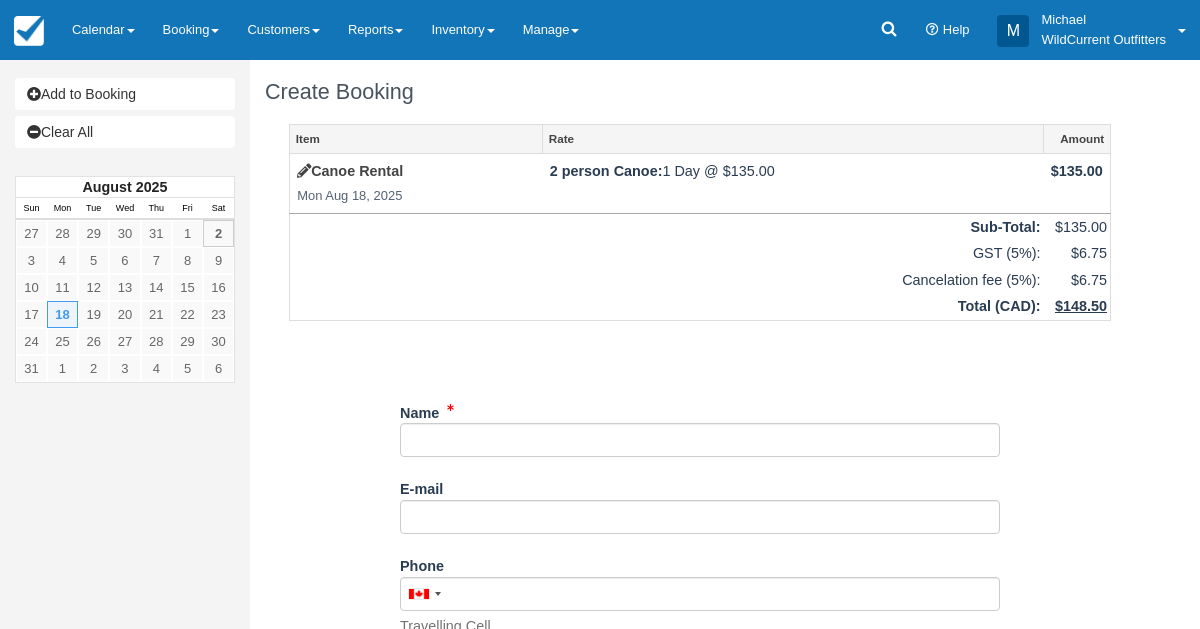 scroll, scrollTop: 0, scrollLeft: 0, axis: both 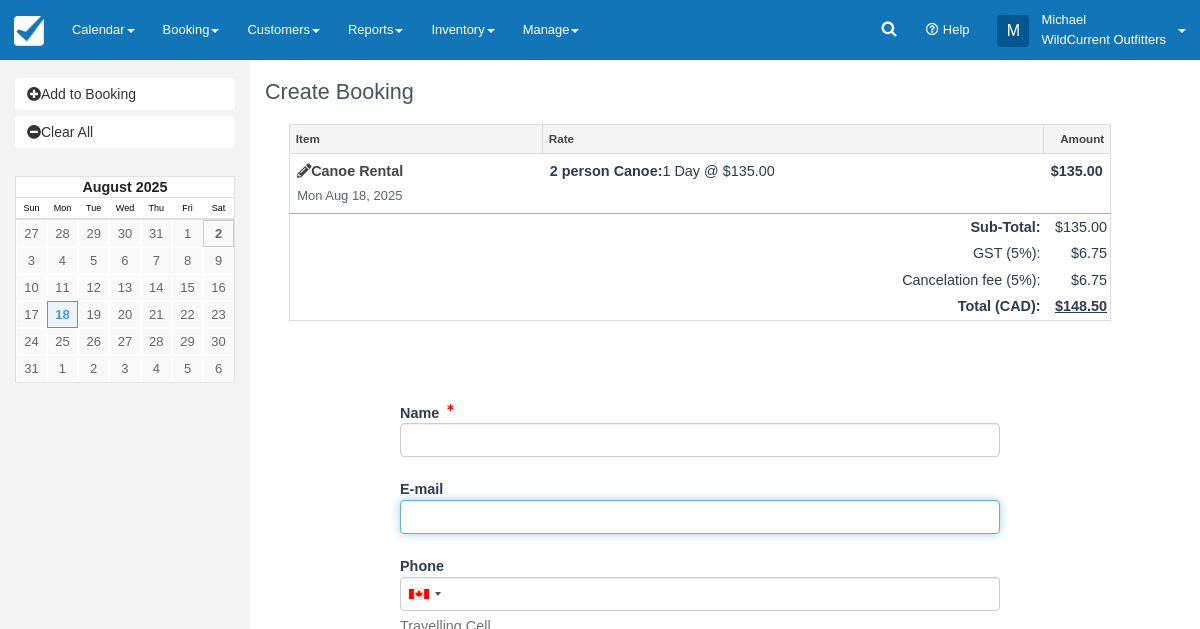click on "E-mail" at bounding box center [700, 517] 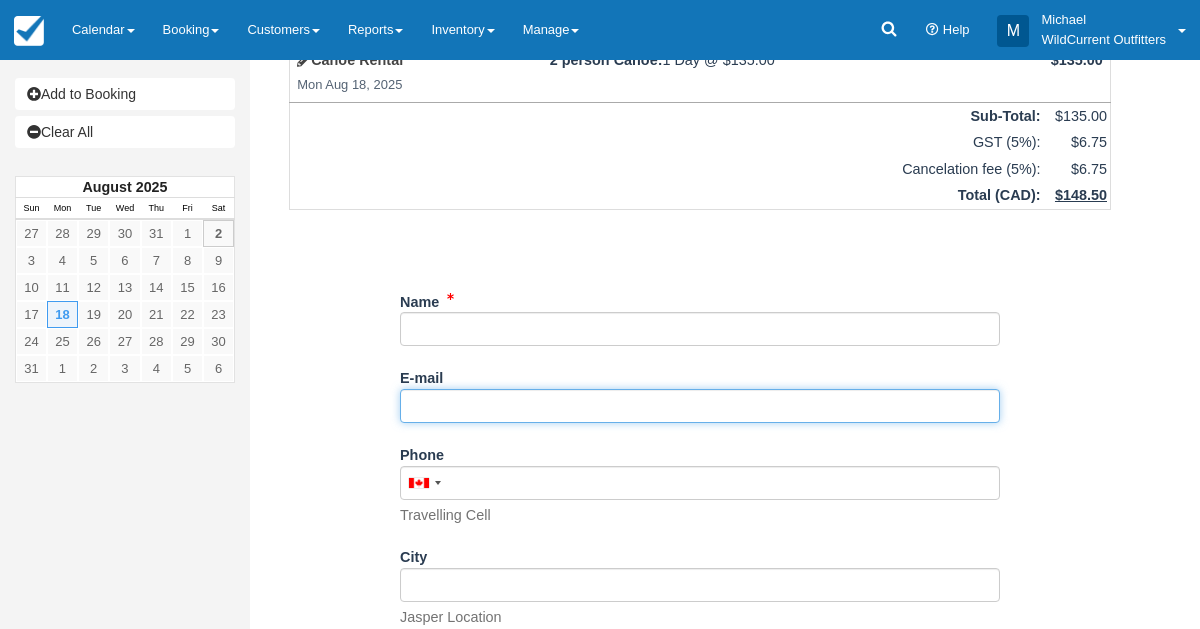 scroll, scrollTop: 390, scrollLeft: 0, axis: vertical 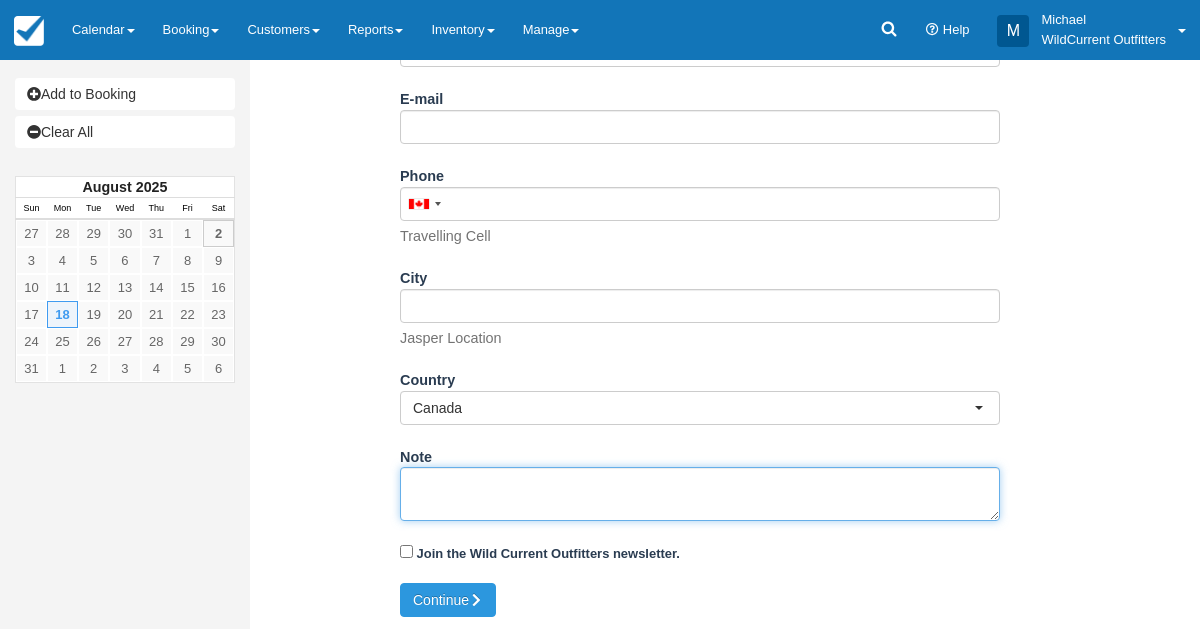 click on "Note" at bounding box center (700, 494) 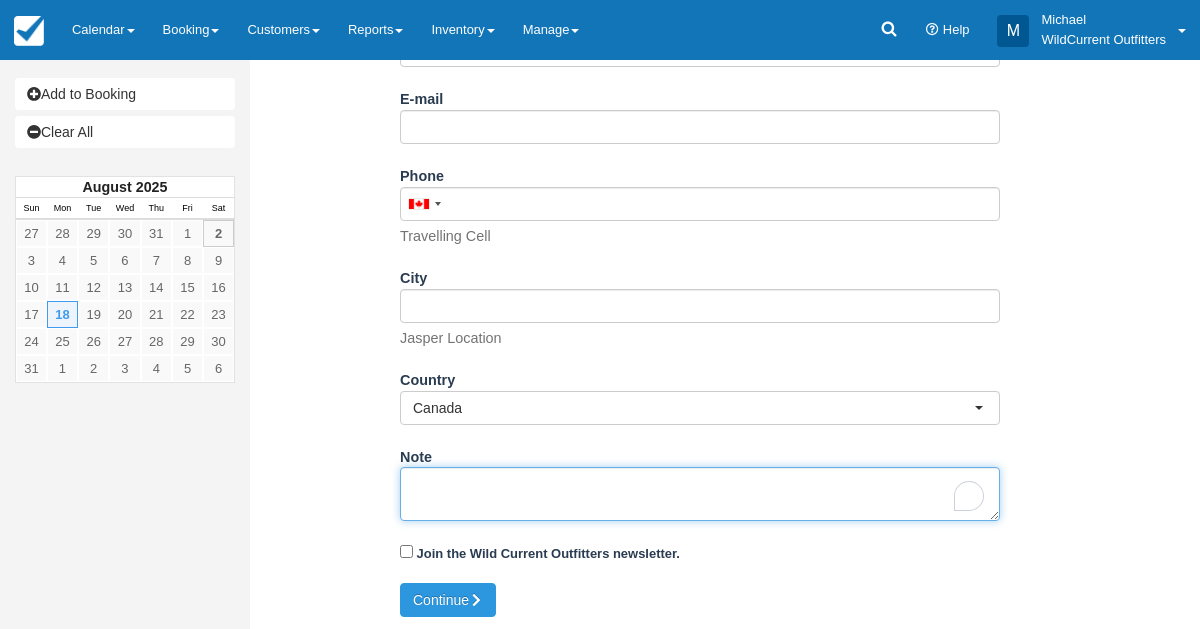 paste on "Name: Cody Parkinson
Email: codylparkinson@hotmail.com
Which day would you like to rent your canoe(s)?: August 18, 2025
Is your canoe rental for multiple days?: No
How many people are in your group?: 2
Comments, Questions, Concerns...:" 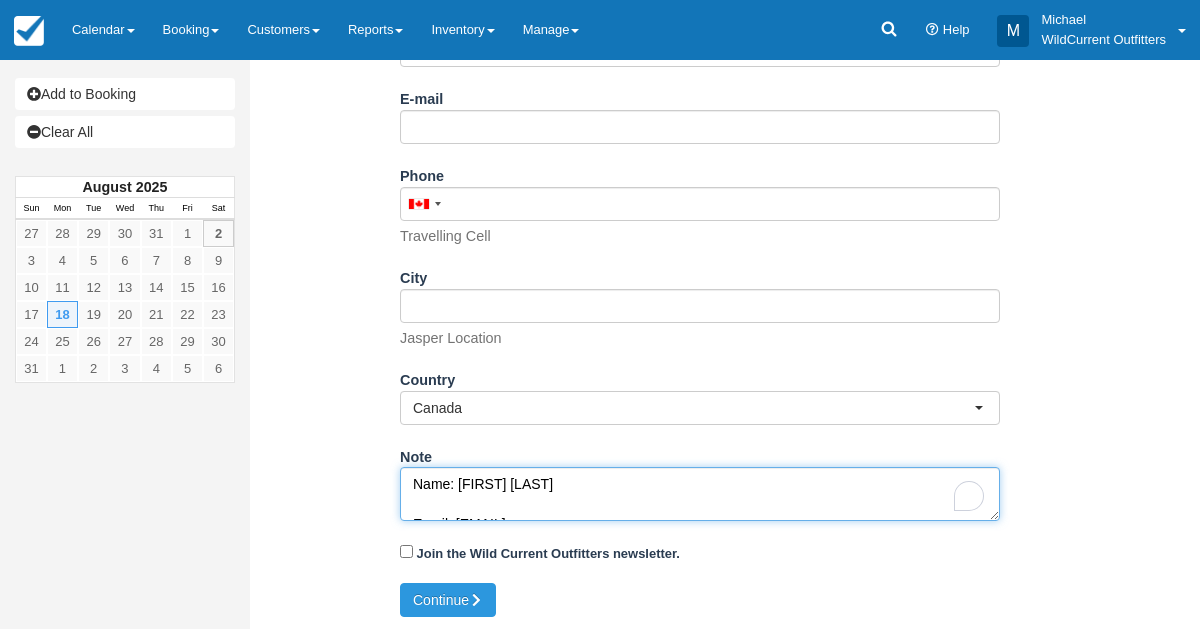scroll, scrollTop: 171, scrollLeft: 0, axis: vertical 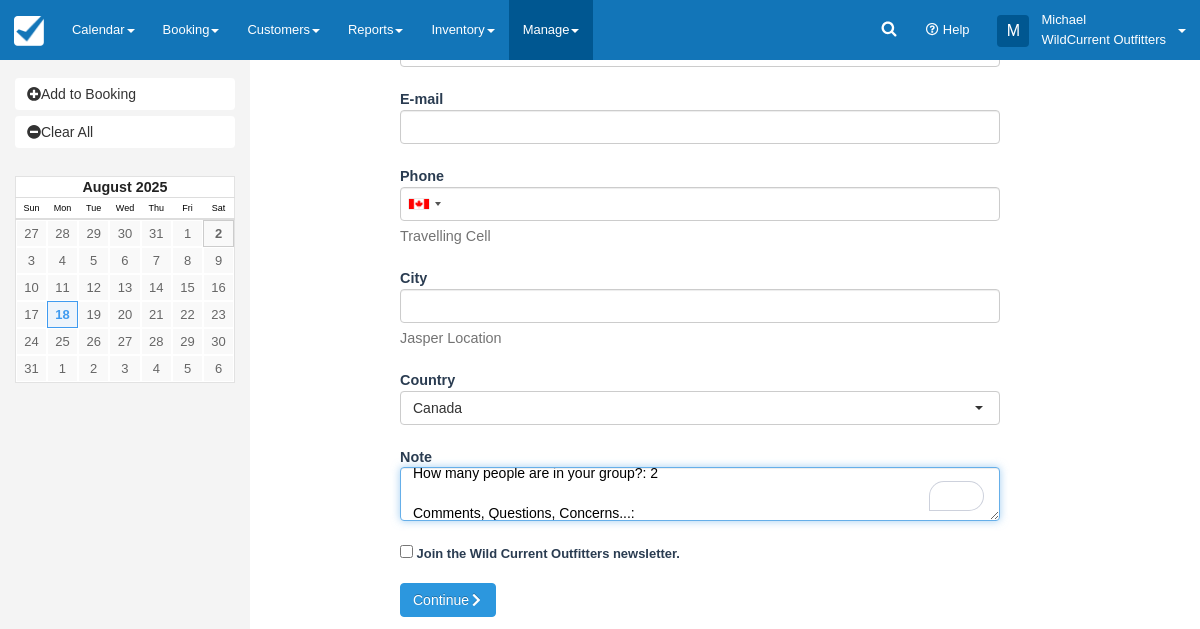 type on "Name: Cody Parkinson
Email: codylparkinson@hotmail.com
Which day would you like to rent your canoe(s)?: August 18, 2025
Is your canoe rental for multiple days?: No
How many people are in your group?: 2
Comments, Questions, Concerns...:" 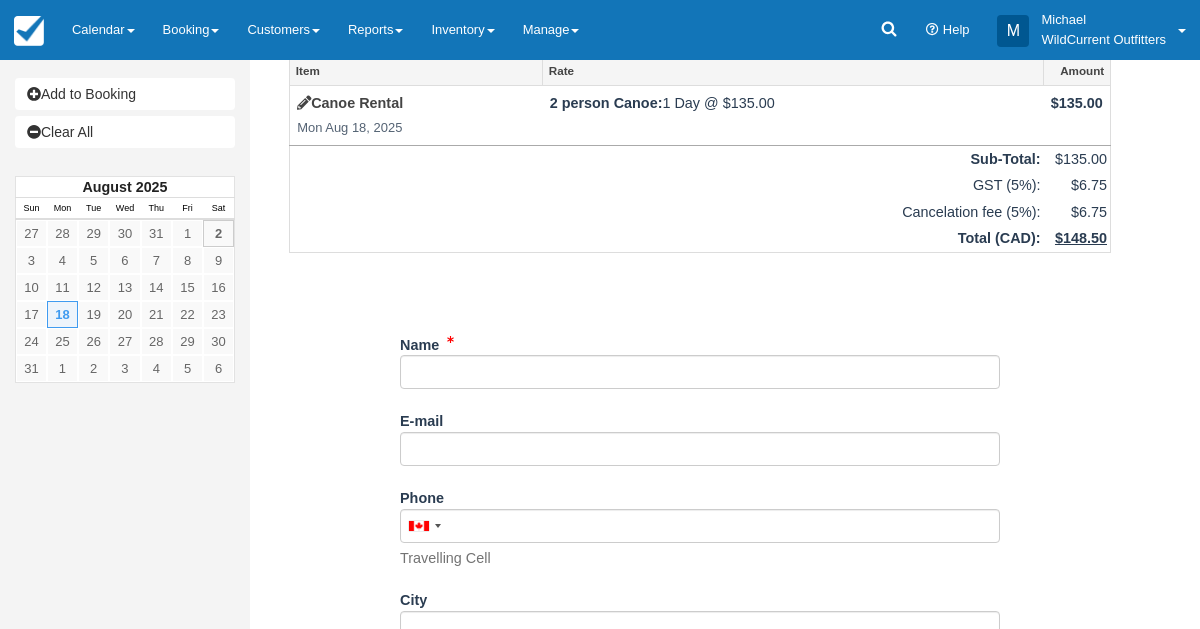 scroll, scrollTop: 60, scrollLeft: 0, axis: vertical 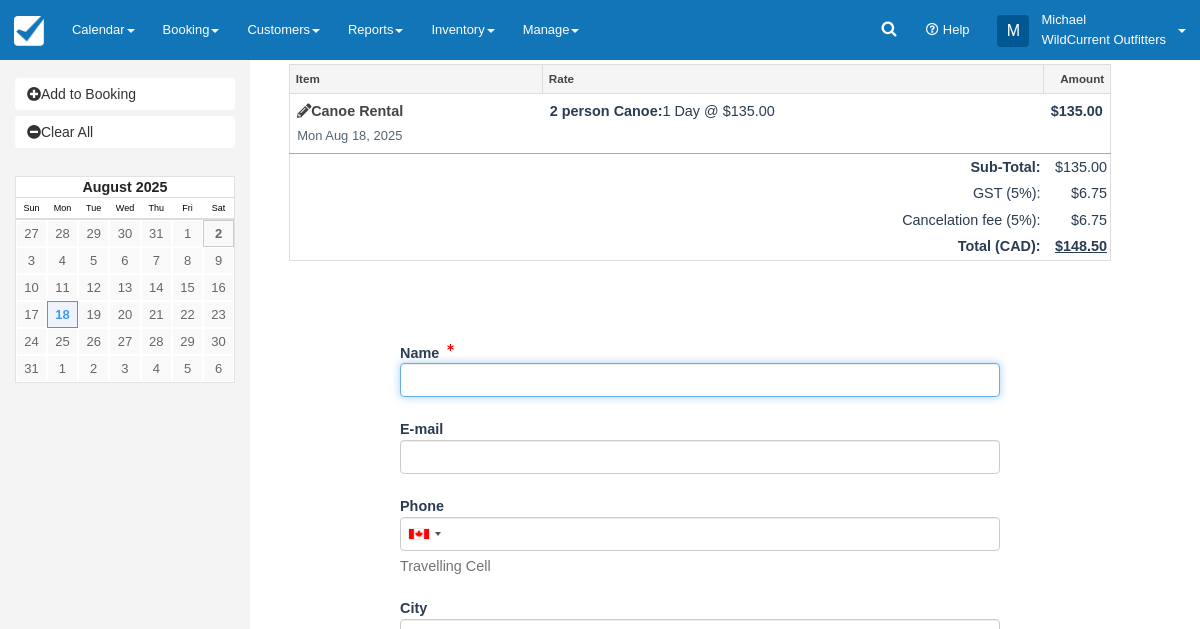click on "Name" at bounding box center (700, 380) 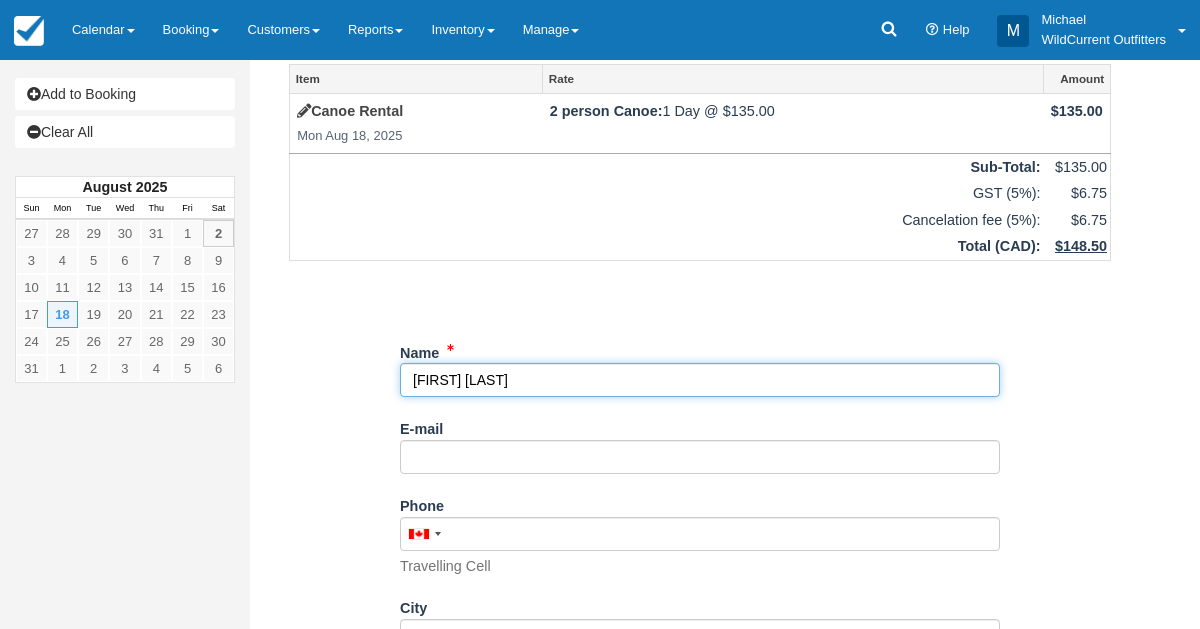 type on "Cody Parkinson" 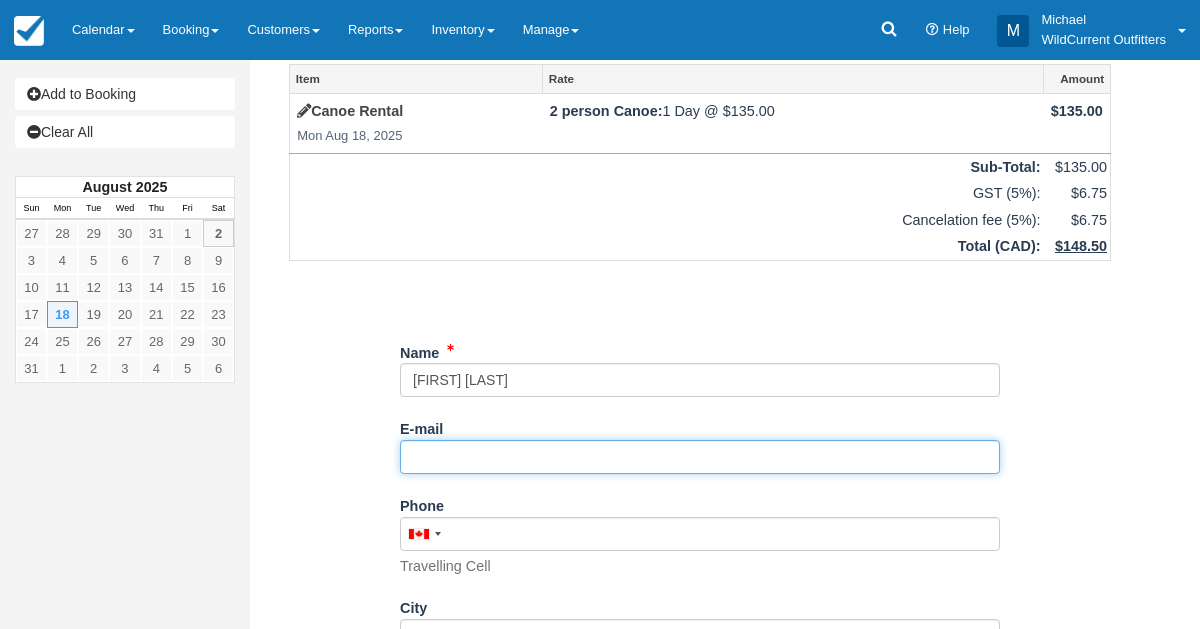 click on "E-mail" at bounding box center (700, 457) 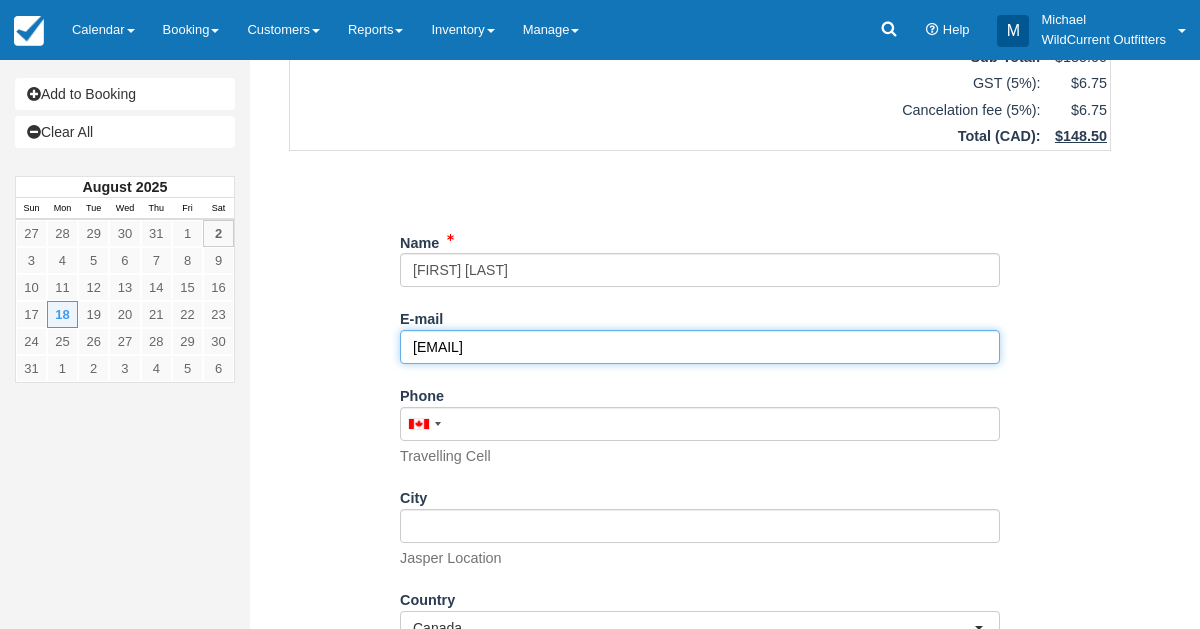 scroll, scrollTop: 390, scrollLeft: 0, axis: vertical 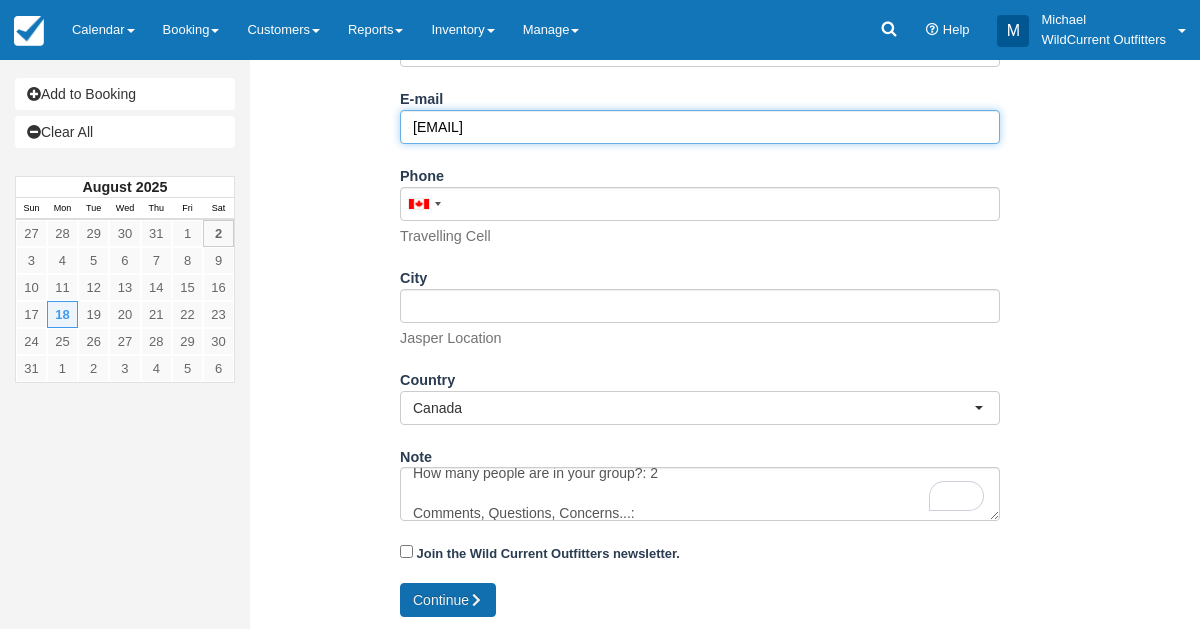 type on "codylparkinson@hotmail.com" 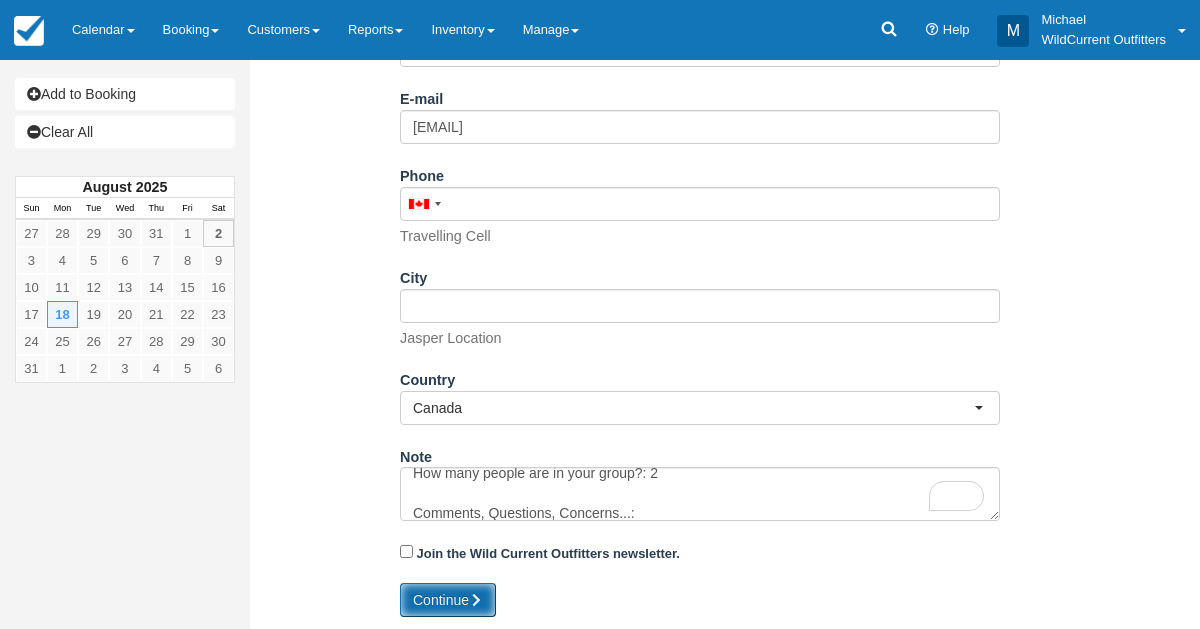 click on "Continue" at bounding box center [448, 600] 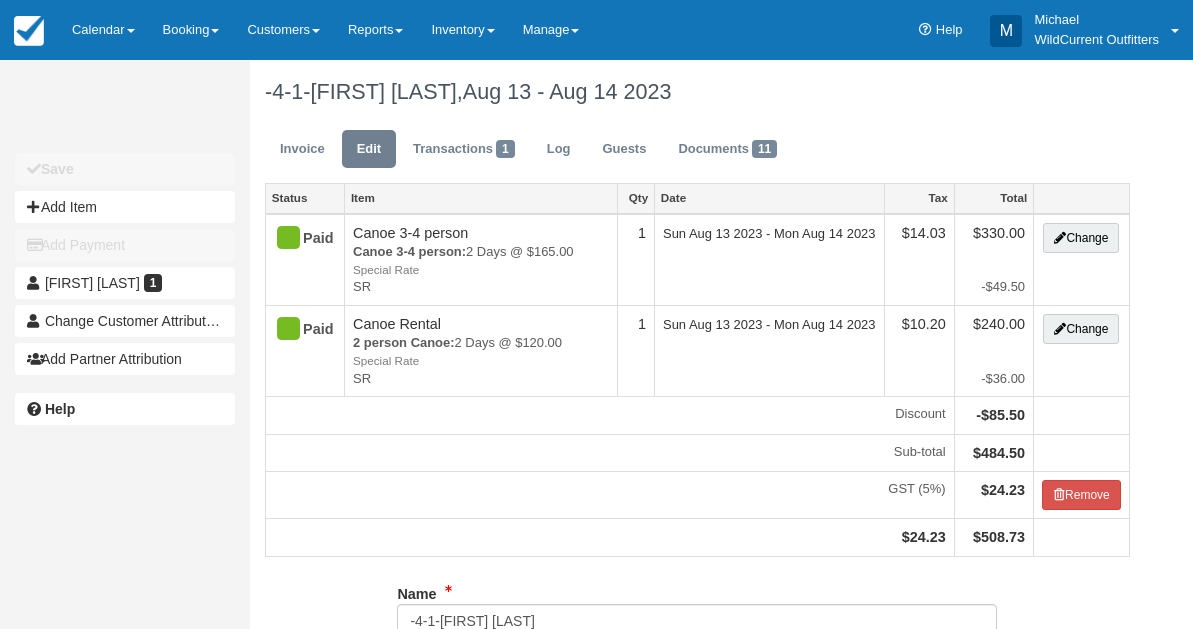 scroll, scrollTop: 0, scrollLeft: 0, axis: both 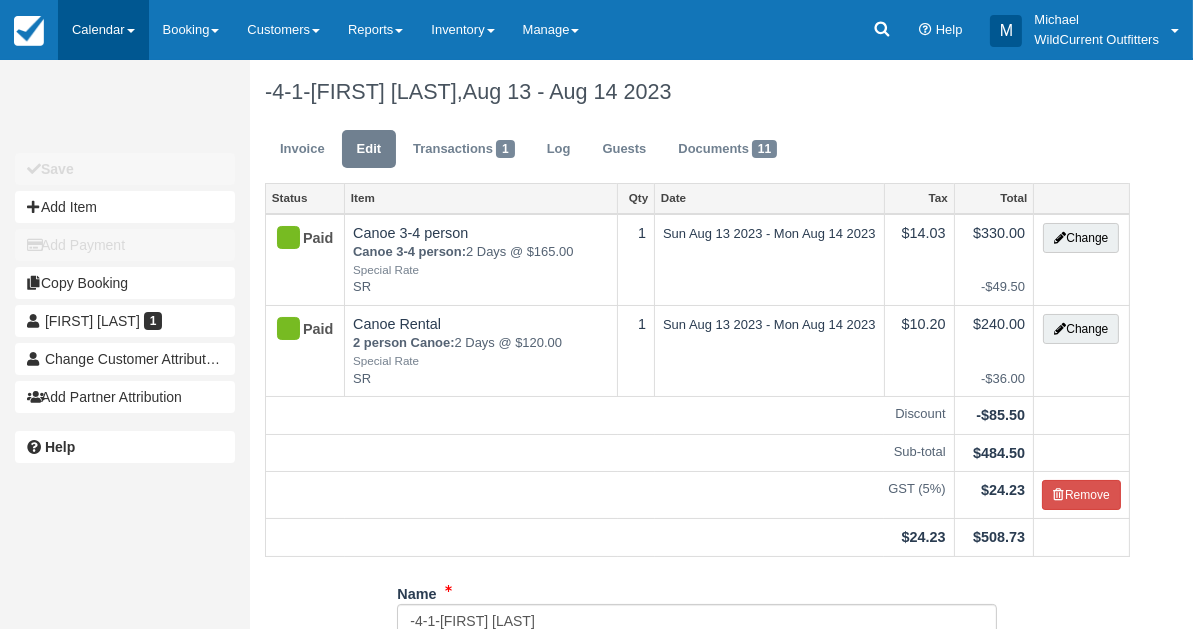 click on "Calendar" at bounding box center [103, 30] 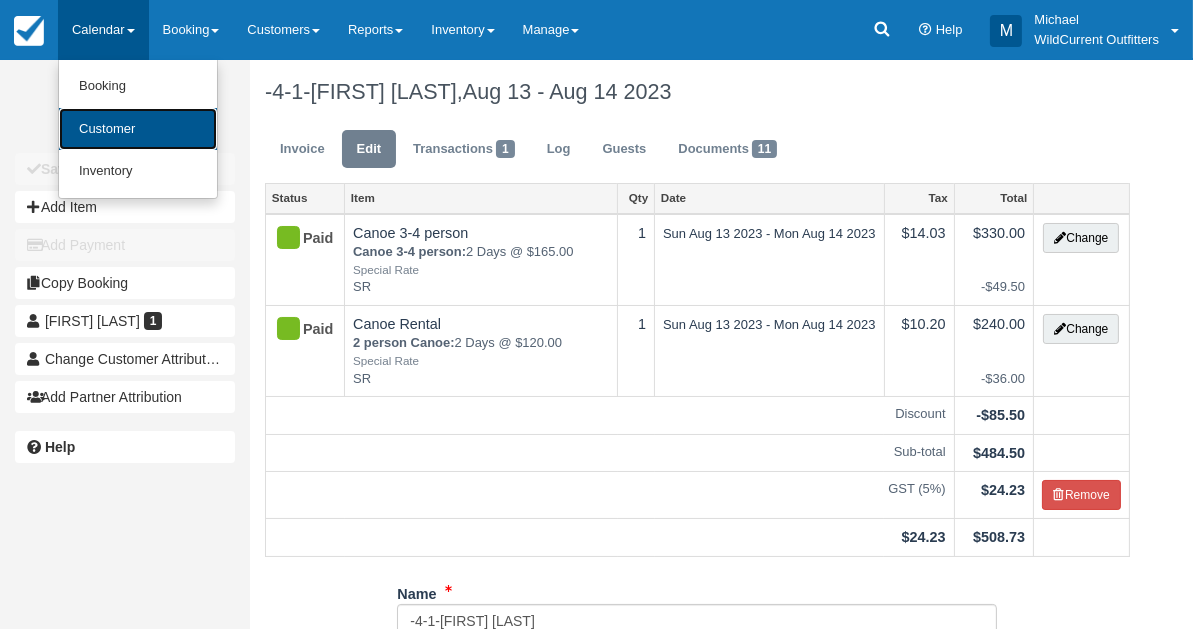 click on "Customer" at bounding box center (138, 129) 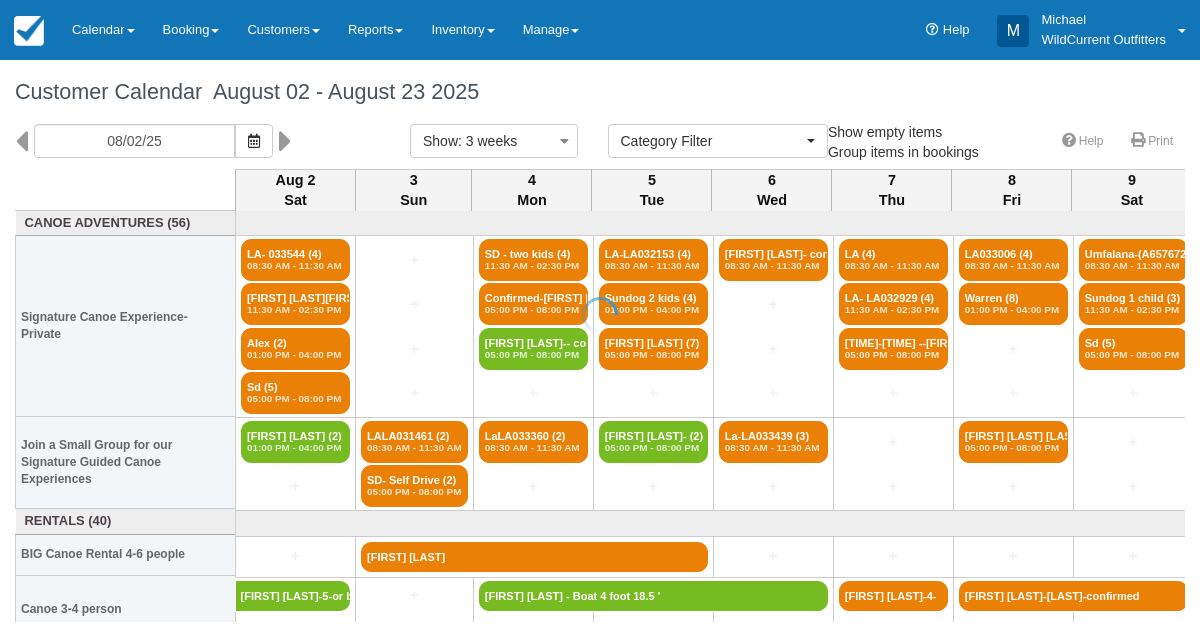 select 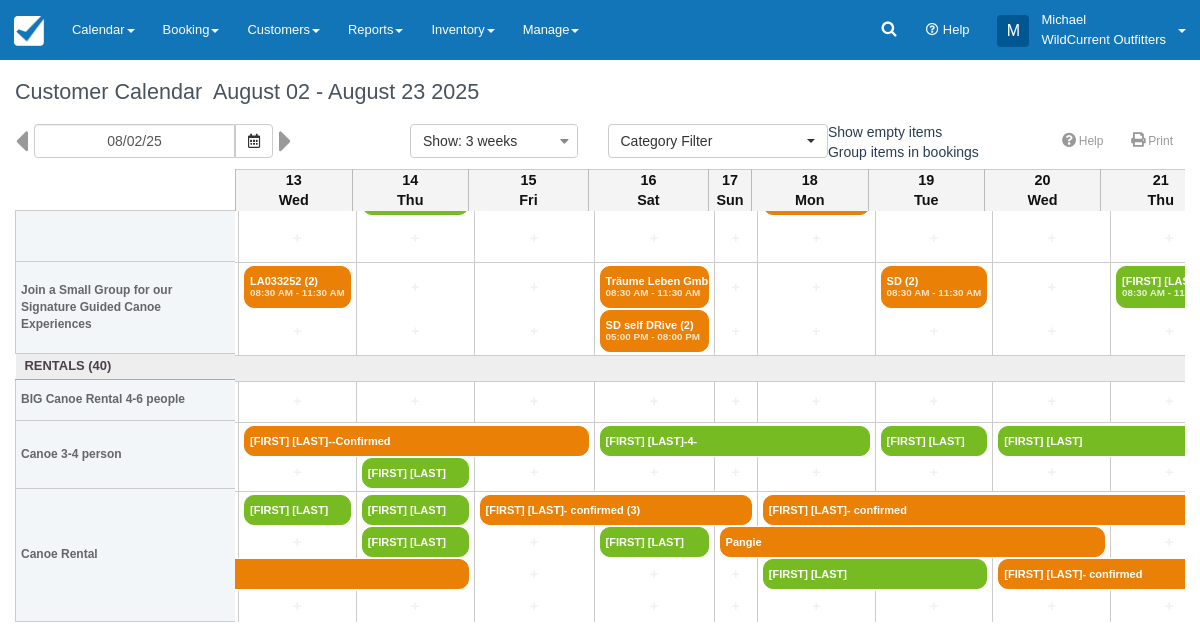 scroll, scrollTop: 155, scrollLeft: 1309, axis: both 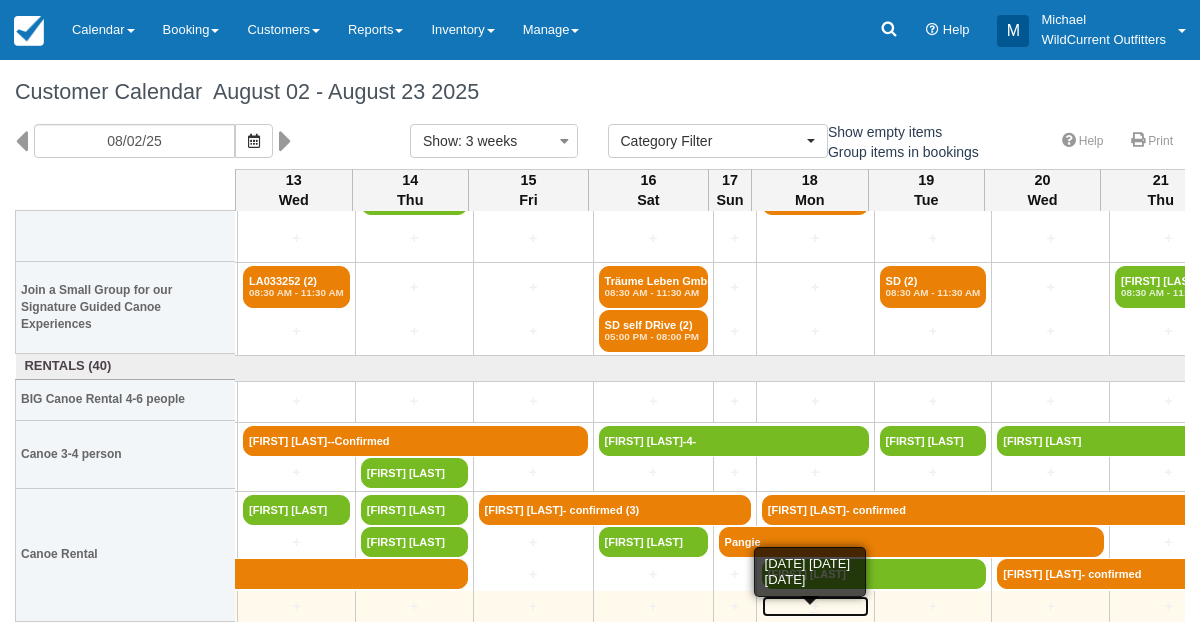 click on "+" at bounding box center (815, 606) 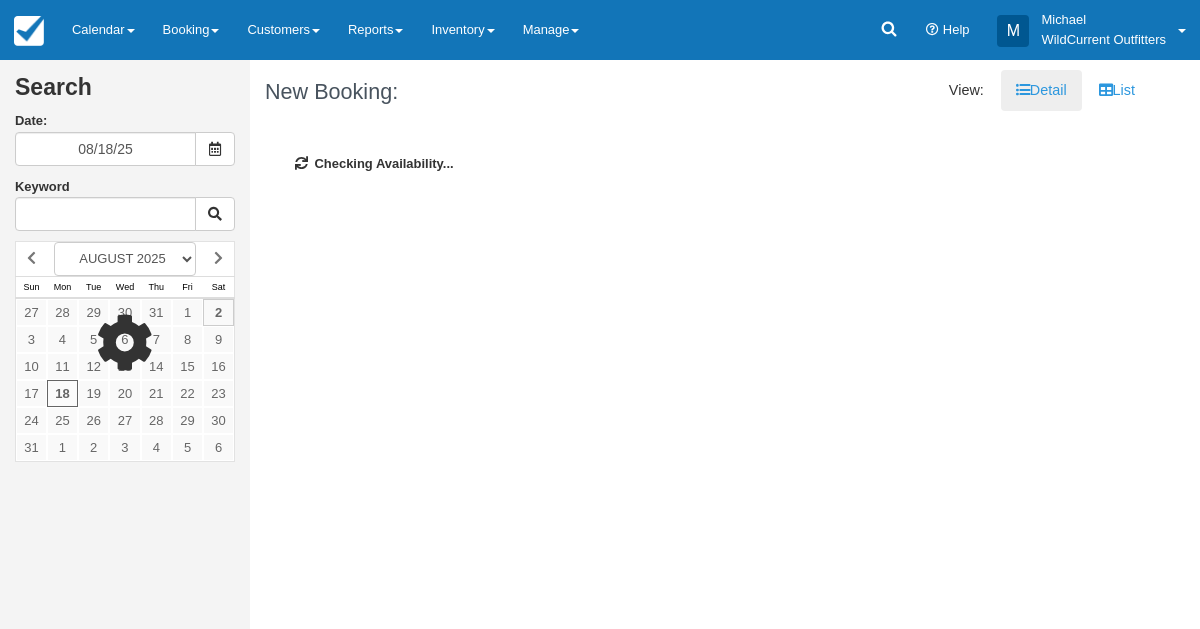 scroll, scrollTop: 0, scrollLeft: 0, axis: both 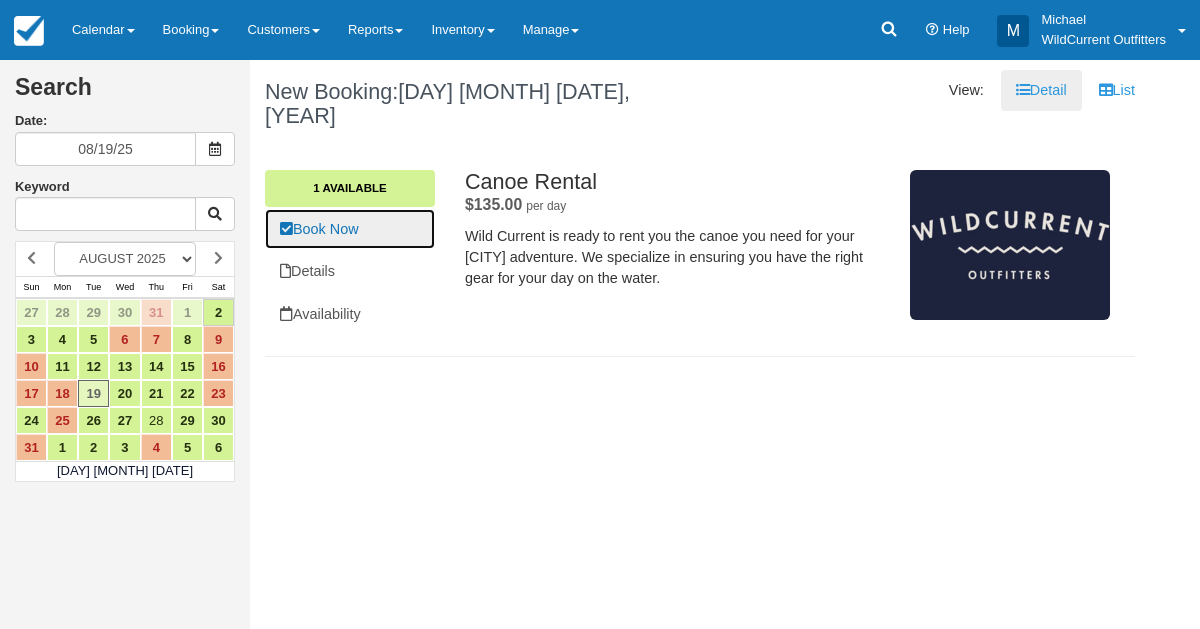 click on "Book Now" at bounding box center (350, 229) 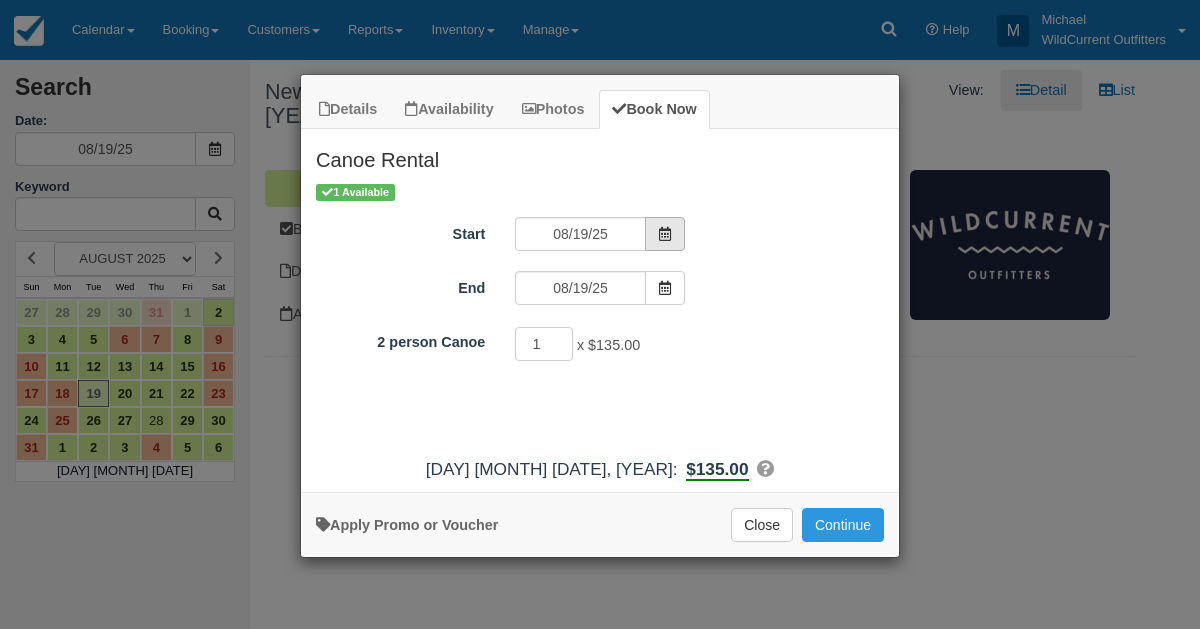 click at bounding box center [665, 234] 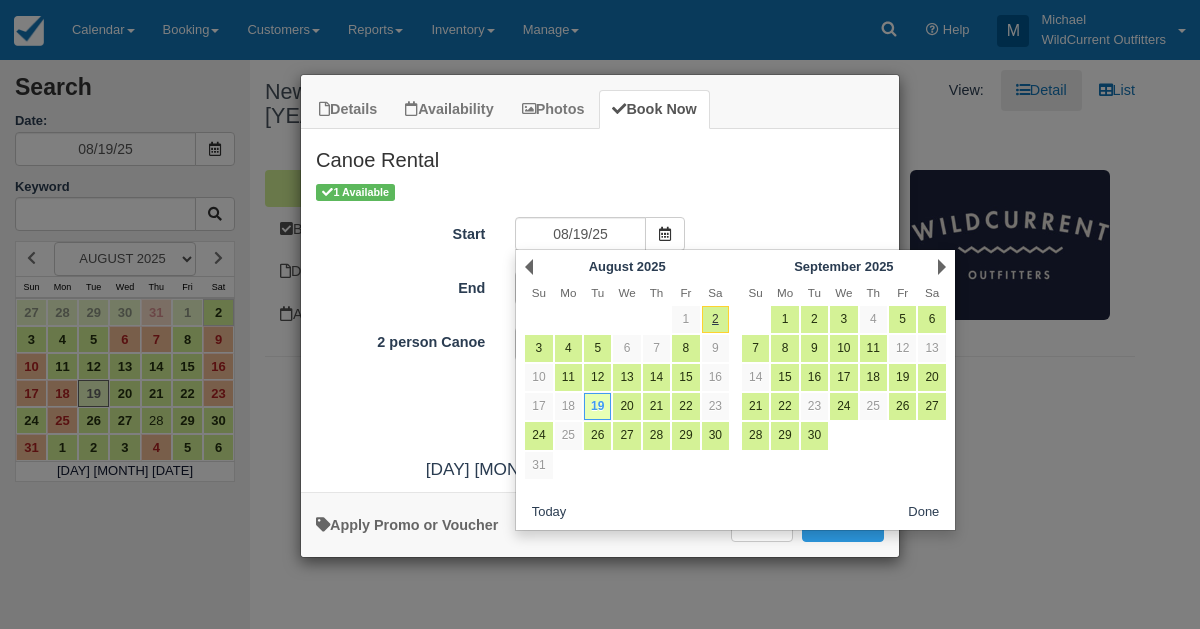 click on "Done" at bounding box center (924, 512) 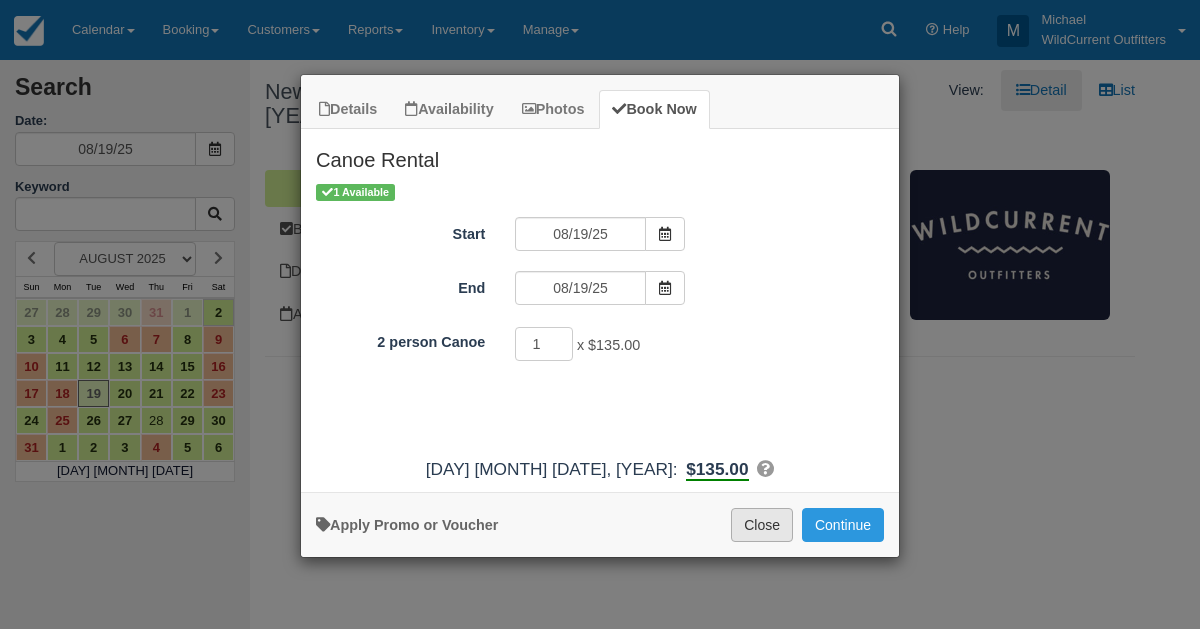 click on "Close" at bounding box center [762, 525] 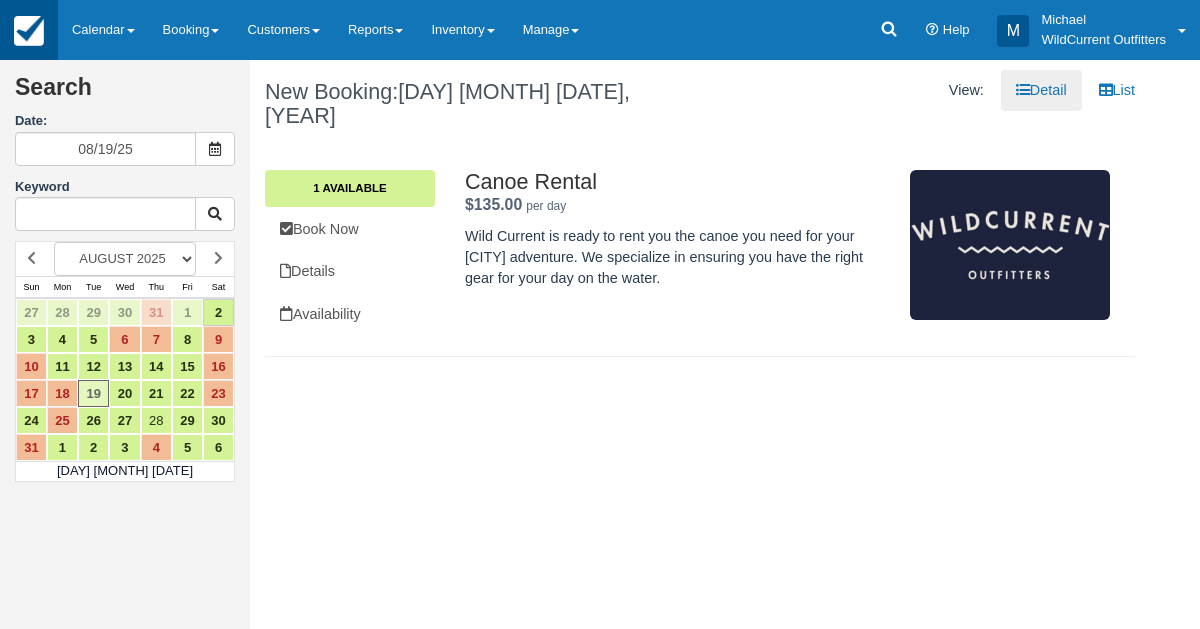click at bounding box center [29, 31] 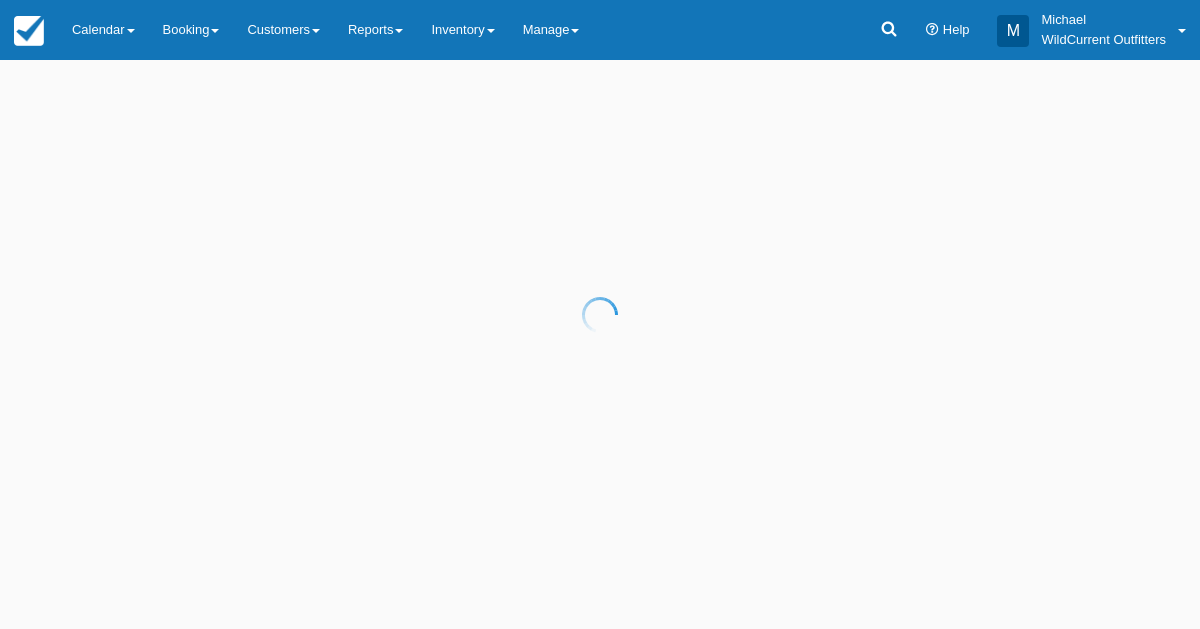 scroll, scrollTop: 0, scrollLeft: 0, axis: both 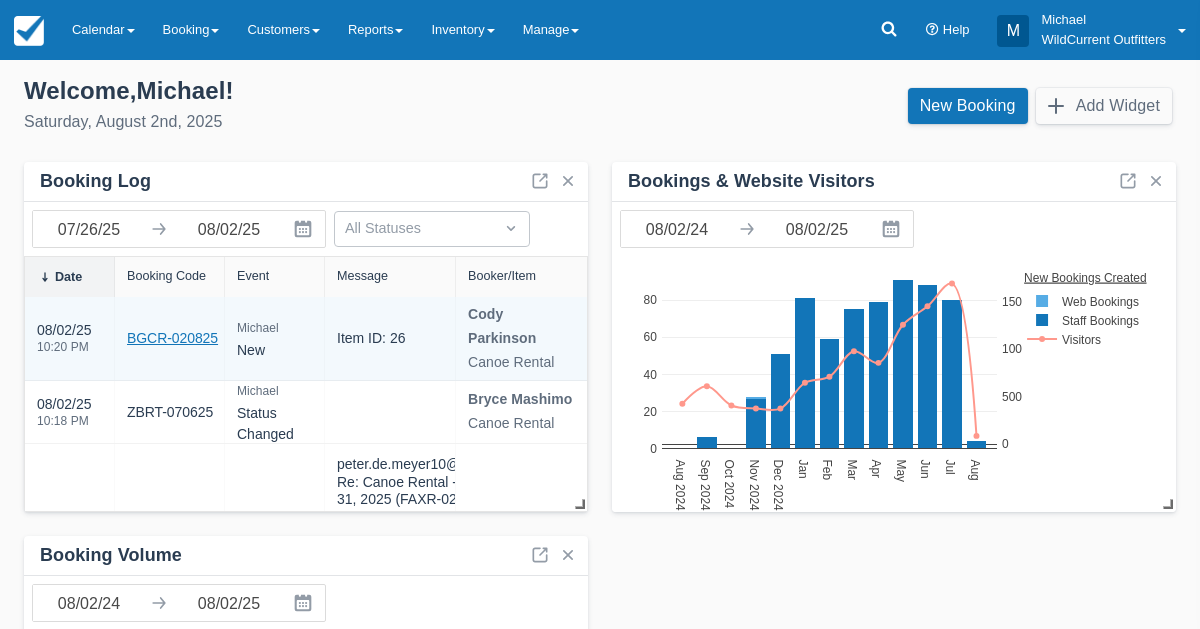 click on "BGCR-020825" at bounding box center [172, 338] 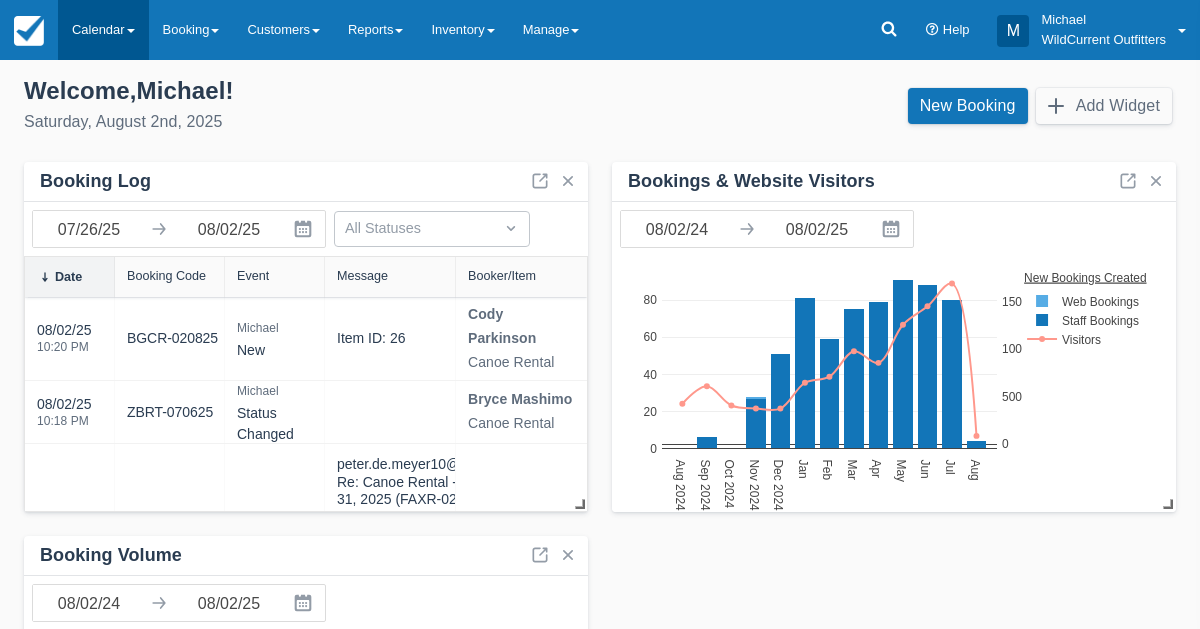 click on "Calendar" at bounding box center [103, 30] 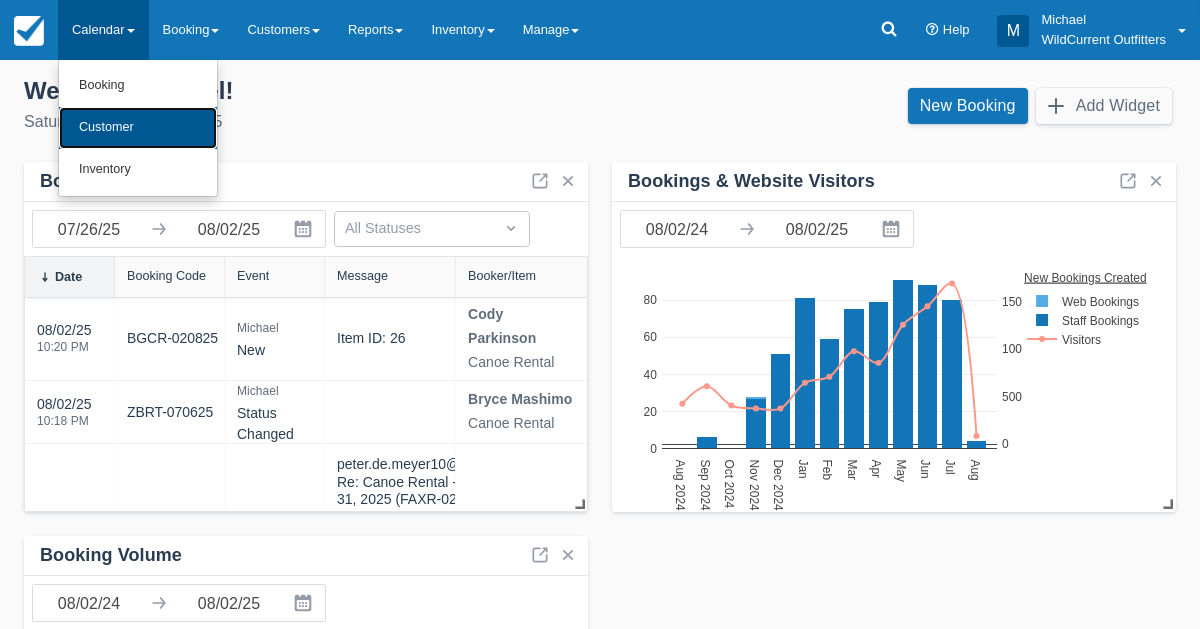click on "Customer" at bounding box center [138, 128] 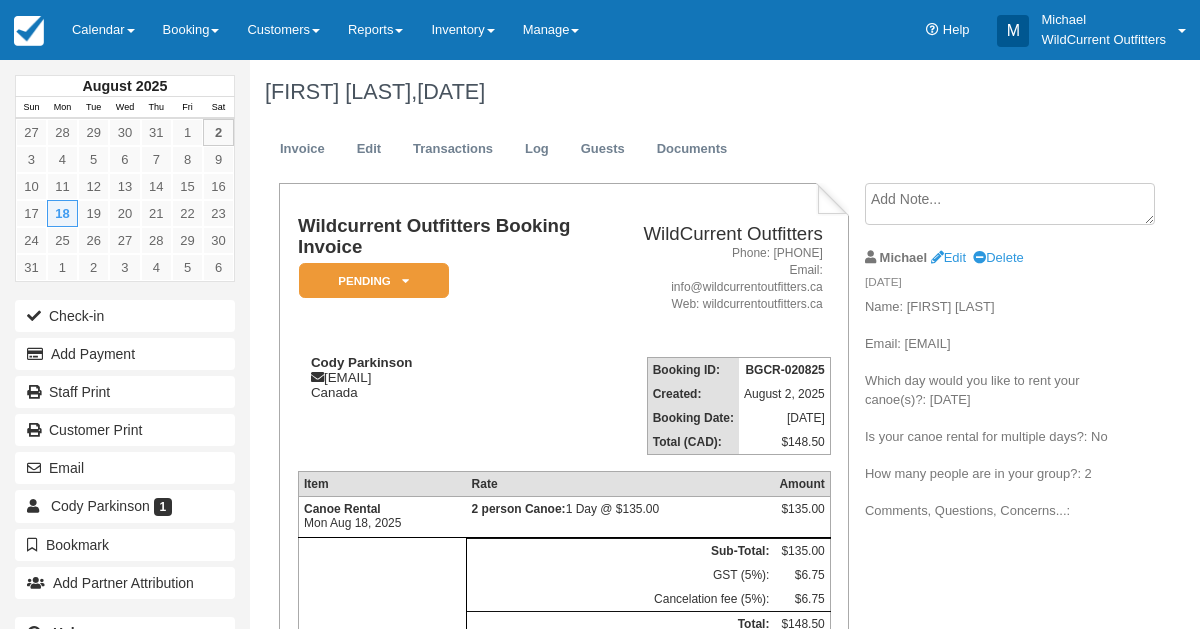 scroll, scrollTop: 0, scrollLeft: 0, axis: both 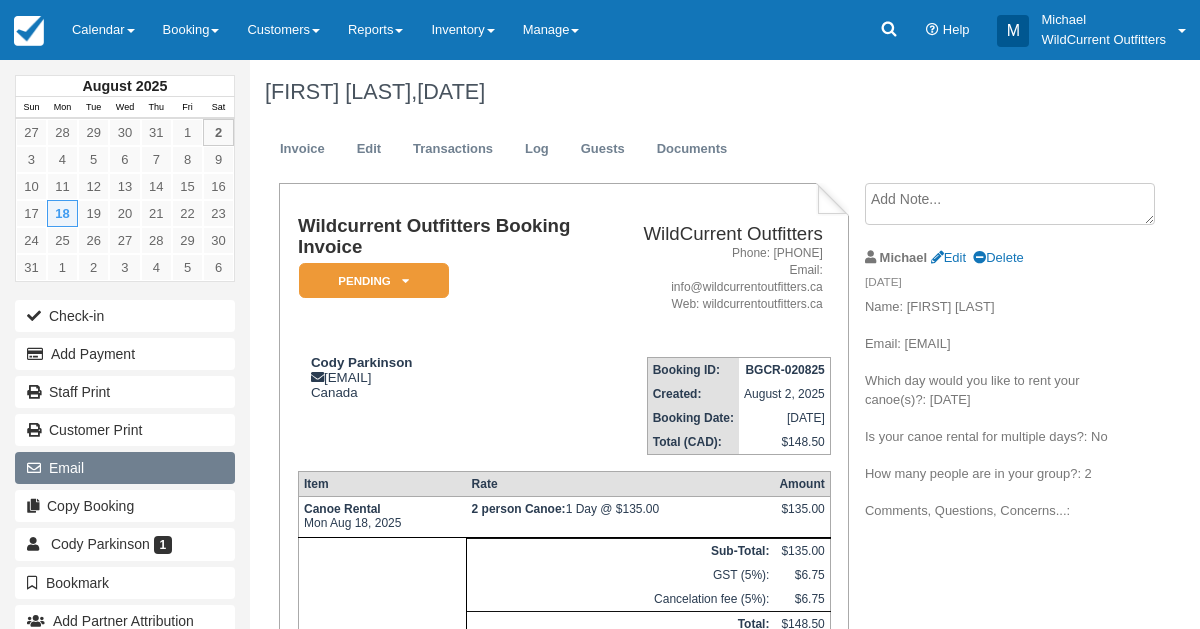 click on "Email" at bounding box center [125, 468] 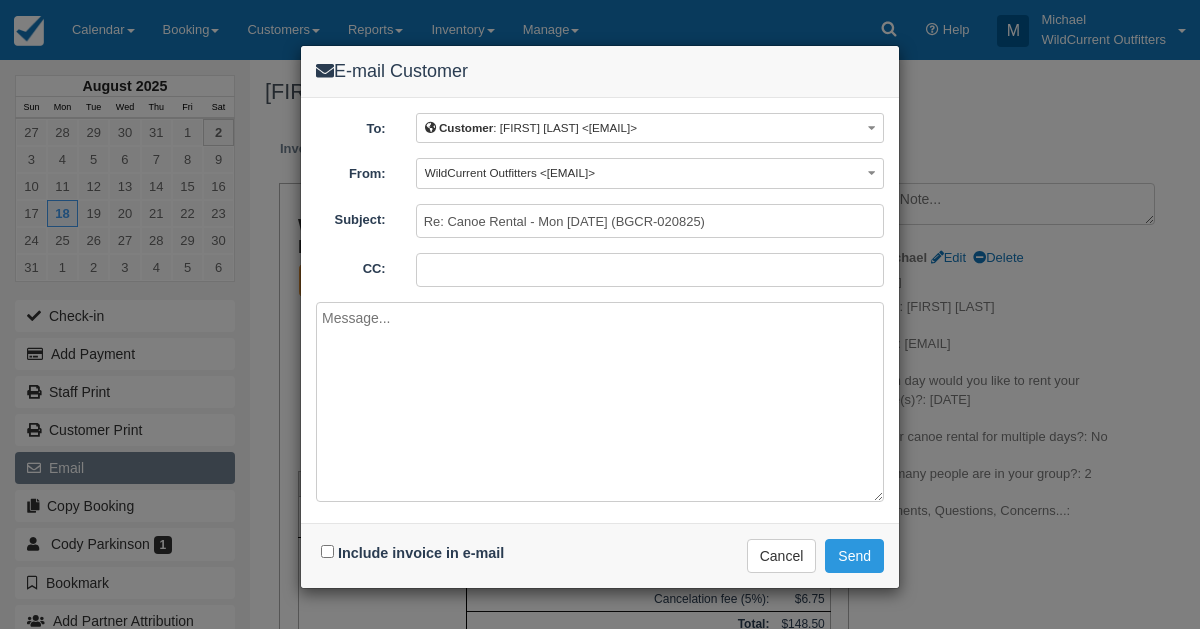 paste on "Hi [FIRST],
We're happy to confirm that we have a canoe available for you on [DATE].
We've sent a booking for your review. To confirm your reservation, please sign the waiver at your earliest convenience. You can make the payment closer to the date of your booking.
Please keep us updated if you're still interested.
Best,
Wild Current Outfitters" 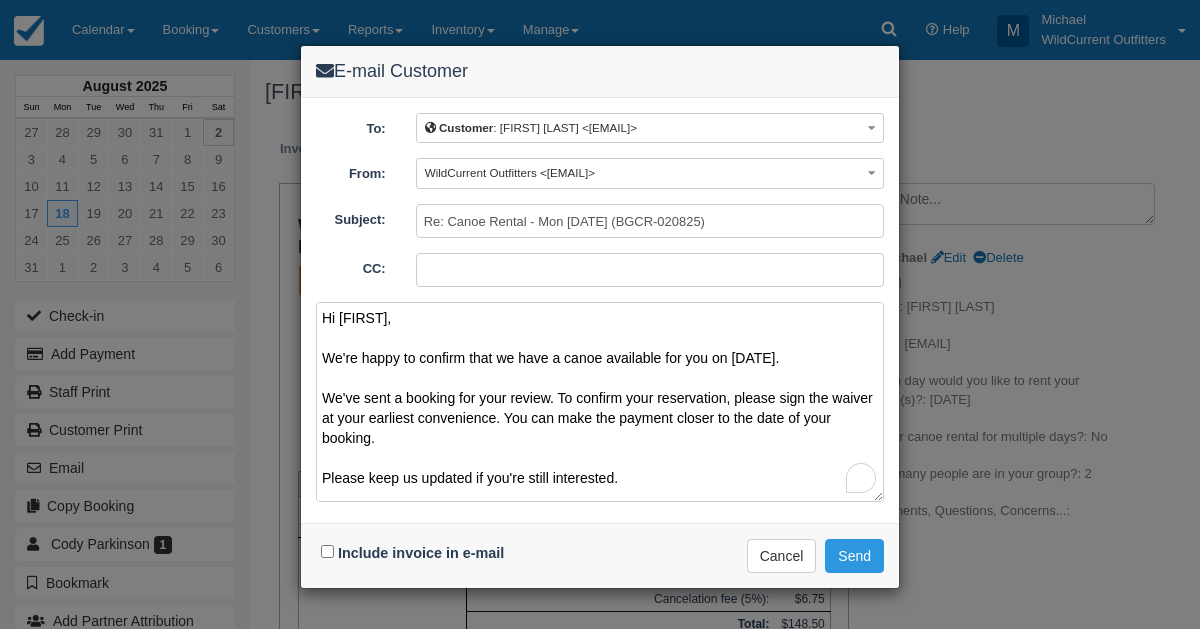 scroll, scrollTop: 64, scrollLeft: 0, axis: vertical 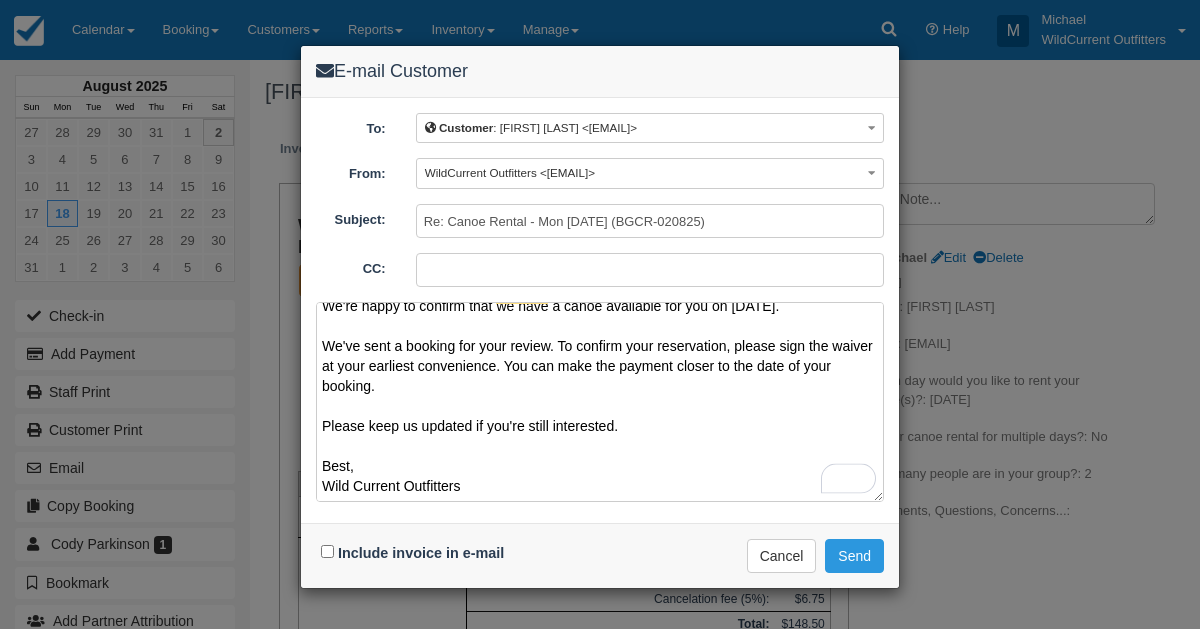 type on "Hi [FIRST],
We're happy to confirm that we have a canoe available for you on [DATE].
We've sent a booking for your review. To confirm your reservation, please sign the waiver at your earliest convenience. You can make the payment closer to the date of your booking.
Please keep us updated if you're still interested.
Best,
Wild Current Outfitters" 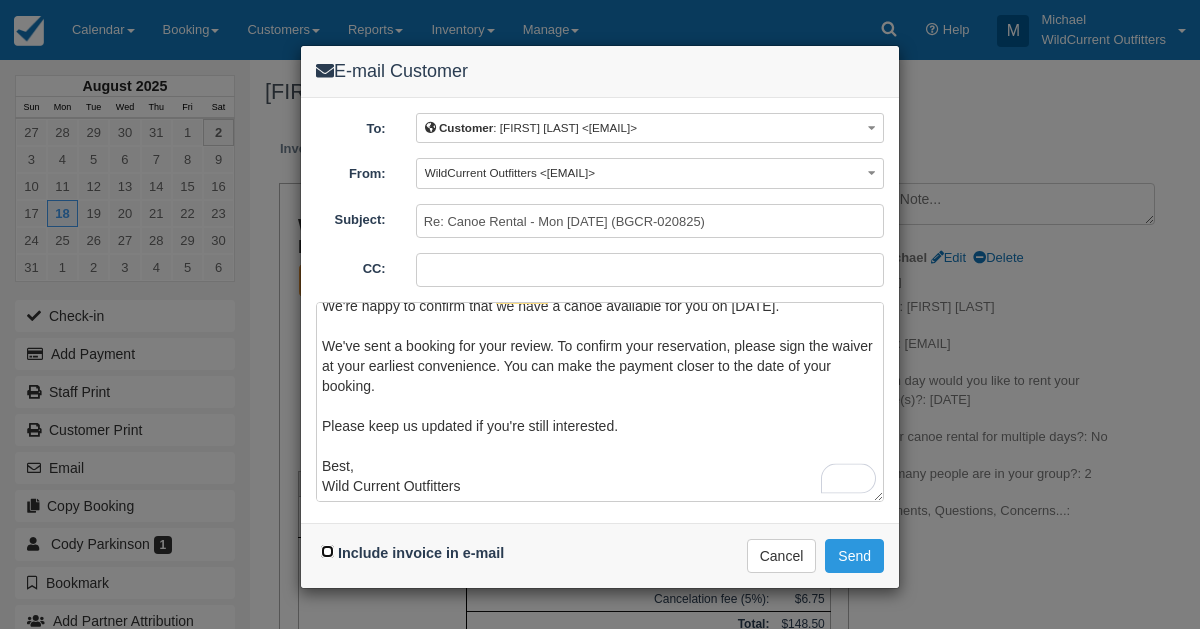 click on "Include invoice in e-mail" at bounding box center [327, 551] 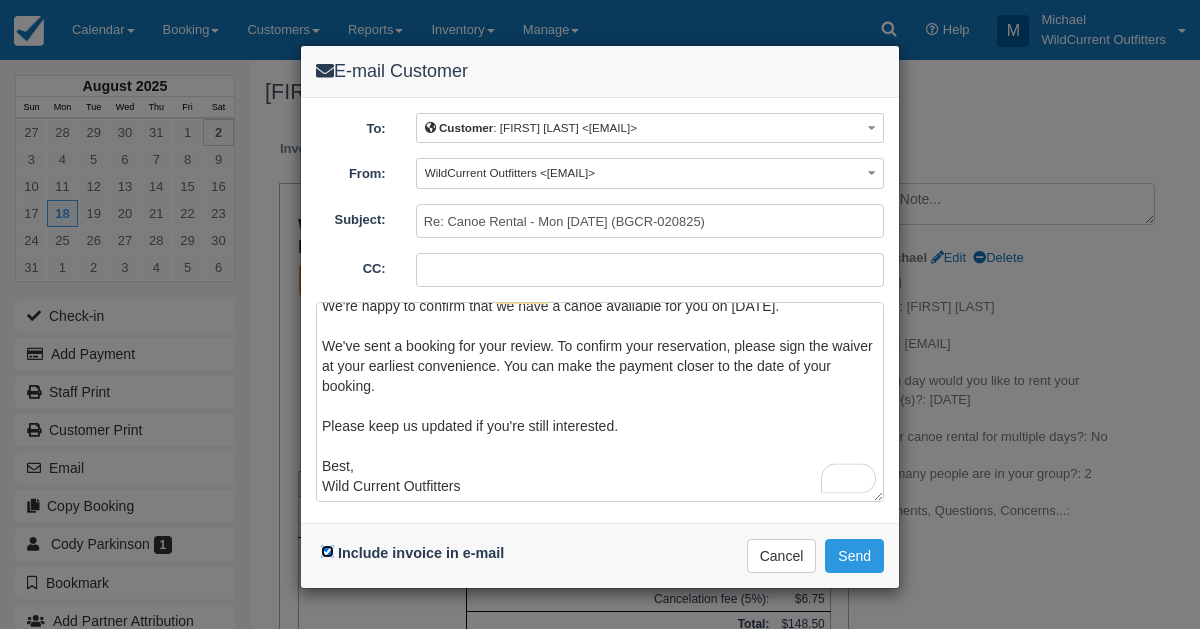 scroll, scrollTop: 64, scrollLeft: 0, axis: vertical 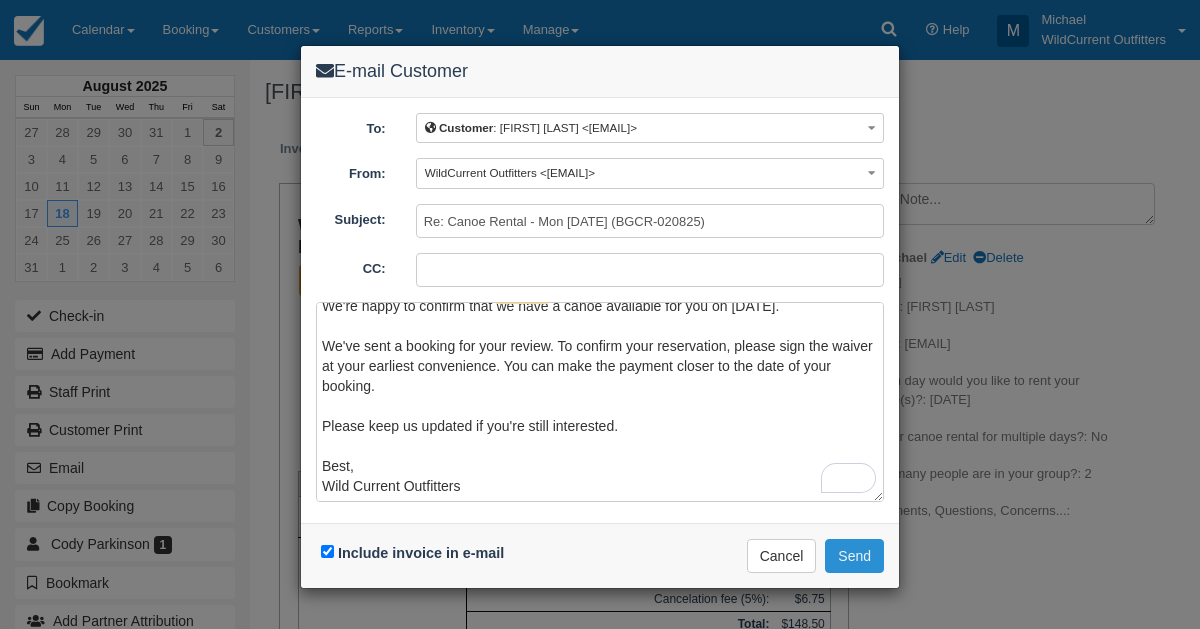 click on "Send" at bounding box center [854, 556] 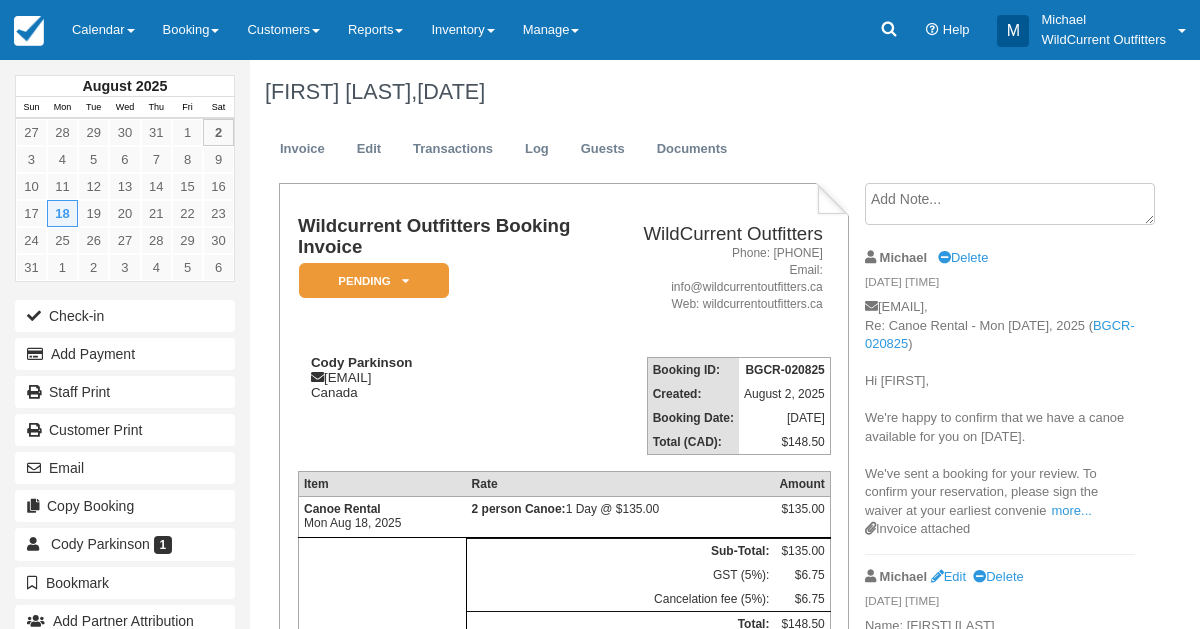 scroll, scrollTop: 0, scrollLeft: 0, axis: both 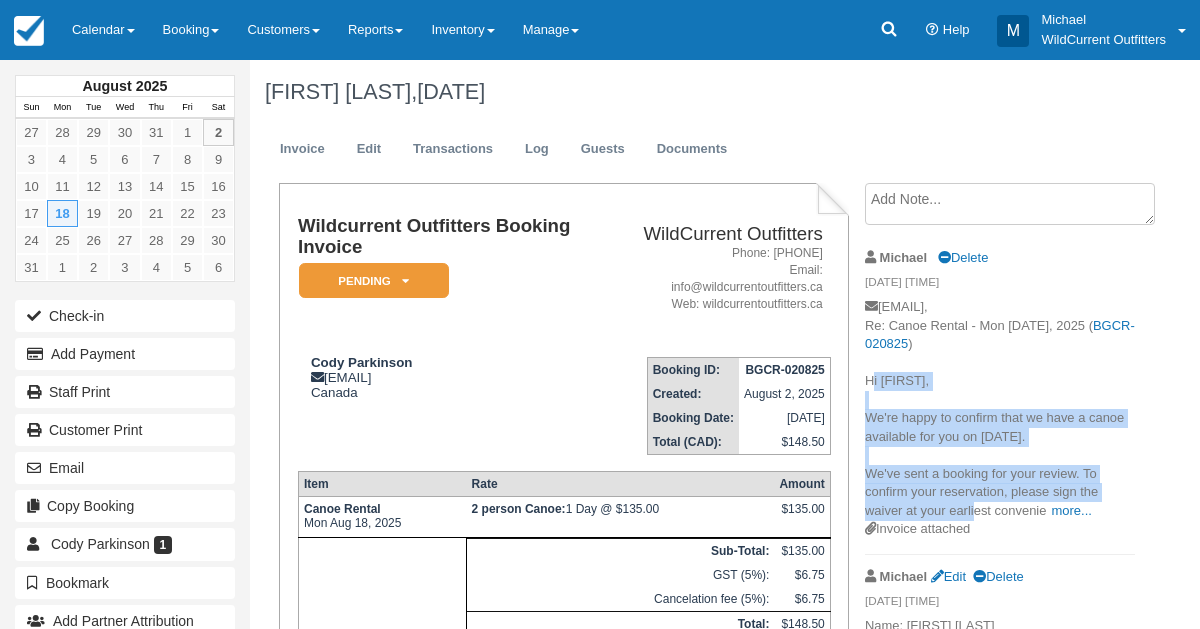 drag, startPoint x: 865, startPoint y: 375, endPoint x: 971, endPoint y: 515, distance: 175.60182 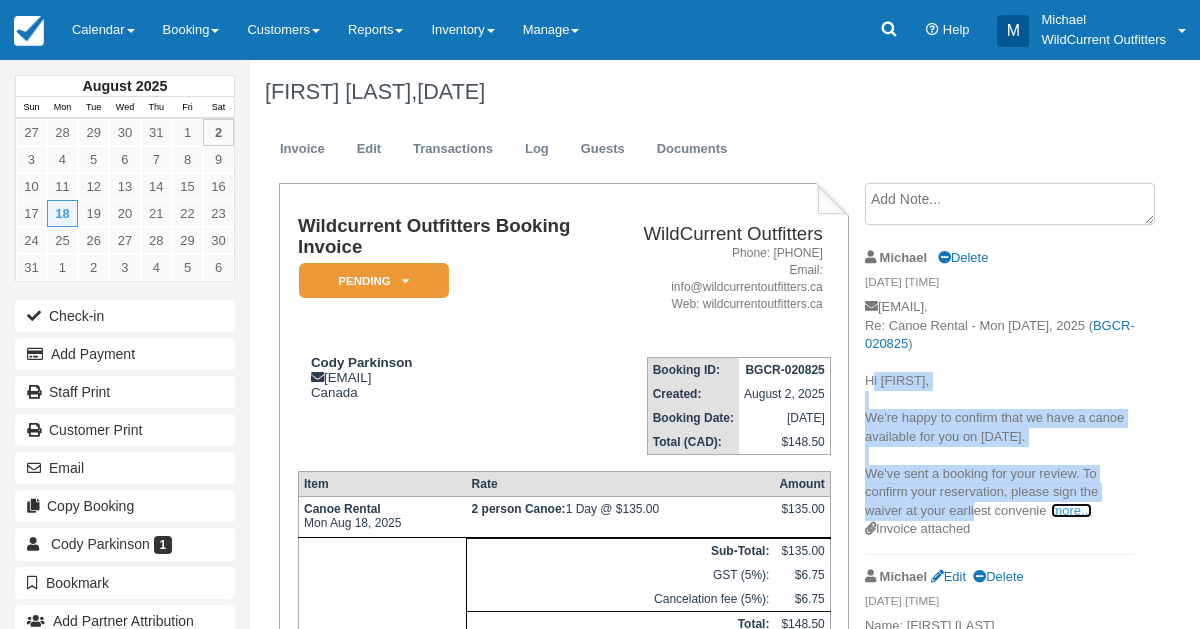 click on "more..." at bounding box center (1071, 510) 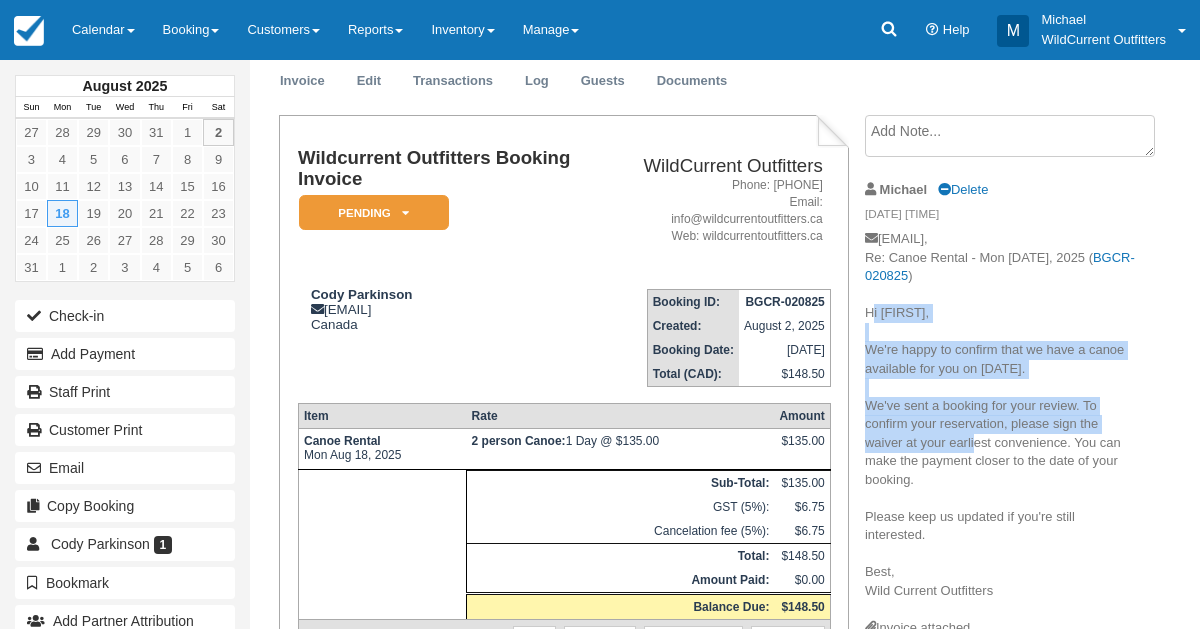 scroll, scrollTop: 77, scrollLeft: 0, axis: vertical 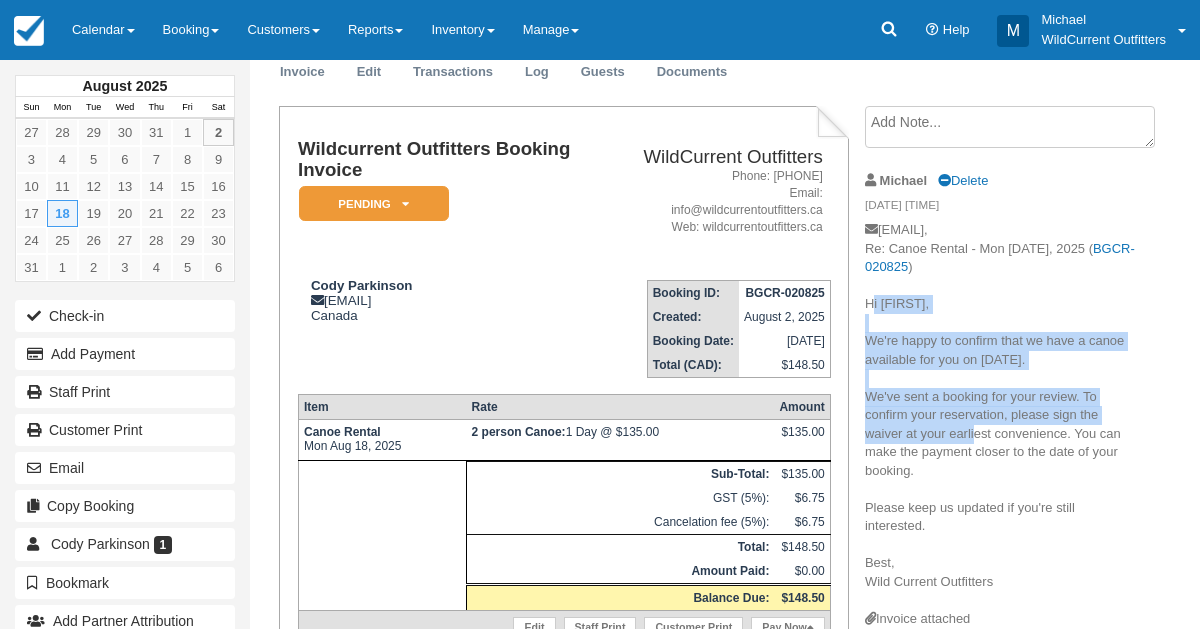 drag, startPoint x: 1007, startPoint y: 570, endPoint x: 914, endPoint y: 449, distance: 152.61061 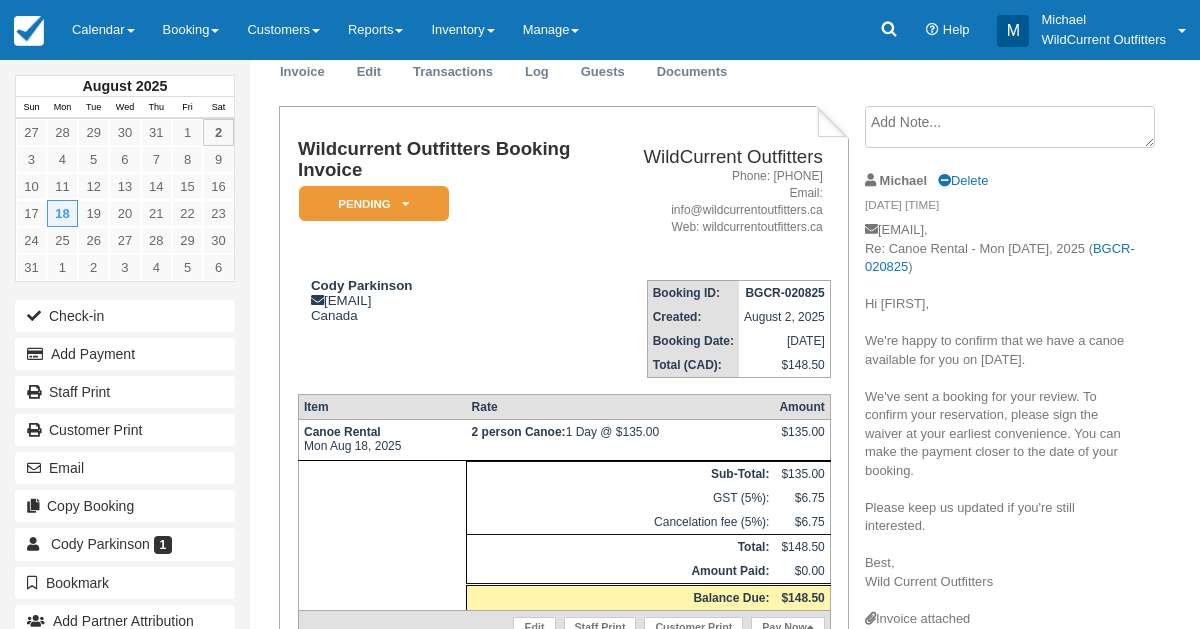 click on "[EMAIL],
Re: Canoe Rental - Mon [DATE], 2025 ( BGCR-020825 )
Hi [FIRST],
We're happy to confirm that we have a canoe available for you on August 18, 2025.
We've sent a booking for your review. To confirm your reservation, please sign the waiver at your earliest convenie more... nce. You can make the payment closer to the date of your booking.
Please keep us updated if you're still interested.
Best,
Wild Current Outfitters" at bounding box center [1000, 415] 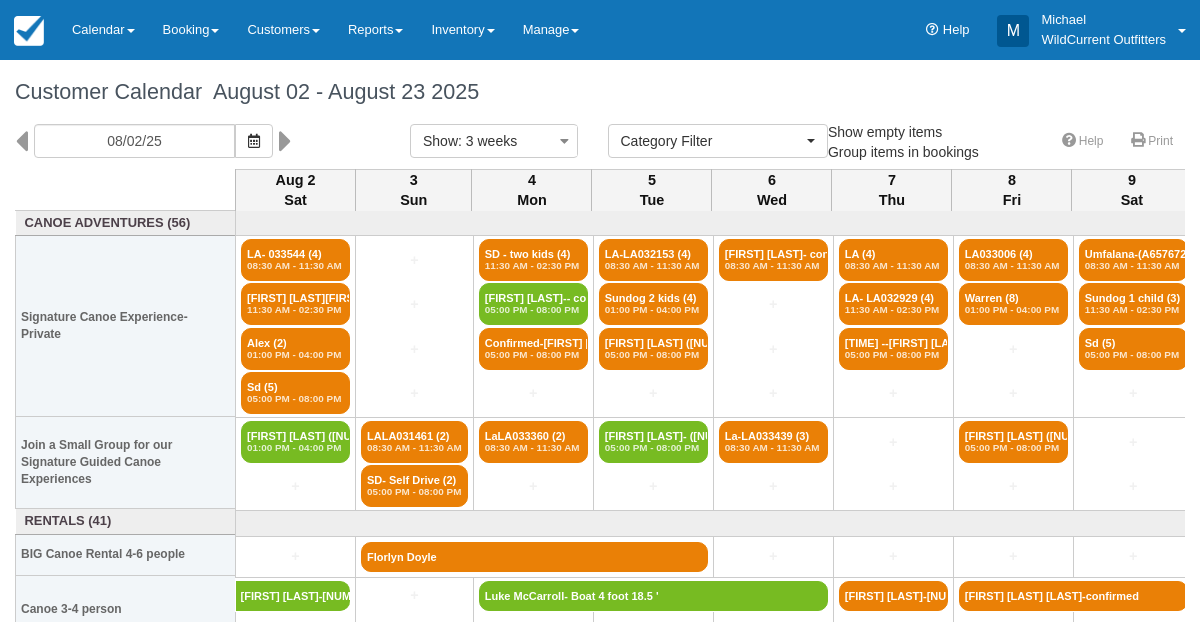 select 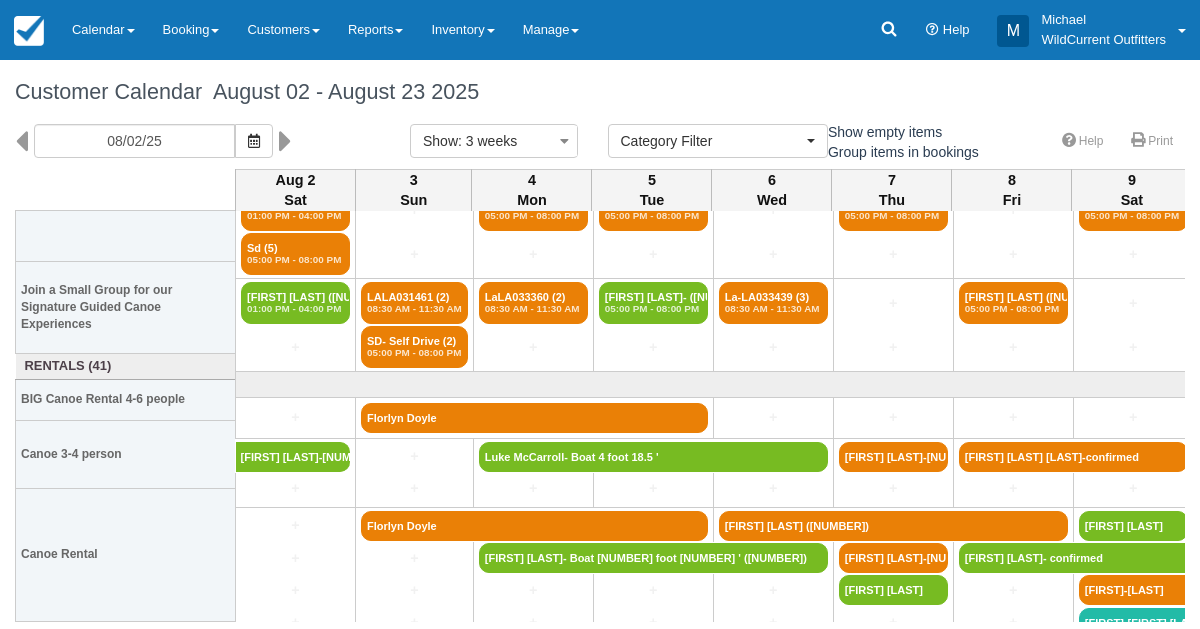 scroll, scrollTop: 155, scrollLeft: 0, axis: vertical 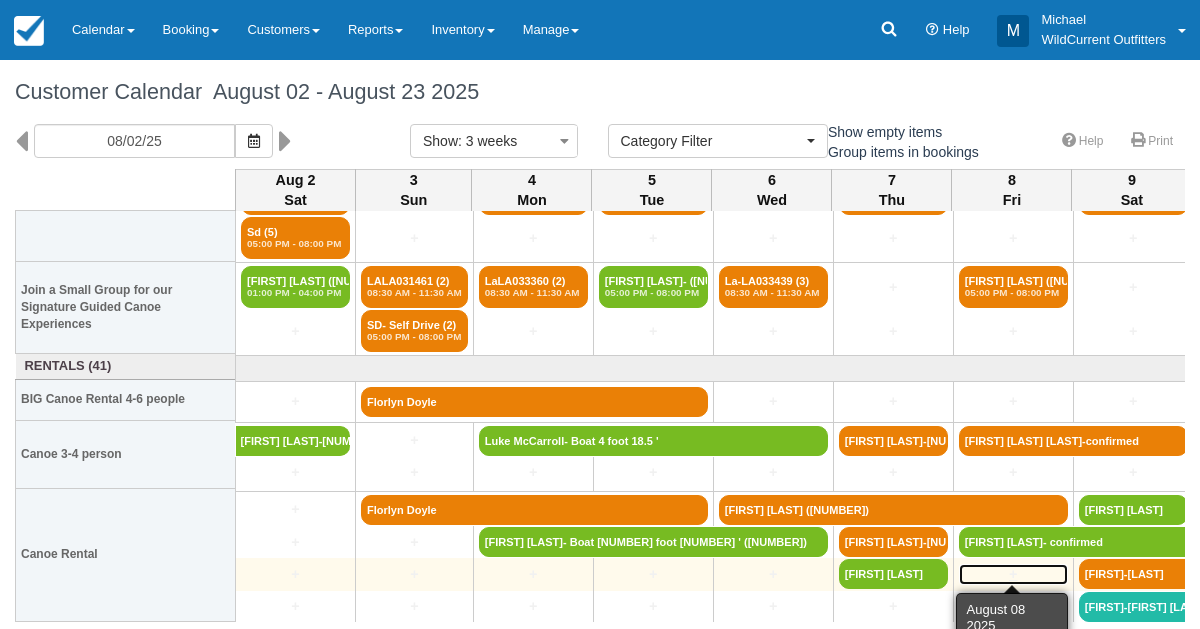 click on "+" at bounding box center [1013, 574] 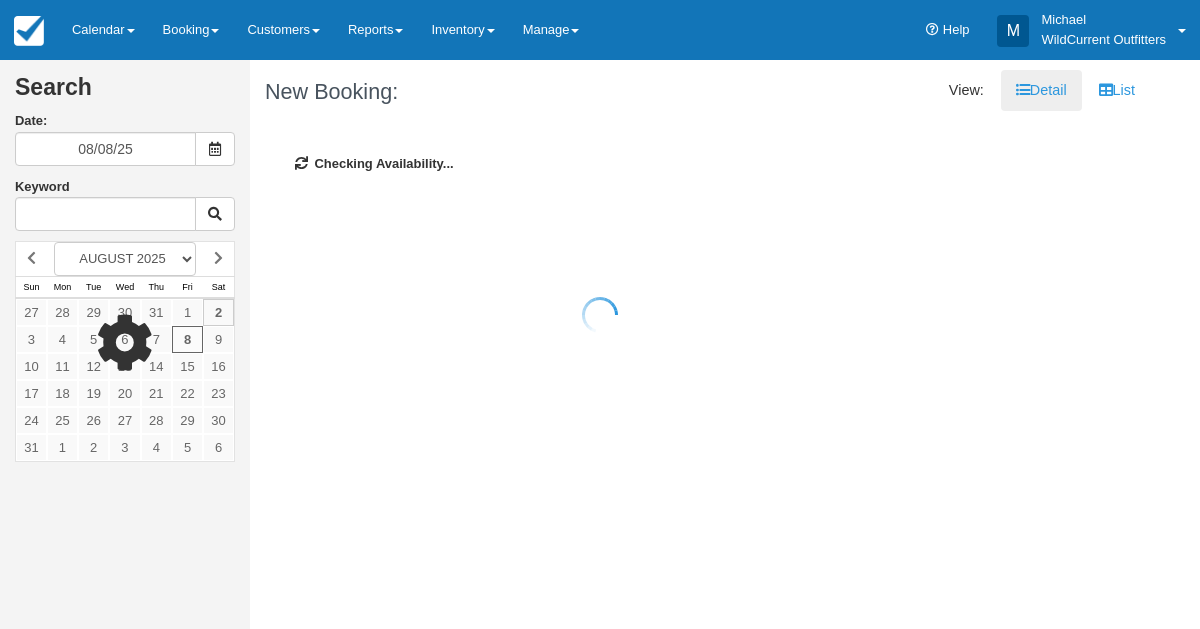scroll, scrollTop: 0, scrollLeft: 0, axis: both 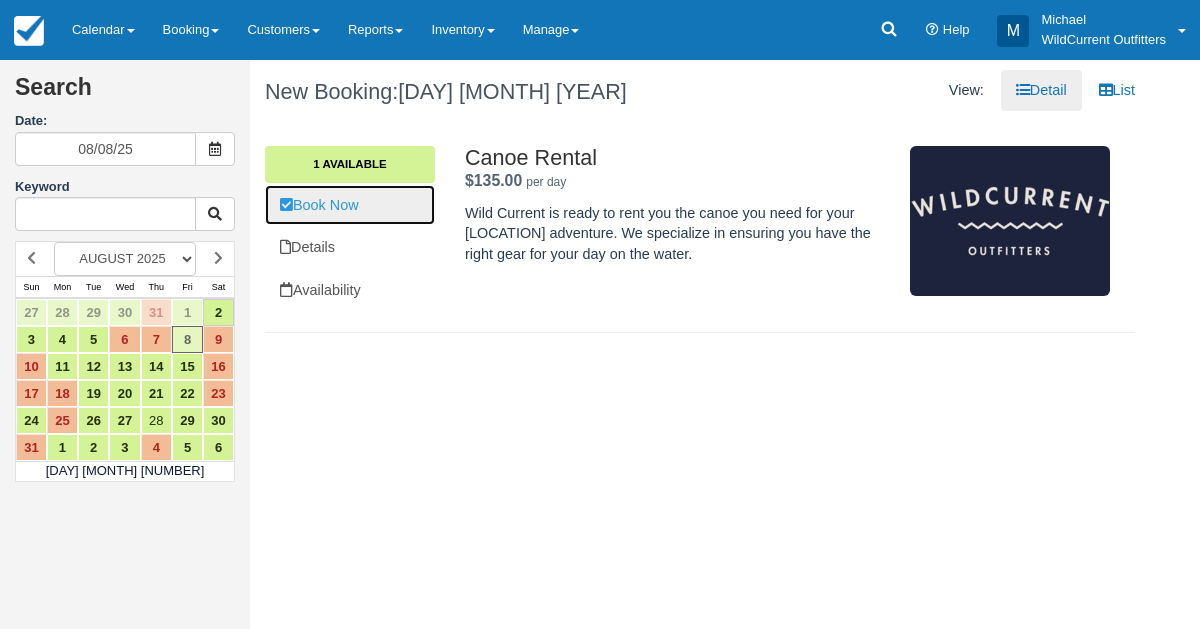click on "Book Now" at bounding box center [350, 205] 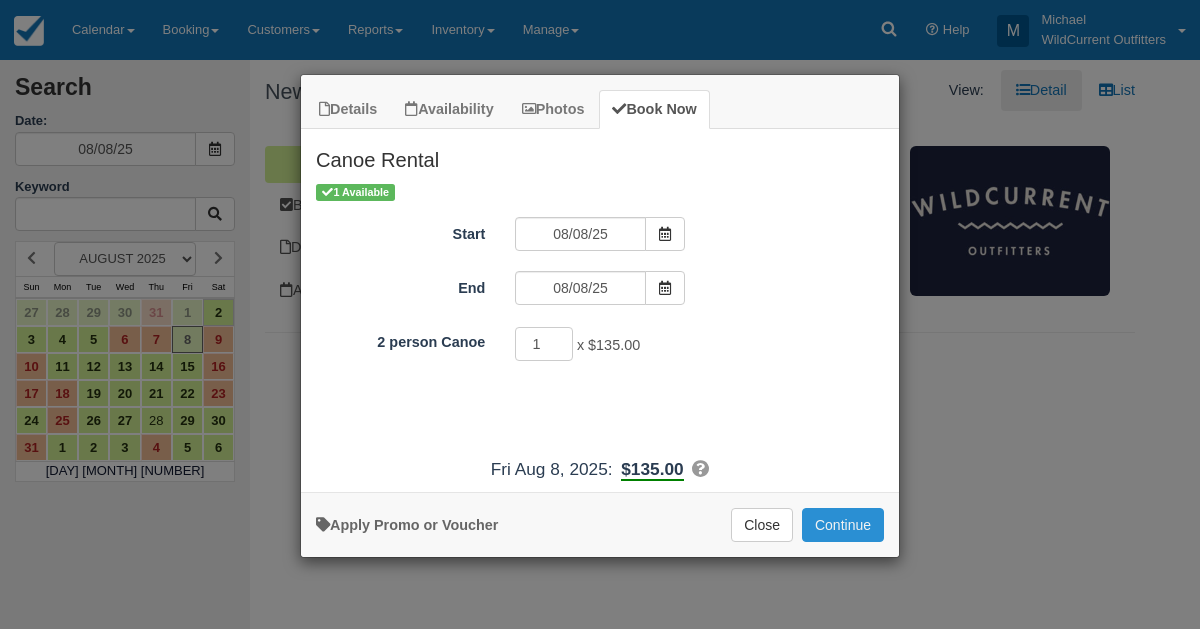 click on "Continue" at bounding box center [843, 525] 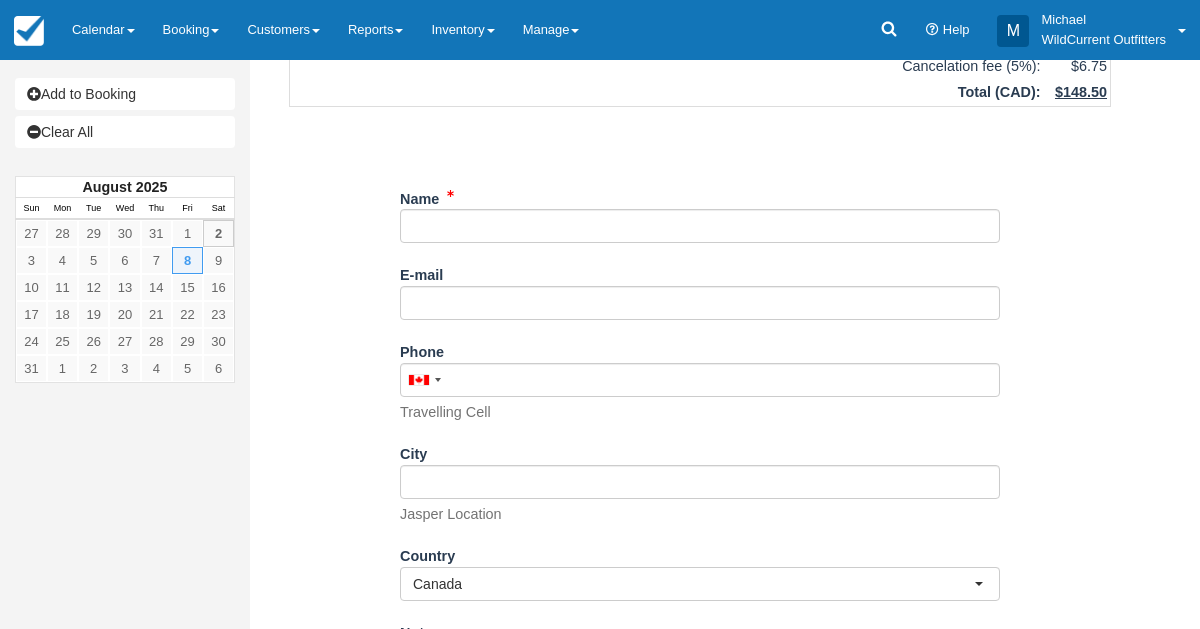 scroll, scrollTop: 390, scrollLeft: 0, axis: vertical 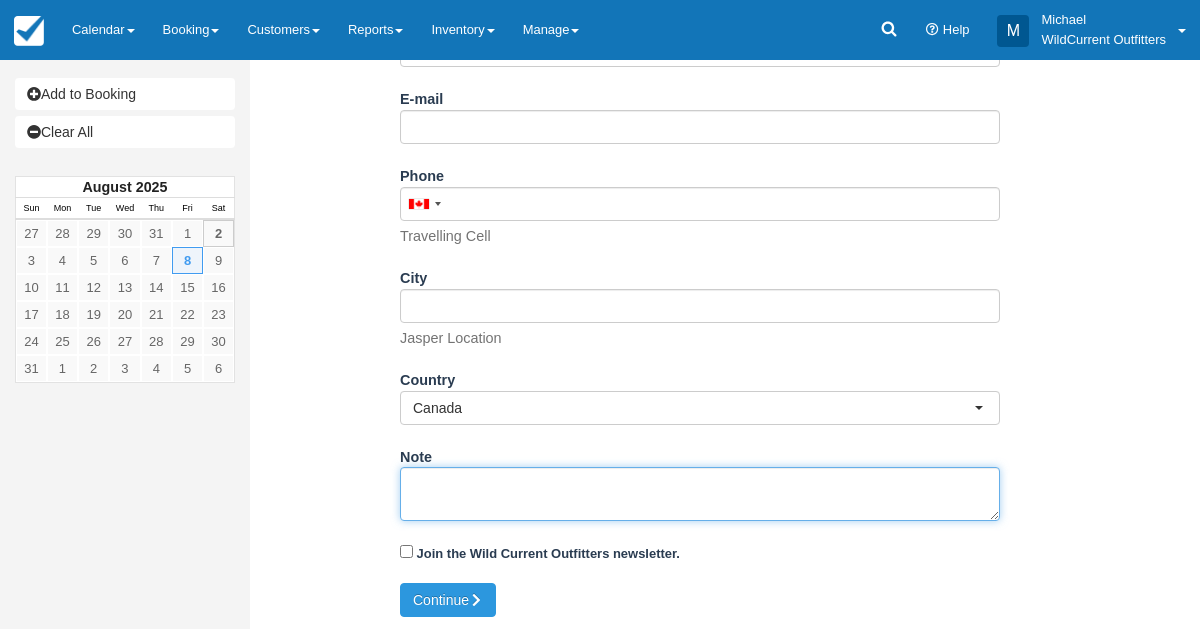 click on "Note" at bounding box center (700, 494) 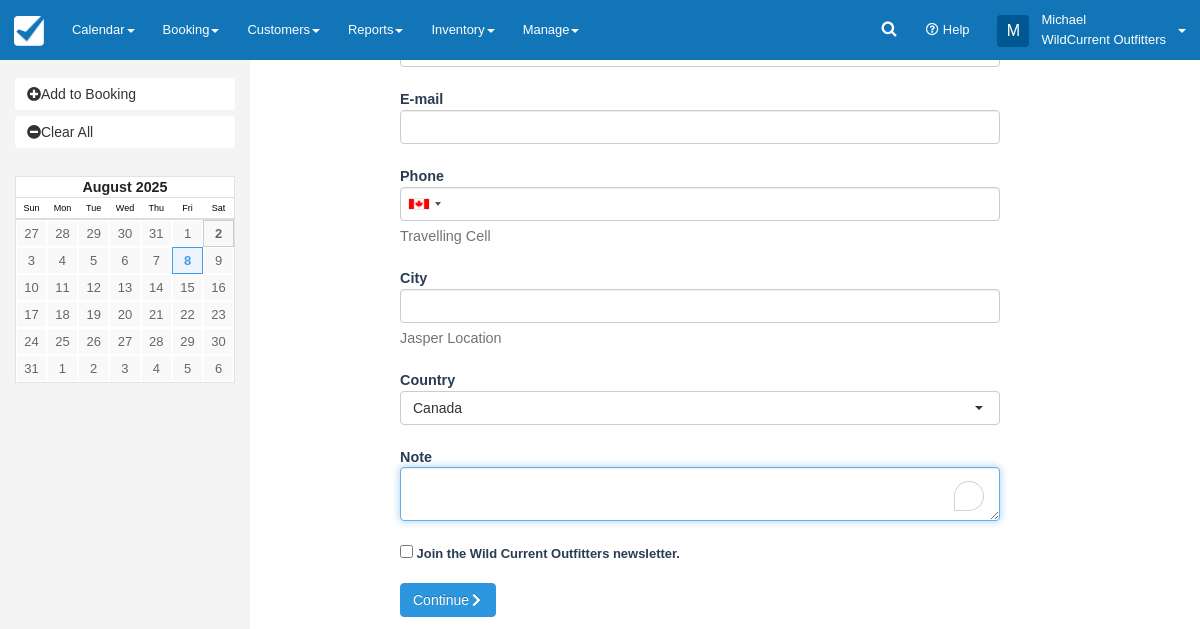 paste on "Name: Eric Epstein
Email: eric.throwaway.33@gmail.com
Which day would you like to rent your canoe(s)?: August 08, 2025
Is your canoe rental for multiple days?: No
How many people are in your group?: 2
Comments, Questions, Concerns...:" 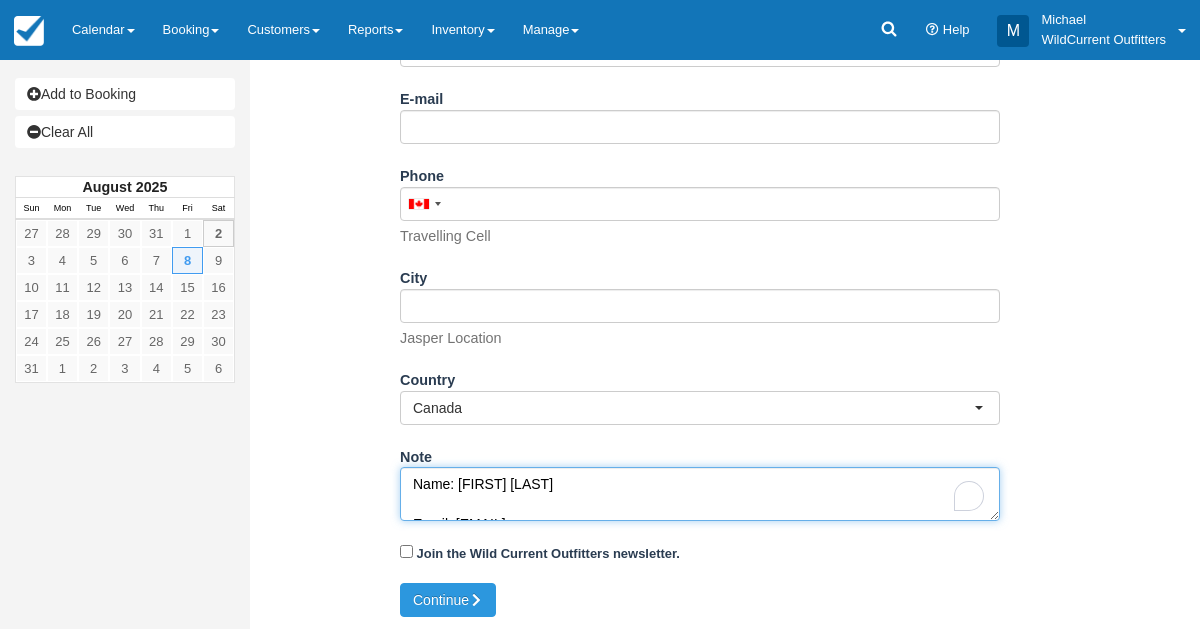 scroll, scrollTop: 171, scrollLeft: 0, axis: vertical 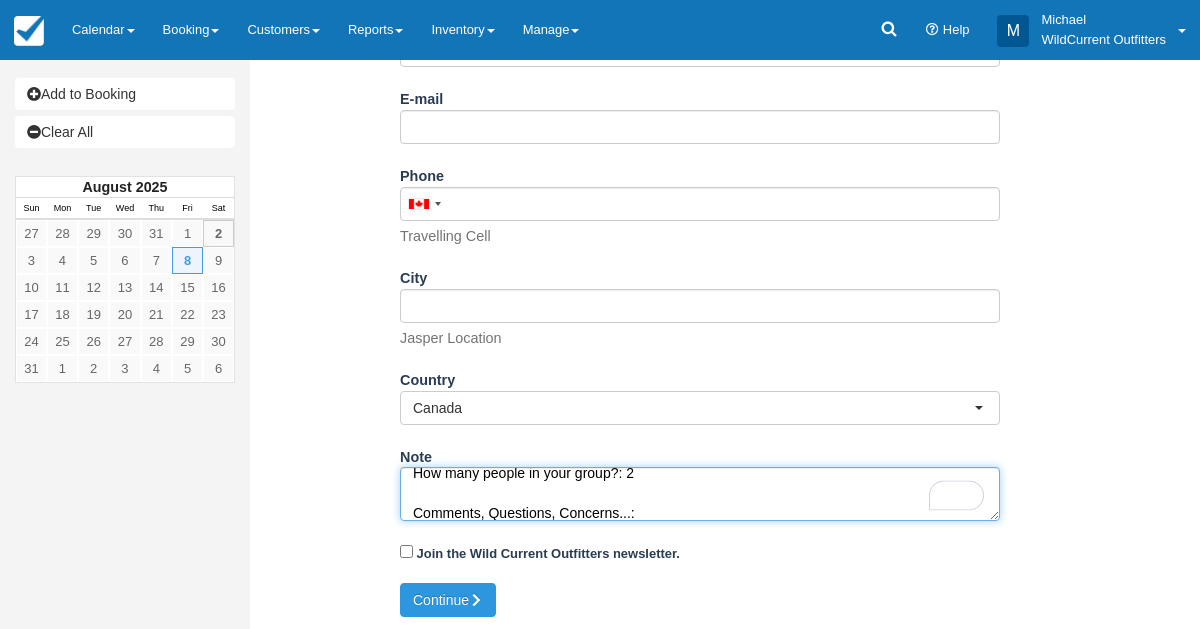 type on "Name: Eric Epstein
Email: eric.throwaway.33@gmail.com
Which day would you like to rent your canoe(s)?: August 08, 2025
Is your canoe rental for multiple days?: No
How many people are in your group?: 2
Comments, Questions, Concerns...:" 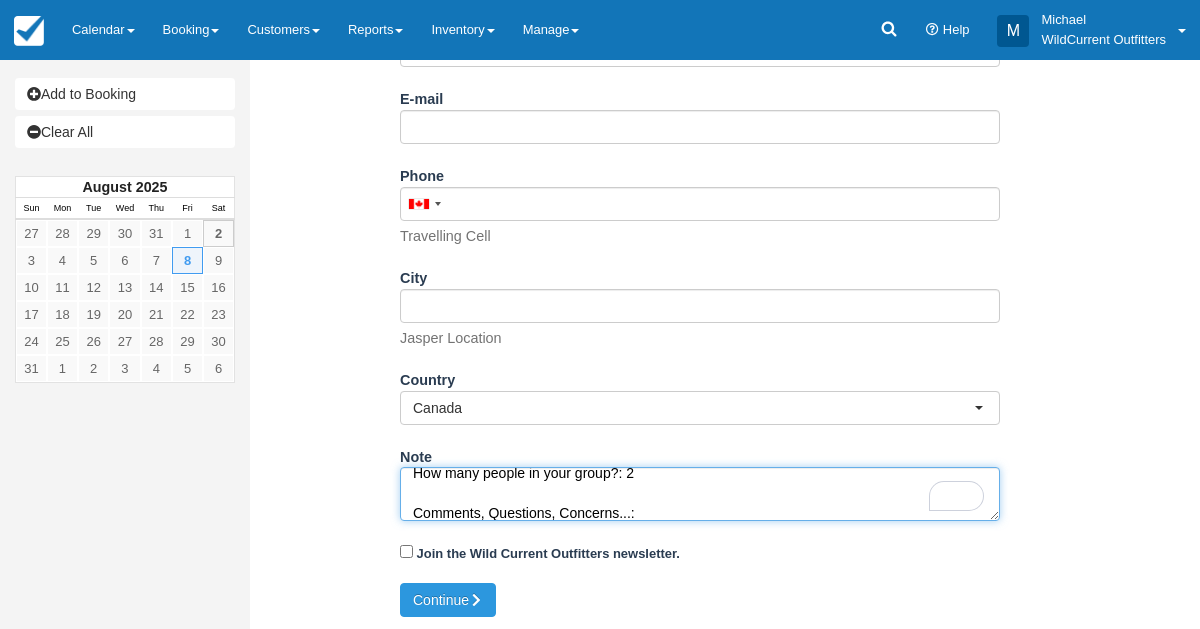 scroll, scrollTop: 171, scrollLeft: 0, axis: vertical 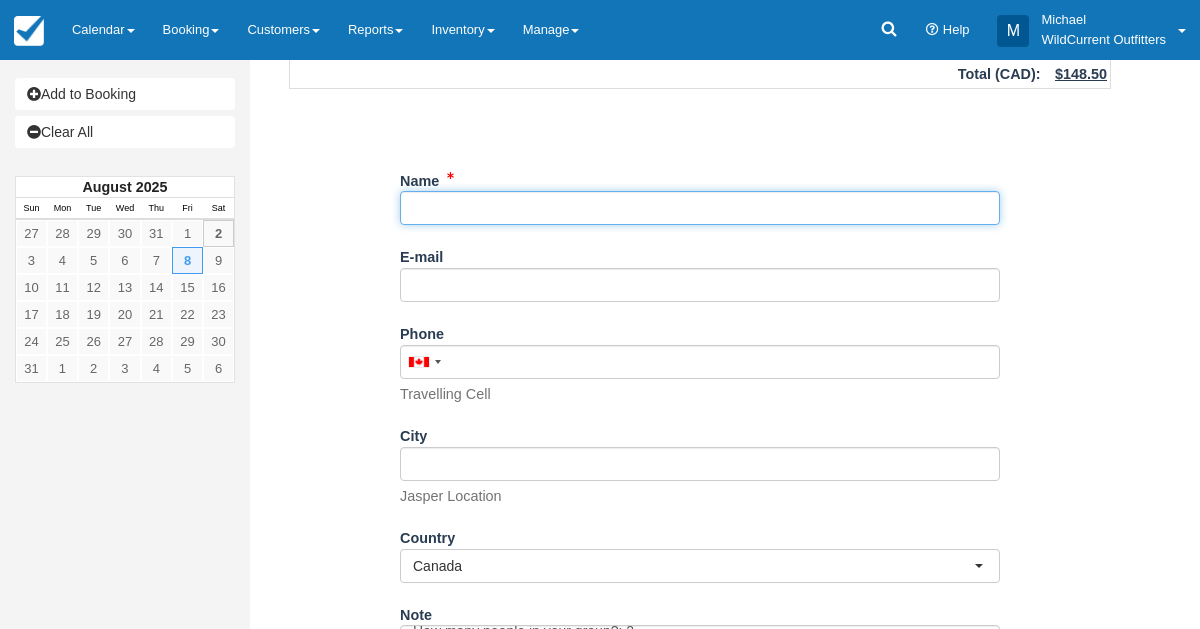 click on "Name" at bounding box center (700, 208) 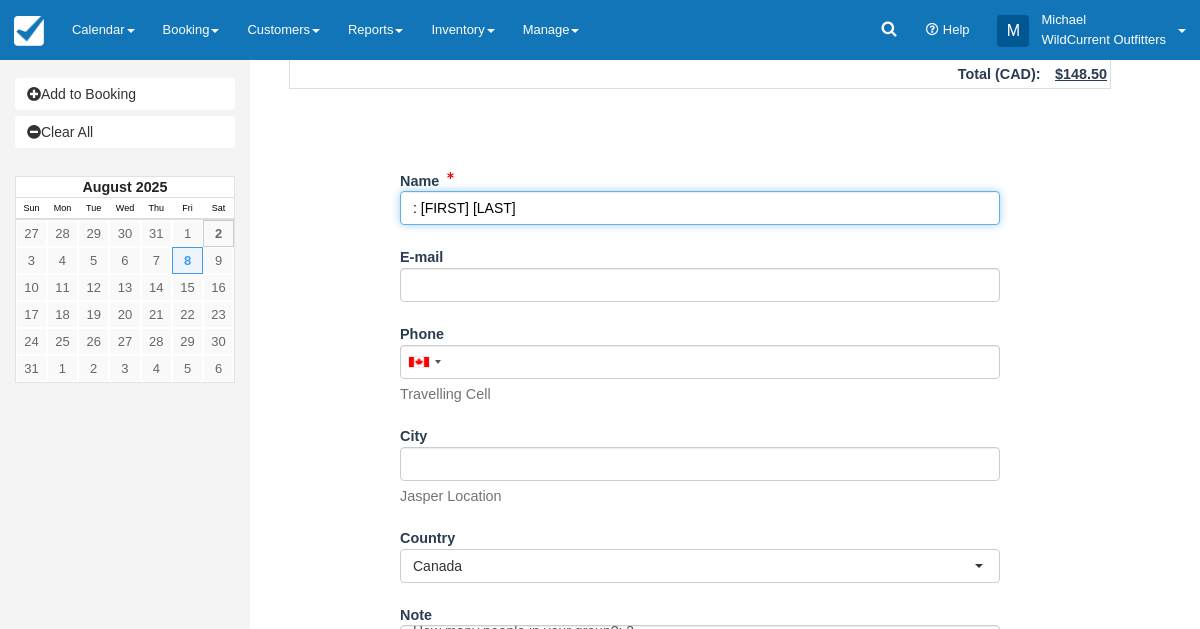type on ": [FIRST] [LAST]" 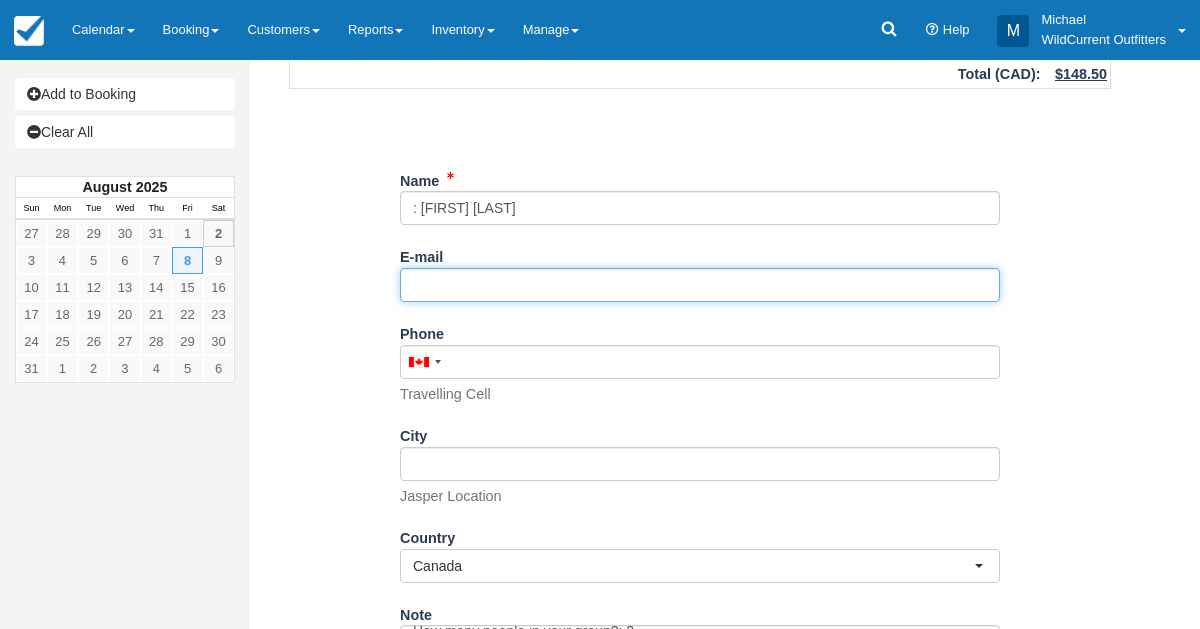 click on "E-mail" at bounding box center (700, 285) 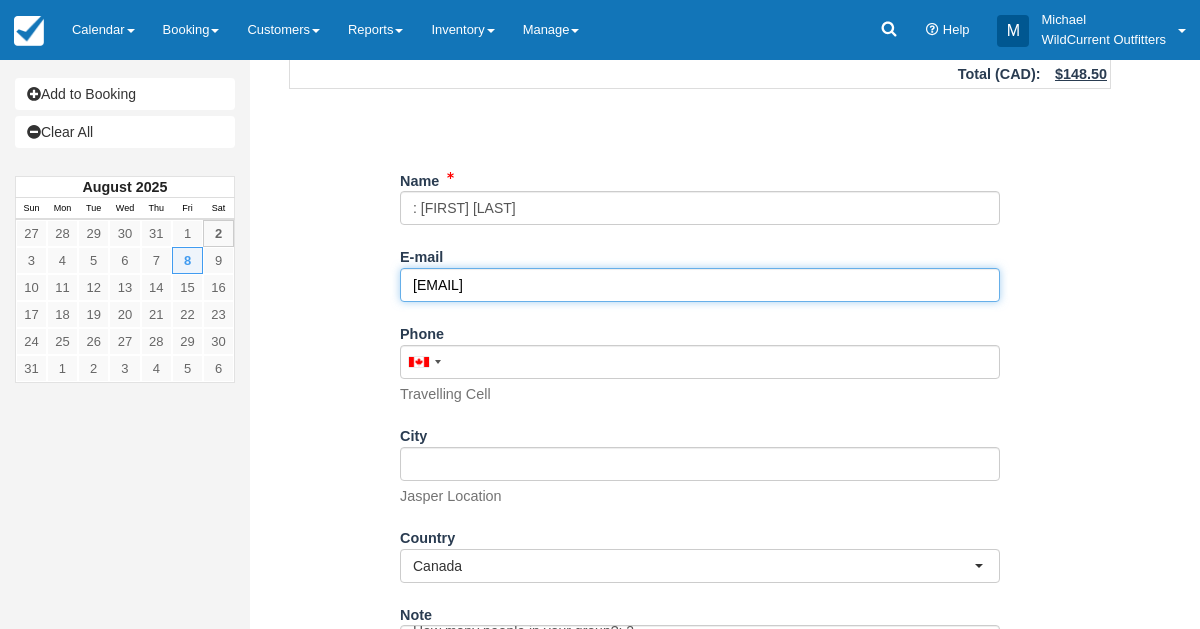 scroll, scrollTop: 390, scrollLeft: 0, axis: vertical 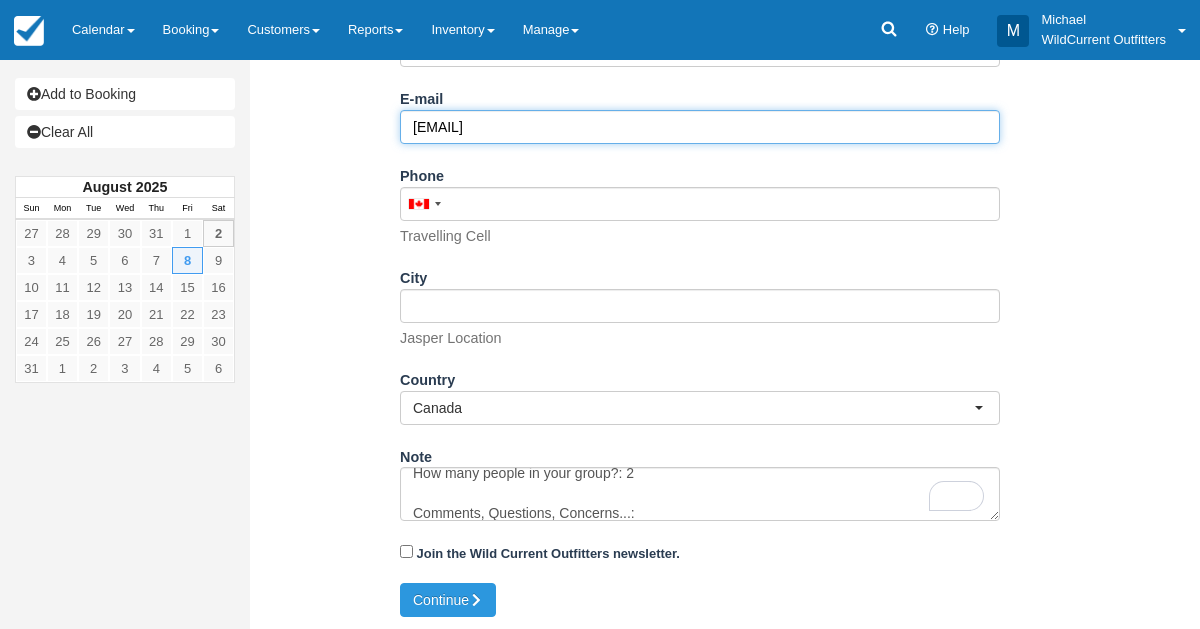 type on "[EMAIL]" 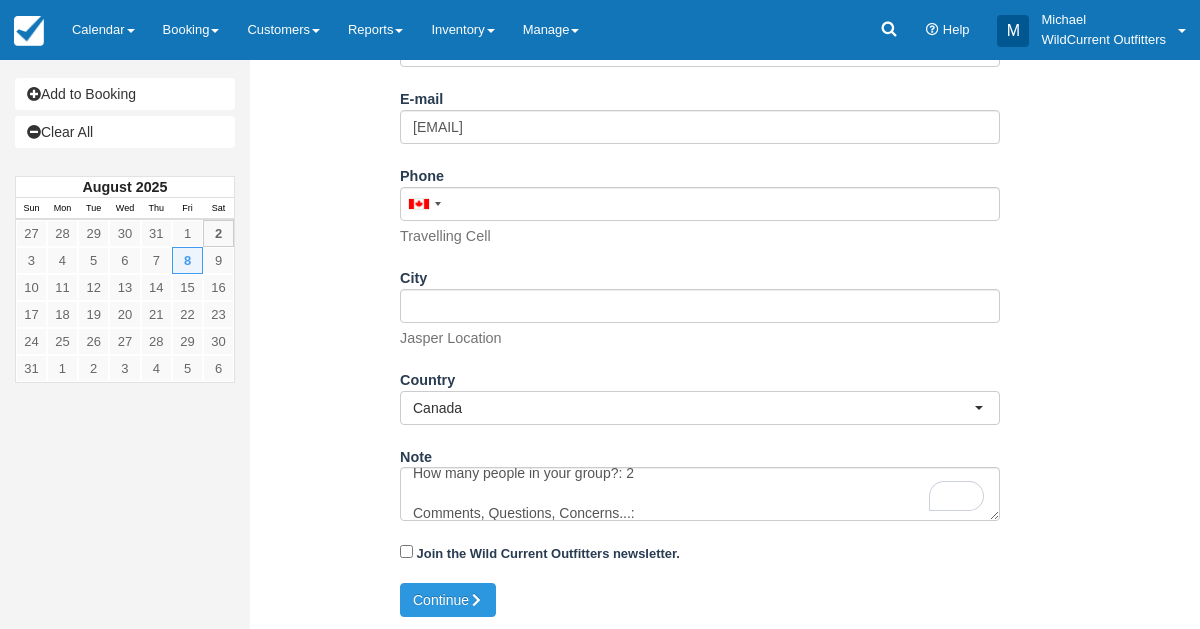 click on "Join the Wild Current Outfitters newsletter." at bounding box center [700, 559] 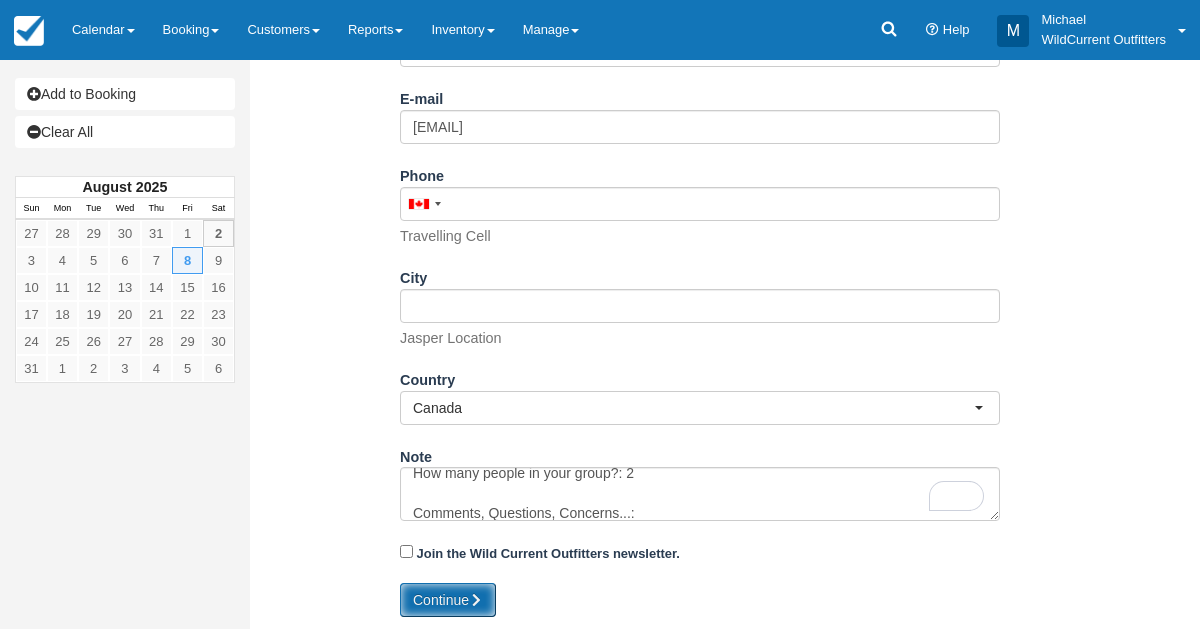 click on "Continue" at bounding box center [448, 600] 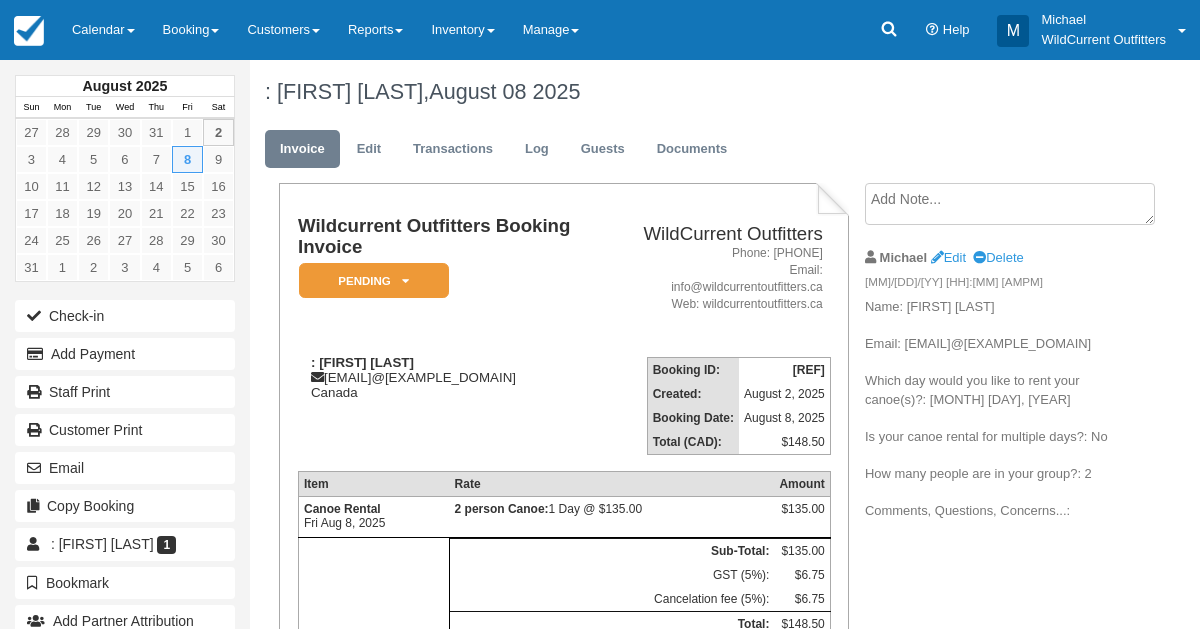 scroll, scrollTop: 0, scrollLeft: 0, axis: both 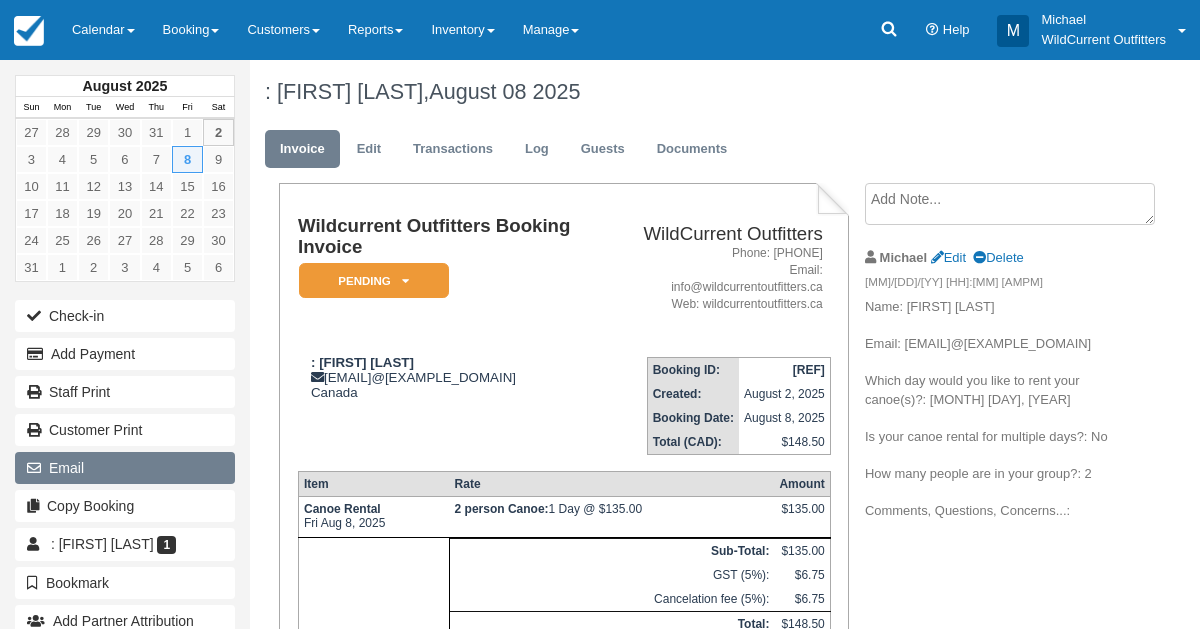 click on "Email" at bounding box center (125, 468) 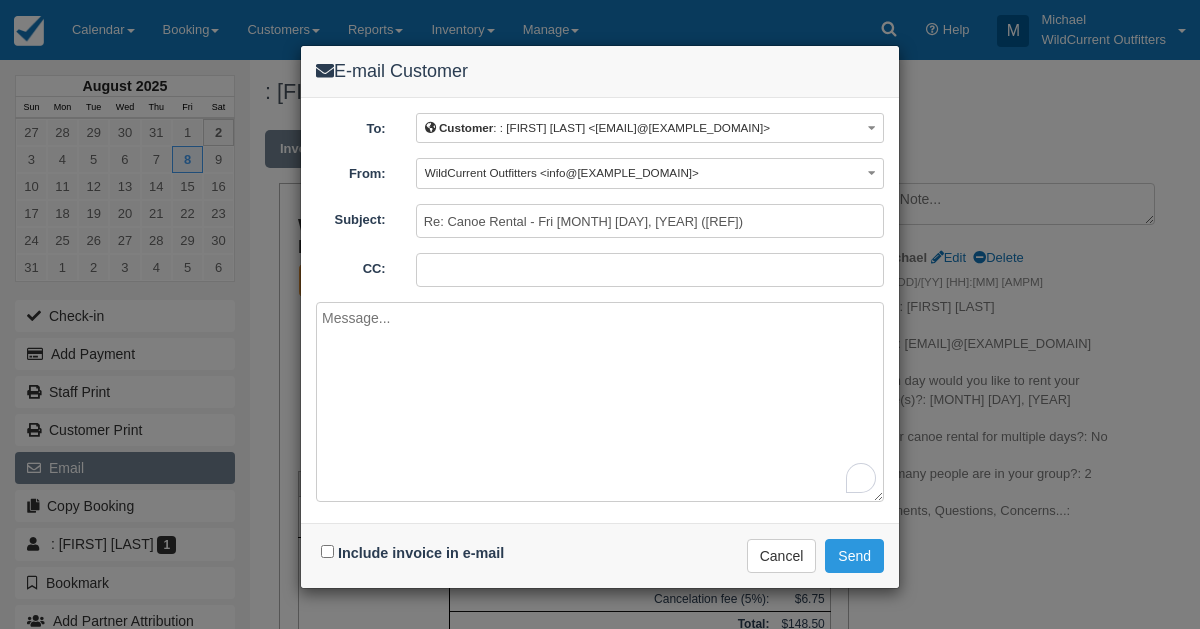 paste on "Hi [FIRST],
We're happy to confirm that we have a canoe available for you on [MONTH] [DAY], [YEAR].
We've sent a booking for your review. To confirm your reservation, please sign the waiver at your earliest convenience. You can make the payment closer to the date of your booking.
Please keep us updated if you're still interested.
Best,
Wild Current Outfitters" 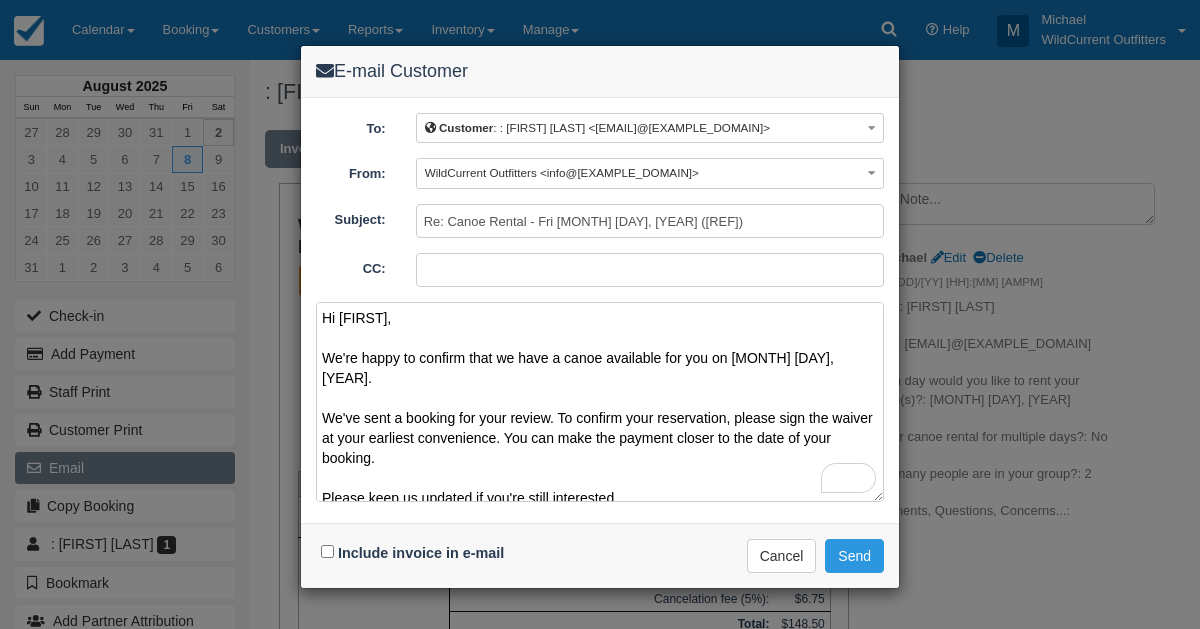 scroll, scrollTop: 44, scrollLeft: 0, axis: vertical 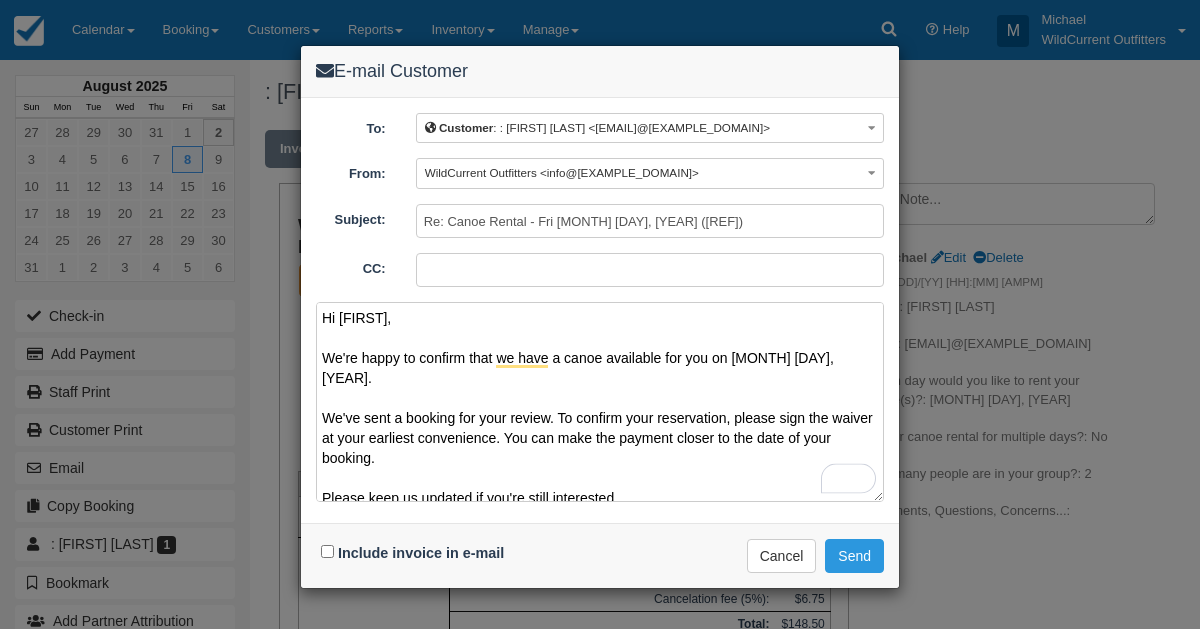 click on "Hi [FIRST],
We're happy to confirm that we have a canoe available for you on [MONTH] [DAY], [YEAR].
We've sent a booking for your review. To confirm your reservation, please sign the waiver at your earliest convenience. You can make the payment closer to the date of your booking.
Please keep us updated if you're still interested.
Best,
Wild Current Outfitters" at bounding box center (600, 402) 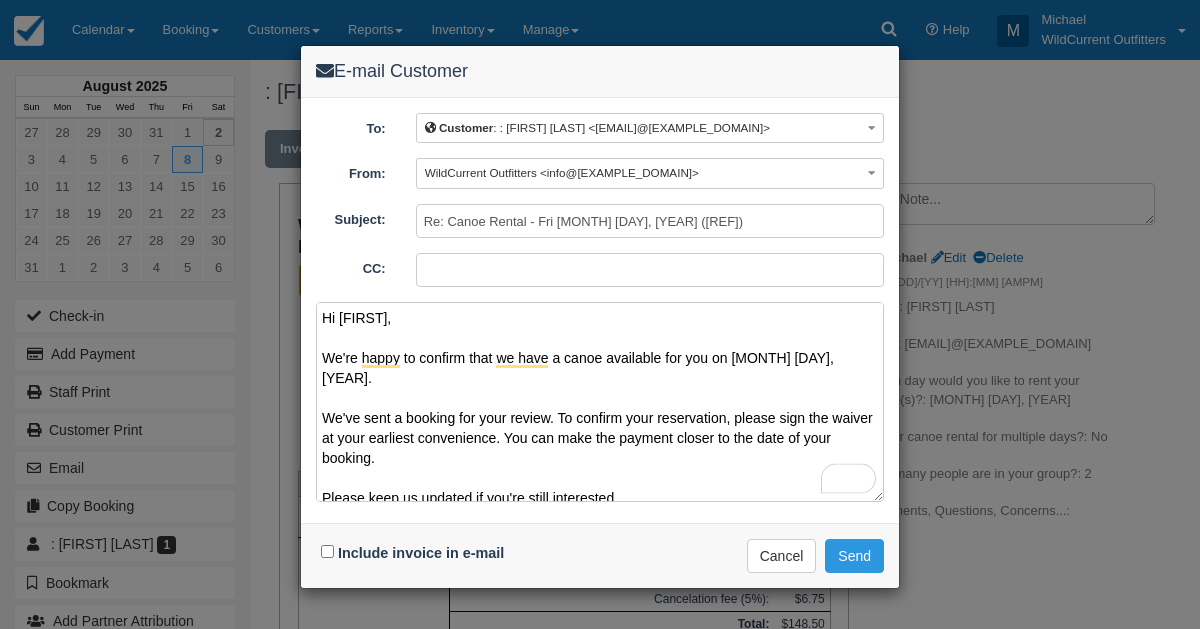 type on "Hi [FIRST],
We're happy to confirm that we have a canoe available for you on [MONTH] [DAY], [YEAR].
We've sent a booking for your review. To confirm your reservation, please sign the waiver at your earliest convenience. You can make the payment closer to the date of your booking.
Please keep us updated if you're still interested.
Best,
Wild Current Outfitters" 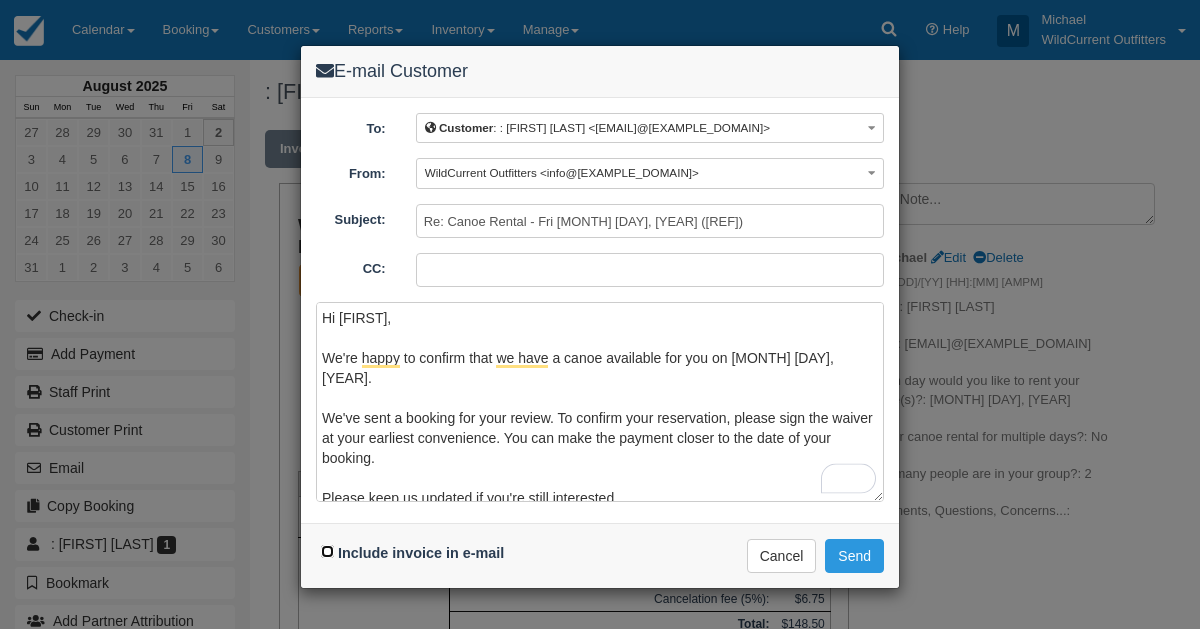 click on "Include invoice in e-mail" at bounding box center (327, 551) 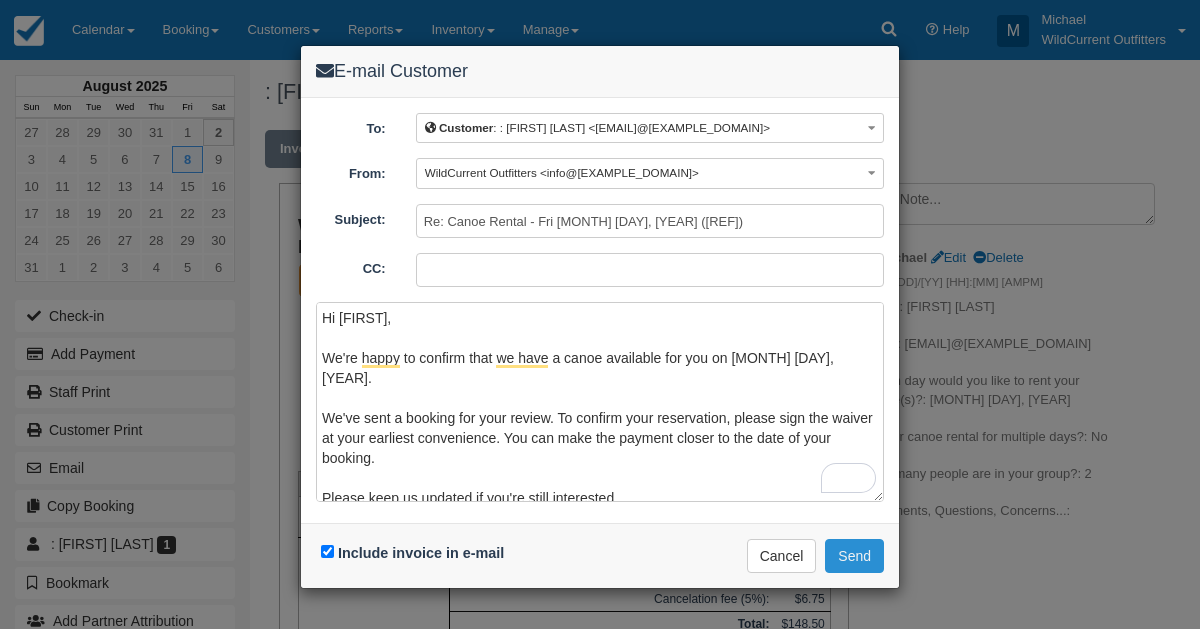 click on "Send" at bounding box center [854, 556] 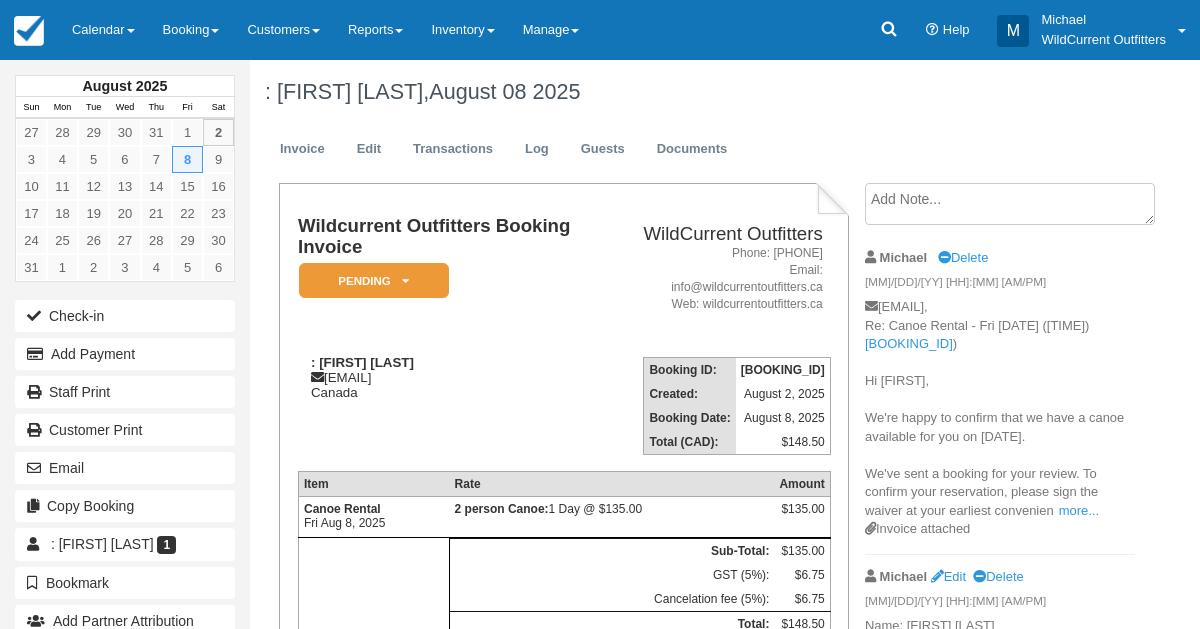 scroll, scrollTop: 0, scrollLeft: 0, axis: both 